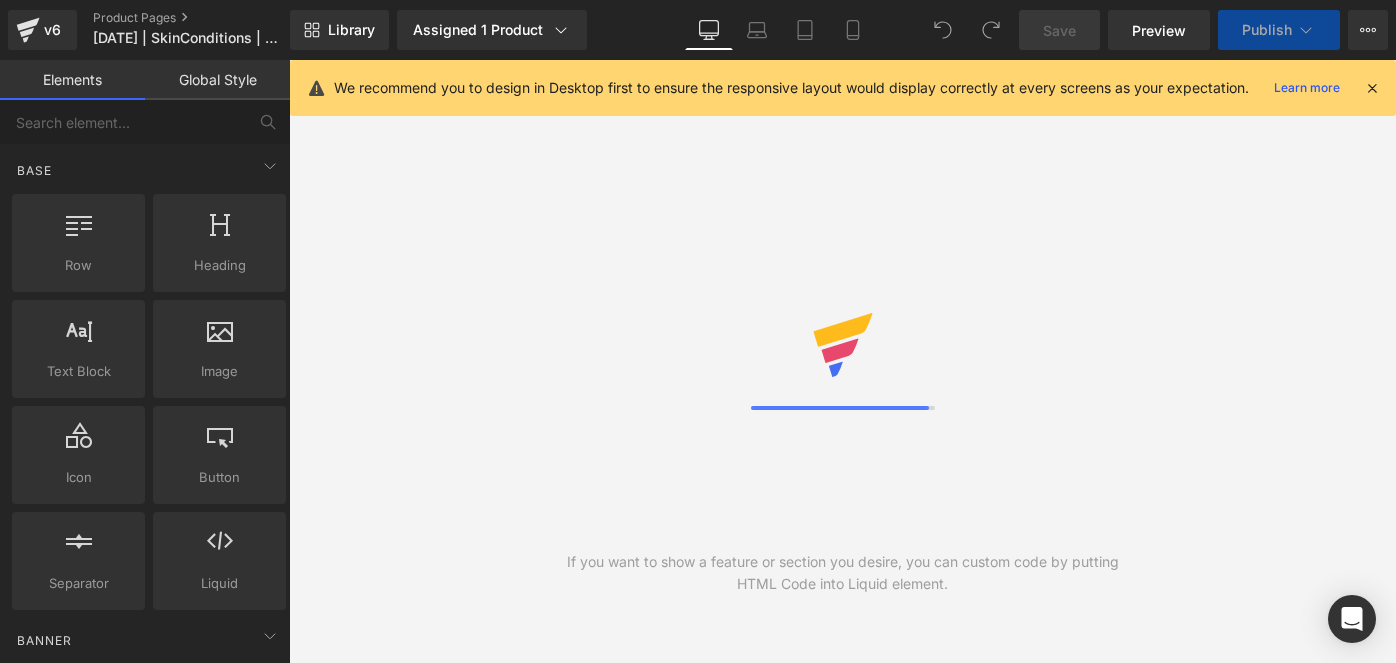 scroll, scrollTop: 0, scrollLeft: 0, axis: both 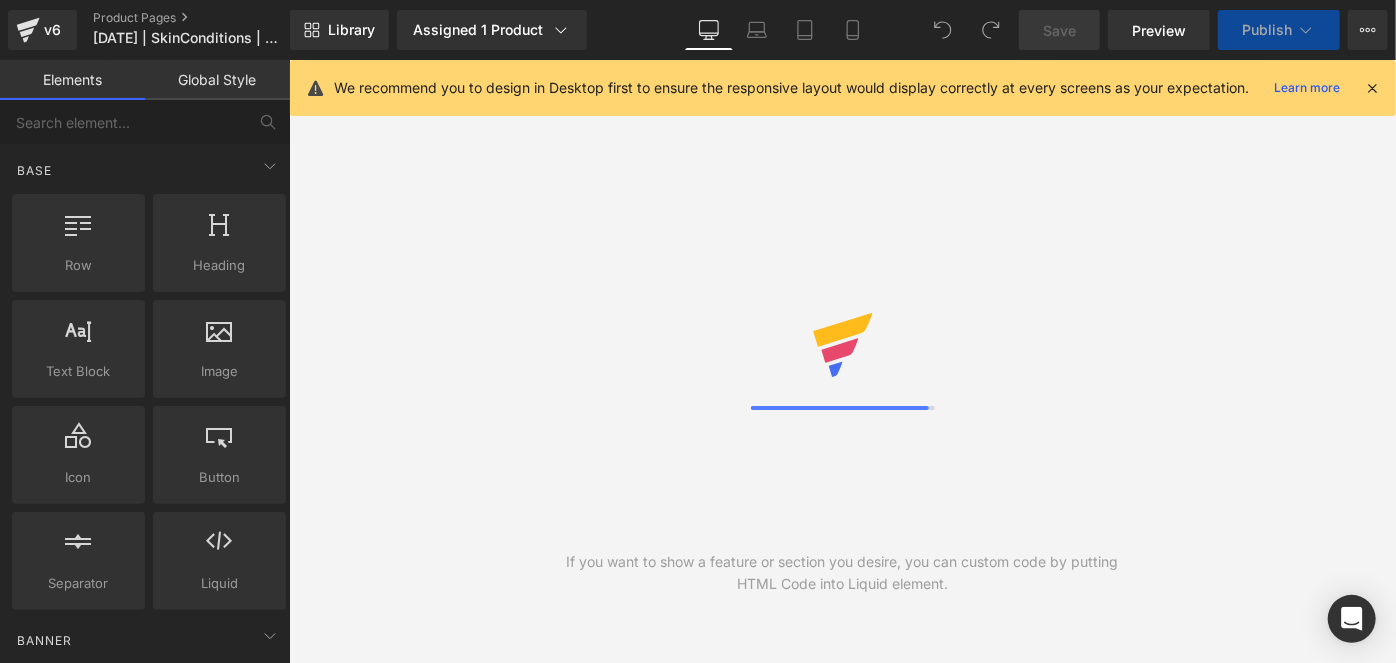 click 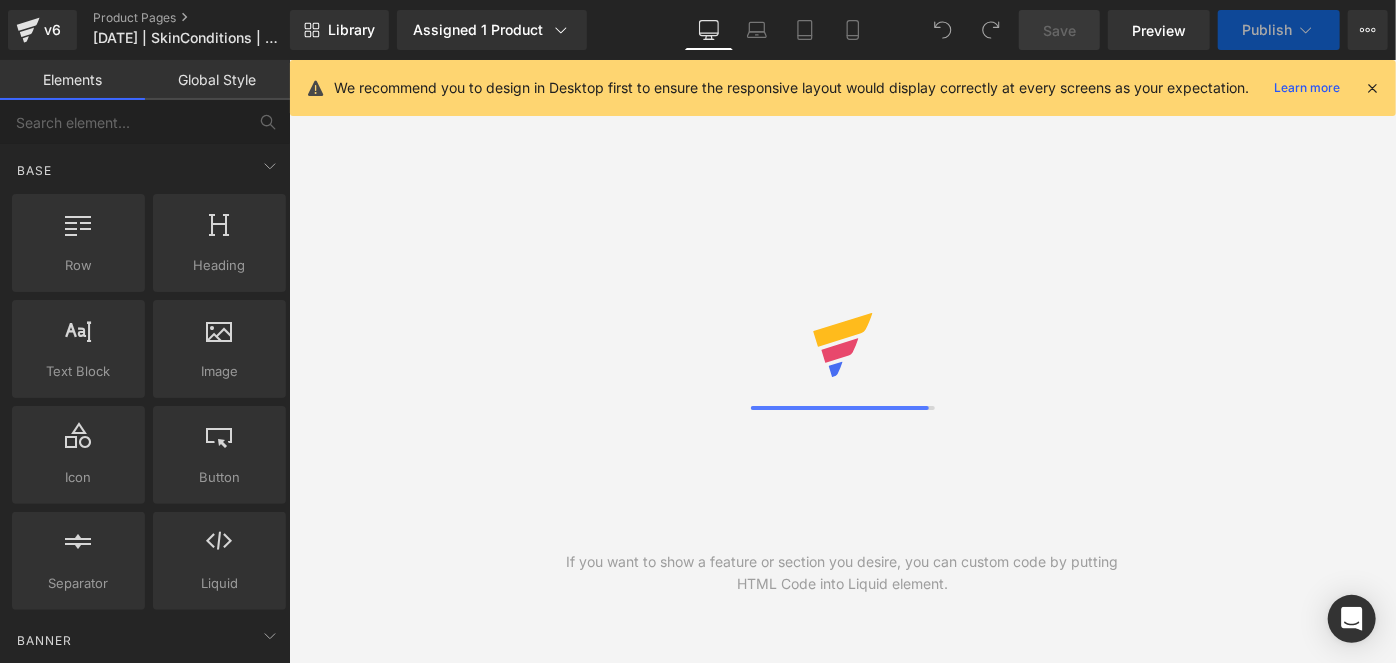 click 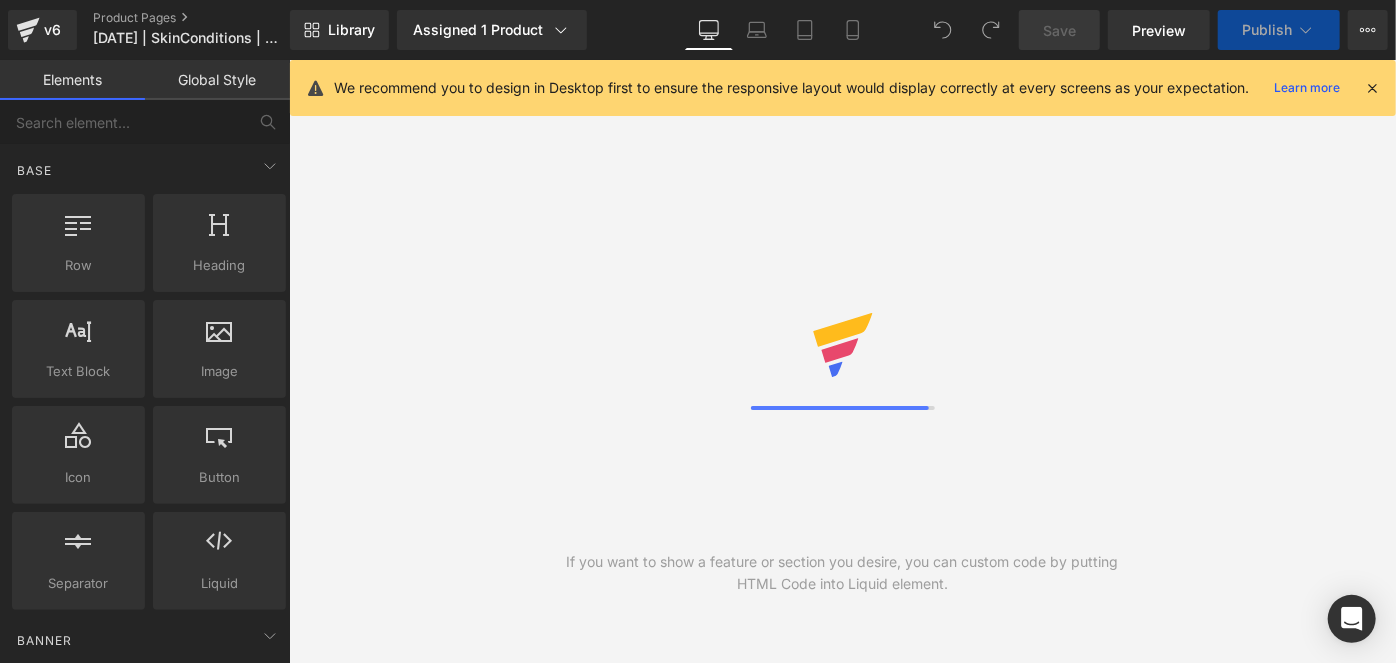 click 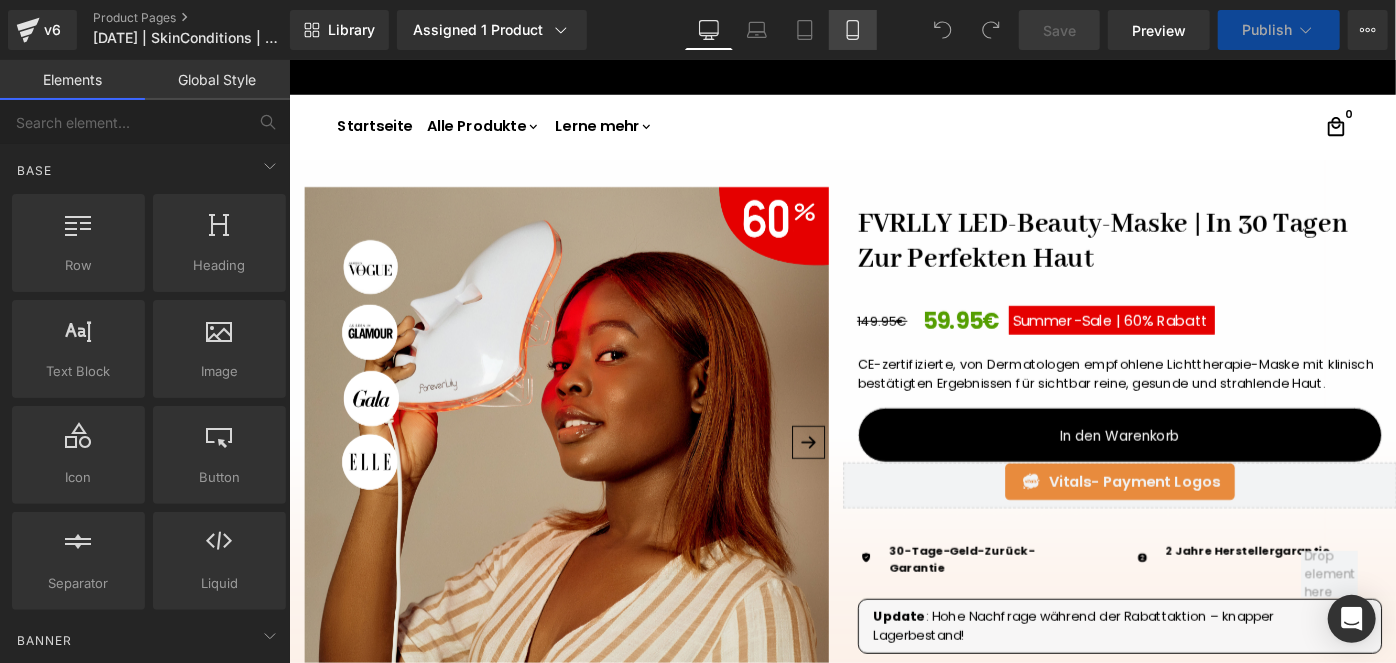 drag, startPoint x: 852, startPoint y: 32, endPoint x: 939, endPoint y: 22, distance: 87.57283 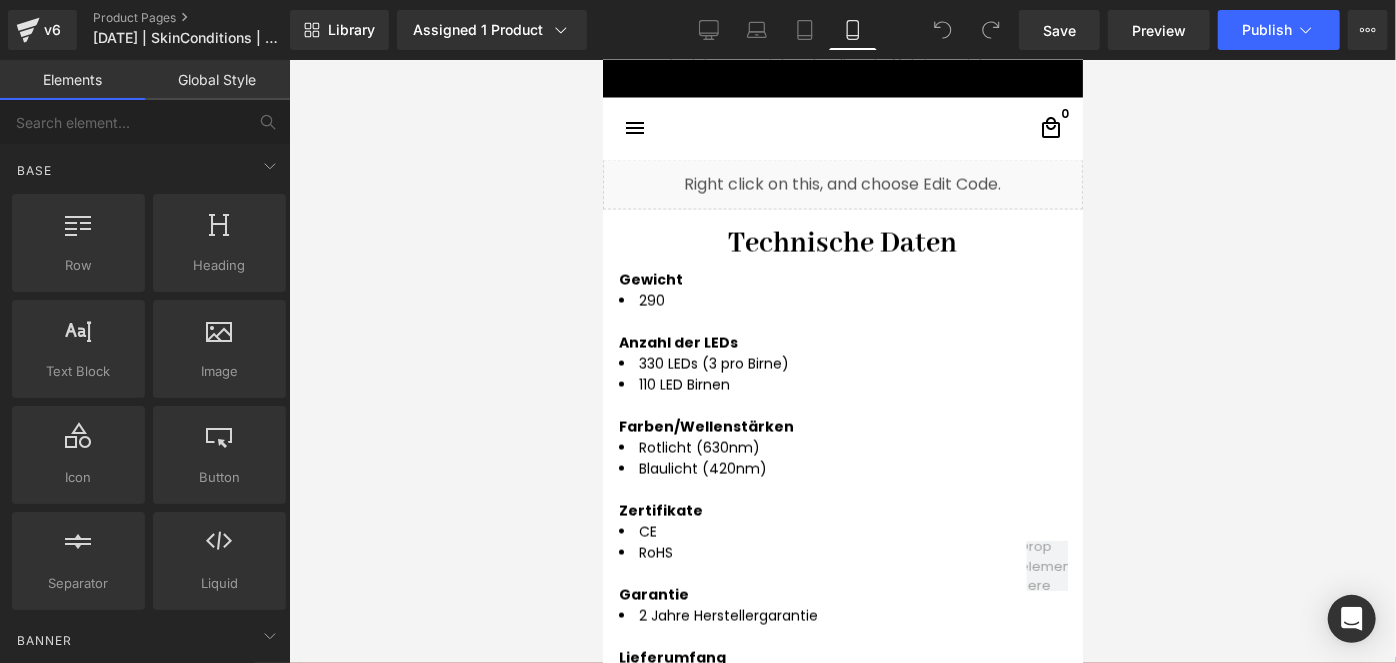 scroll, scrollTop: 5754, scrollLeft: 0, axis: vertical 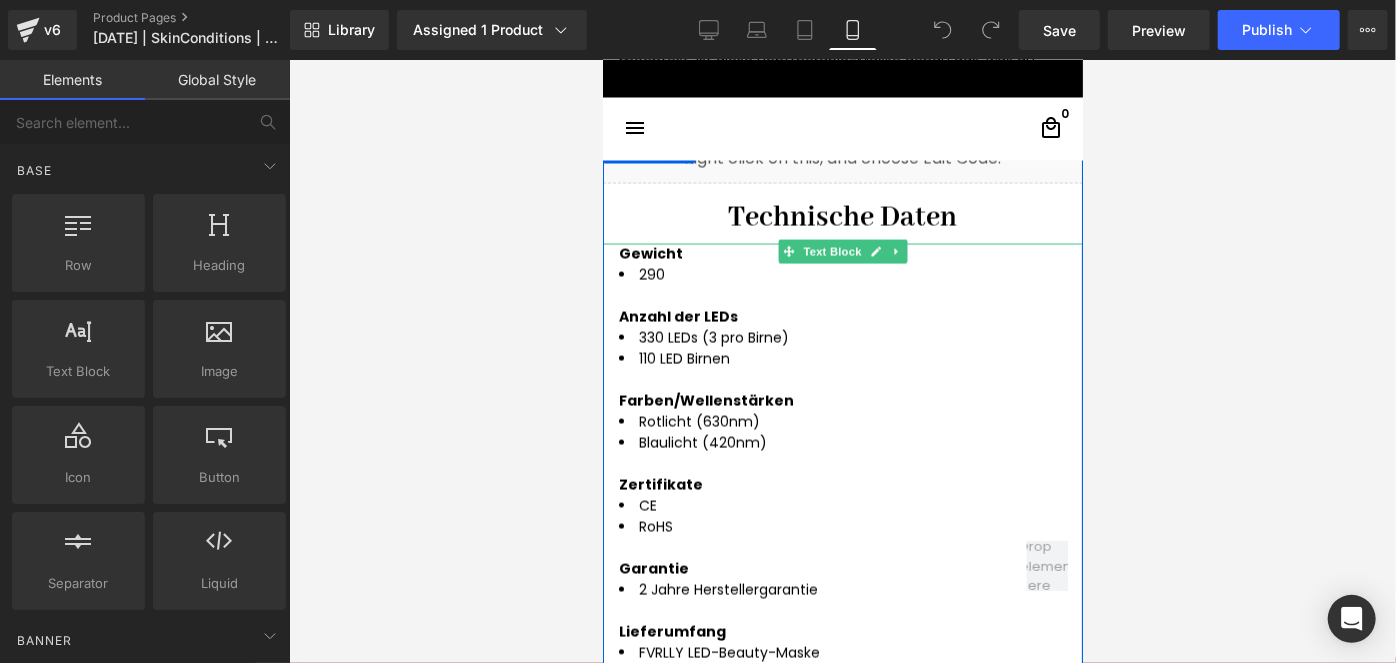 click on "Blaulicht (420nm)" at bounding box center (842, 442) 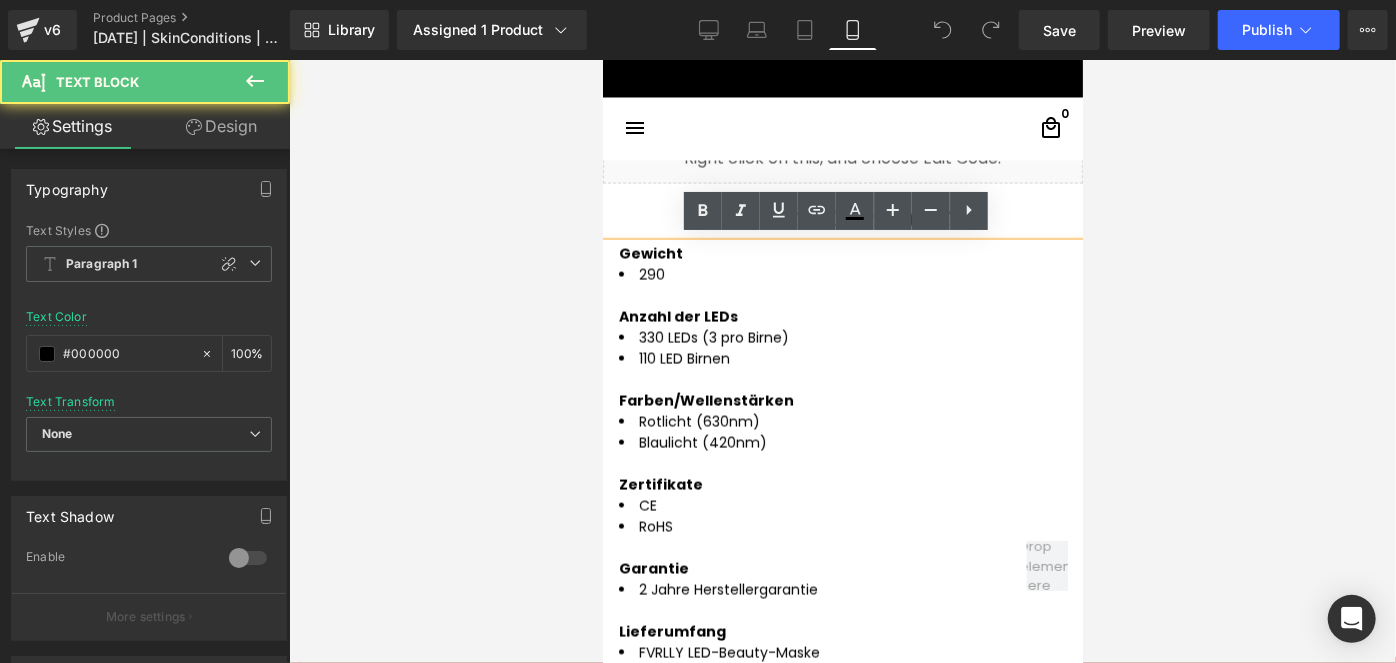 click on "Blaulicht (420nm)" at bounding box center (842, 442) 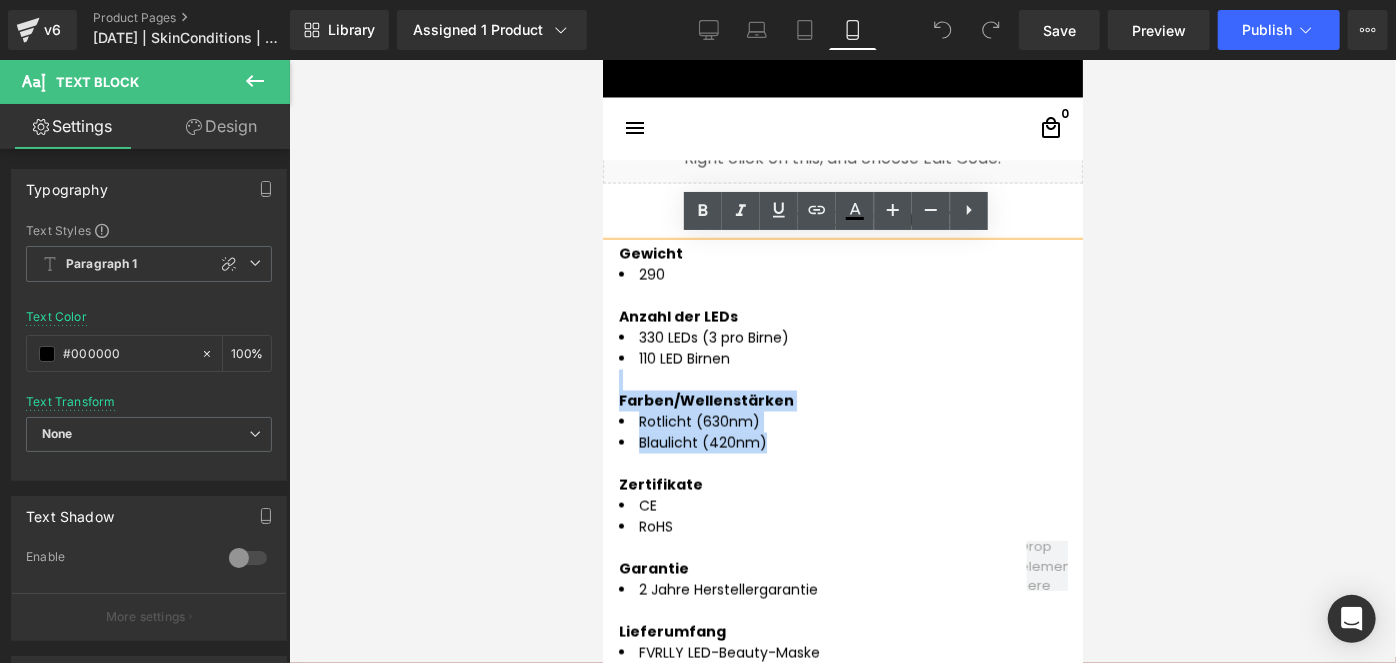 drag, startPoint x: 788, startPoint y: 433, endPoint x: 1194, endPoint y: 433, distance: 406 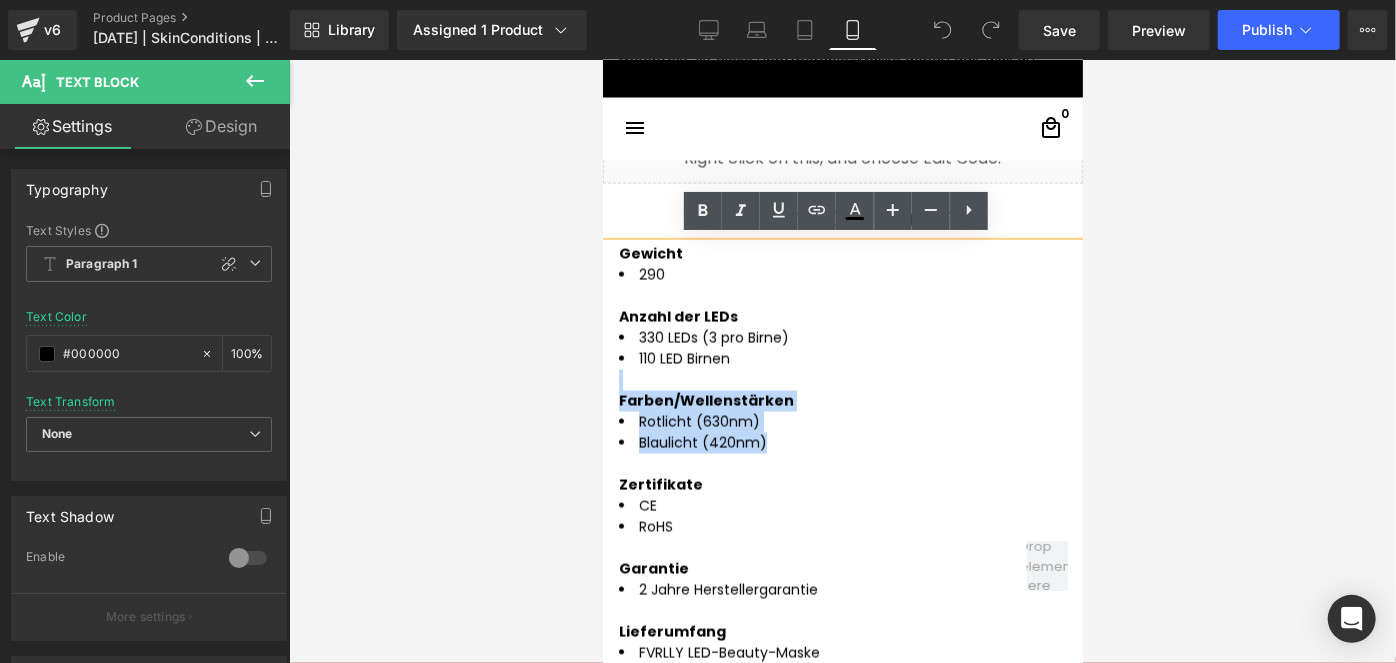 type 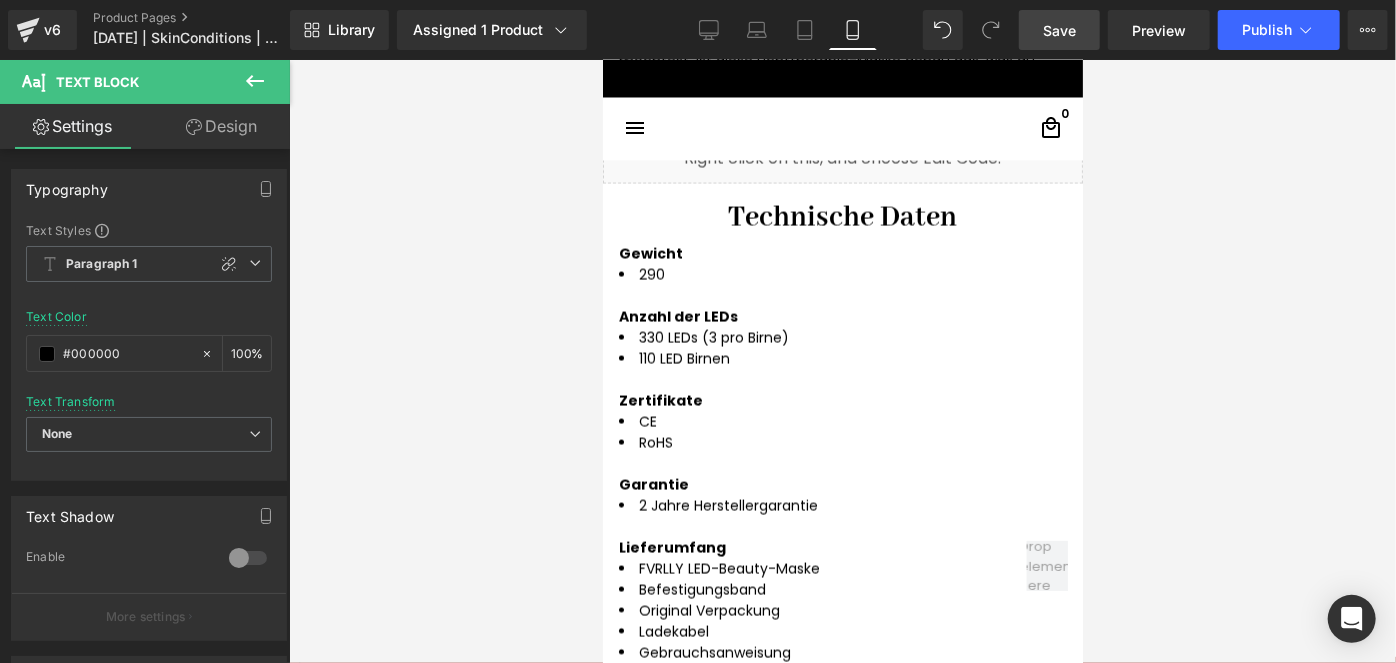 click on "Save" at bounding box center [1059, 30] 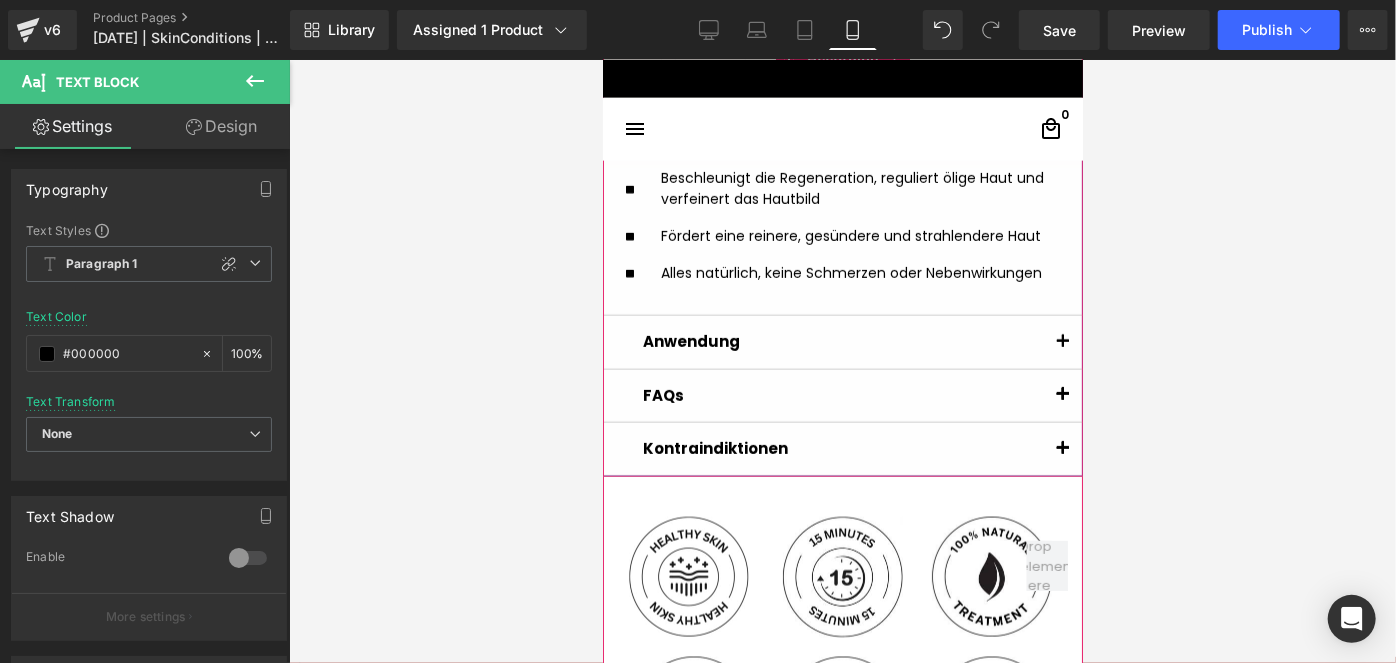 scroll, scrollTop: 1468, scrollLeft: 0, axis: vertical 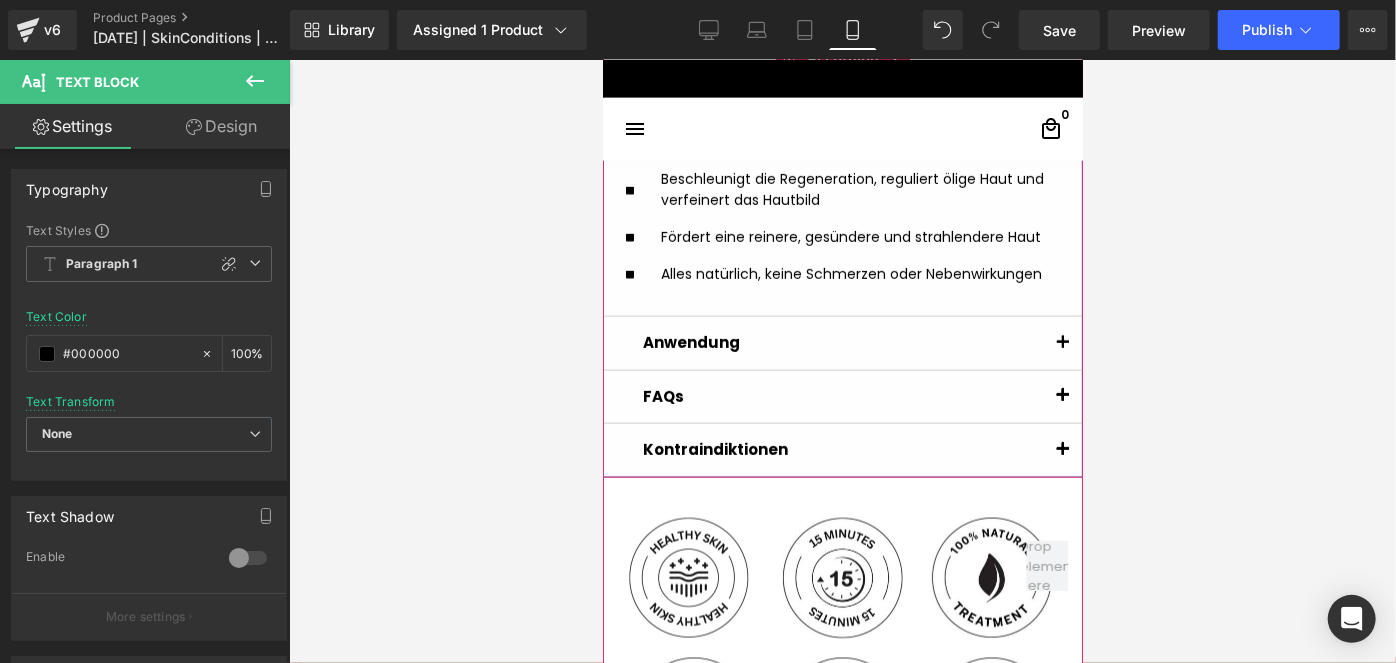 click at bounding box center [1062, 396] 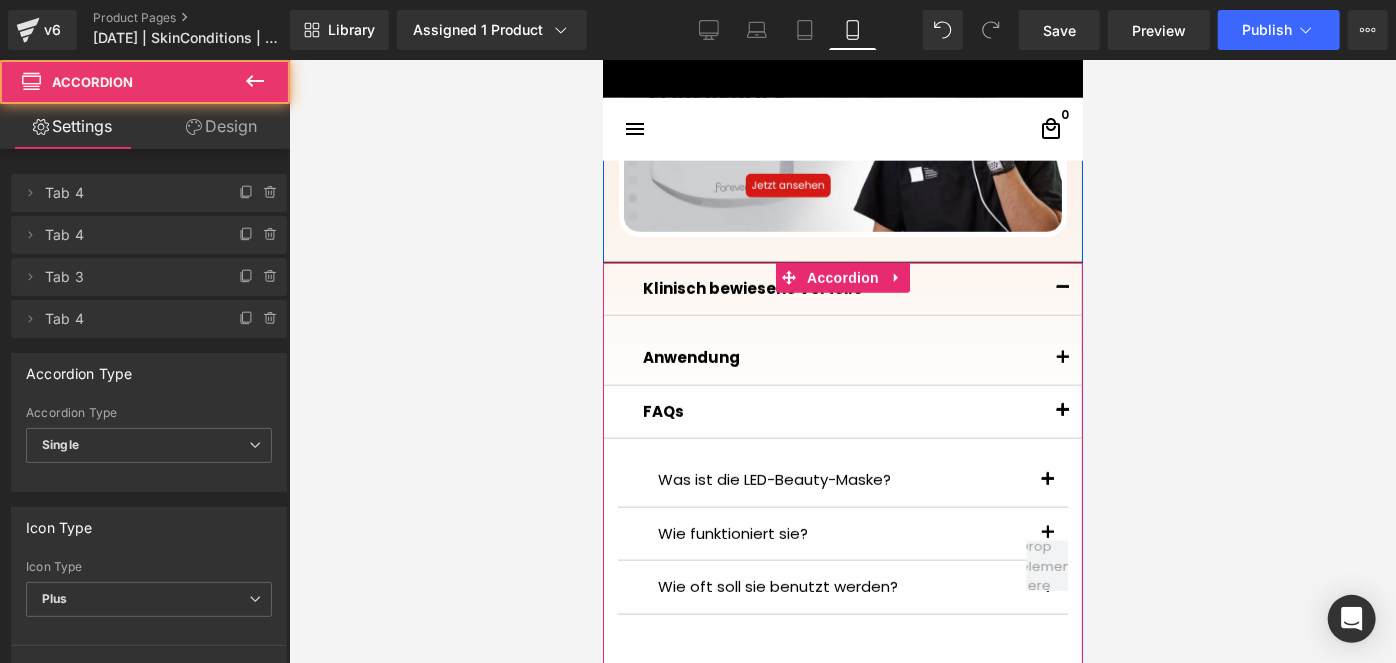 scroll, scrollTop: 1247, scrollLeft: 0, axis: vertical 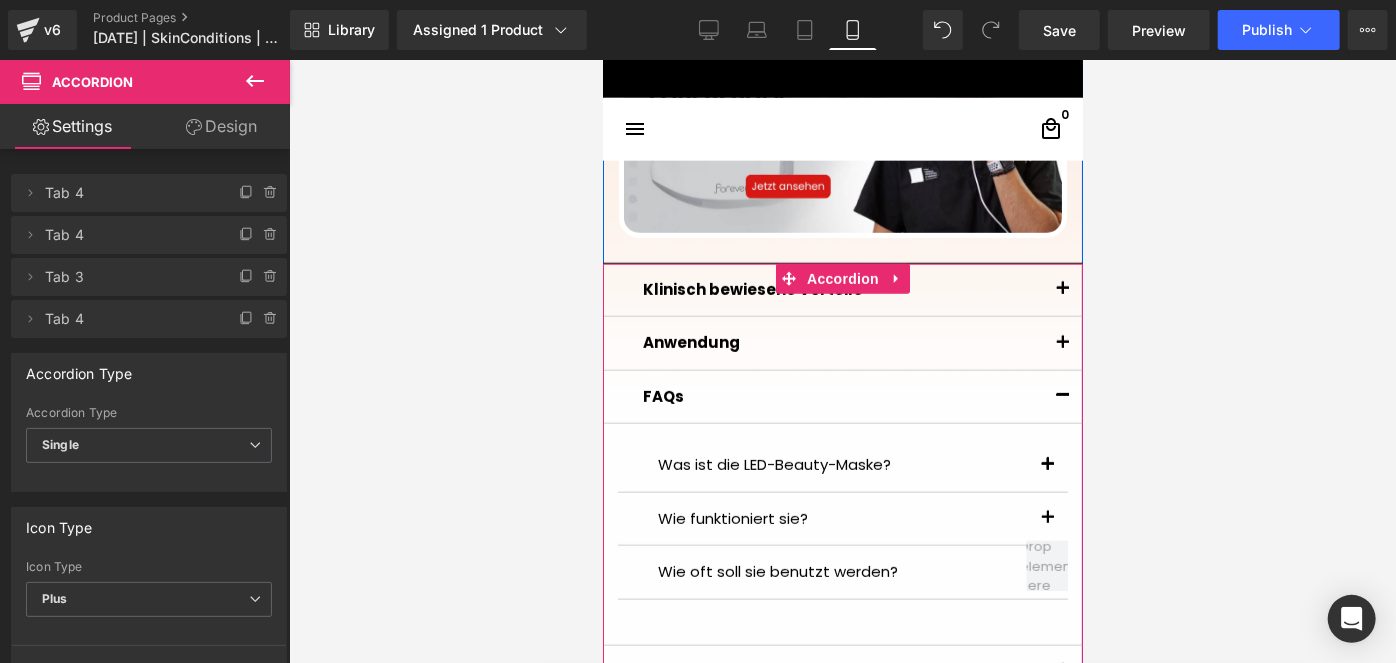 click at bounding box center (1047, 464) 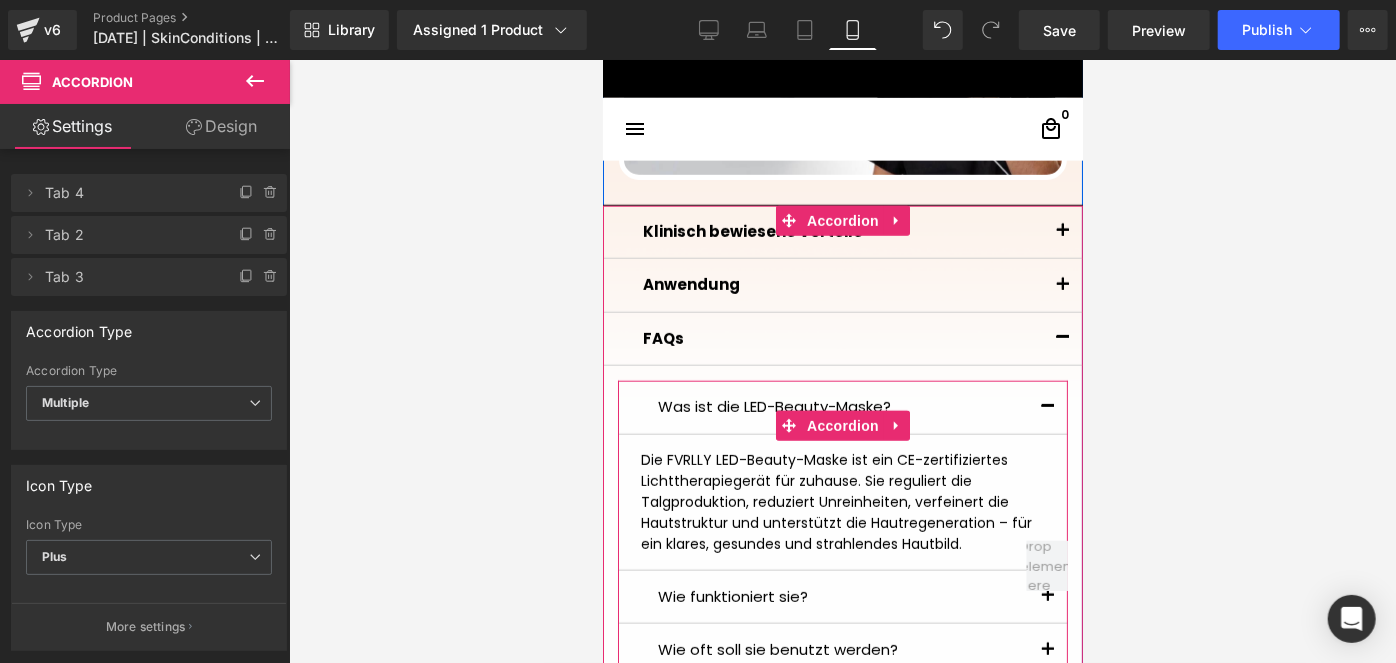 scroll, scrollTop: 1318, scrollLeft: 0, axis: vertical 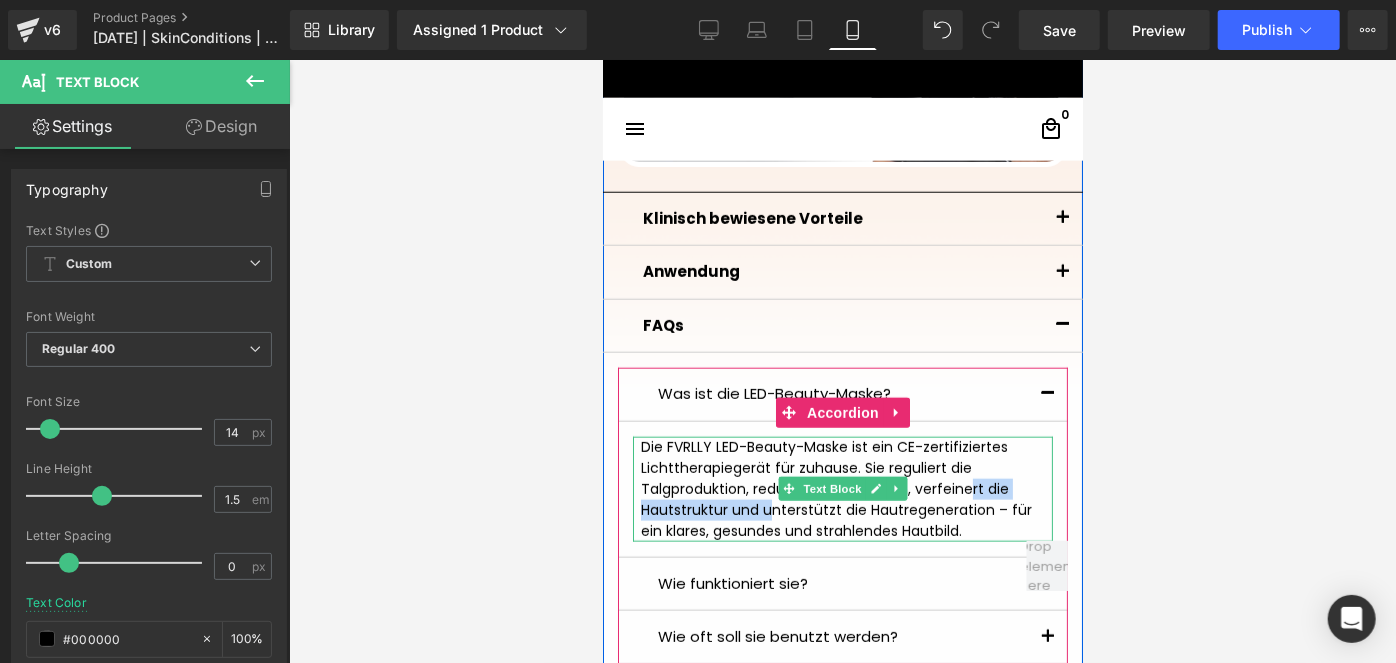 drag, startPoint x: 730, startPoint y: 503, endPoint x: 917, endPoint y: 478, distance: 188.66373 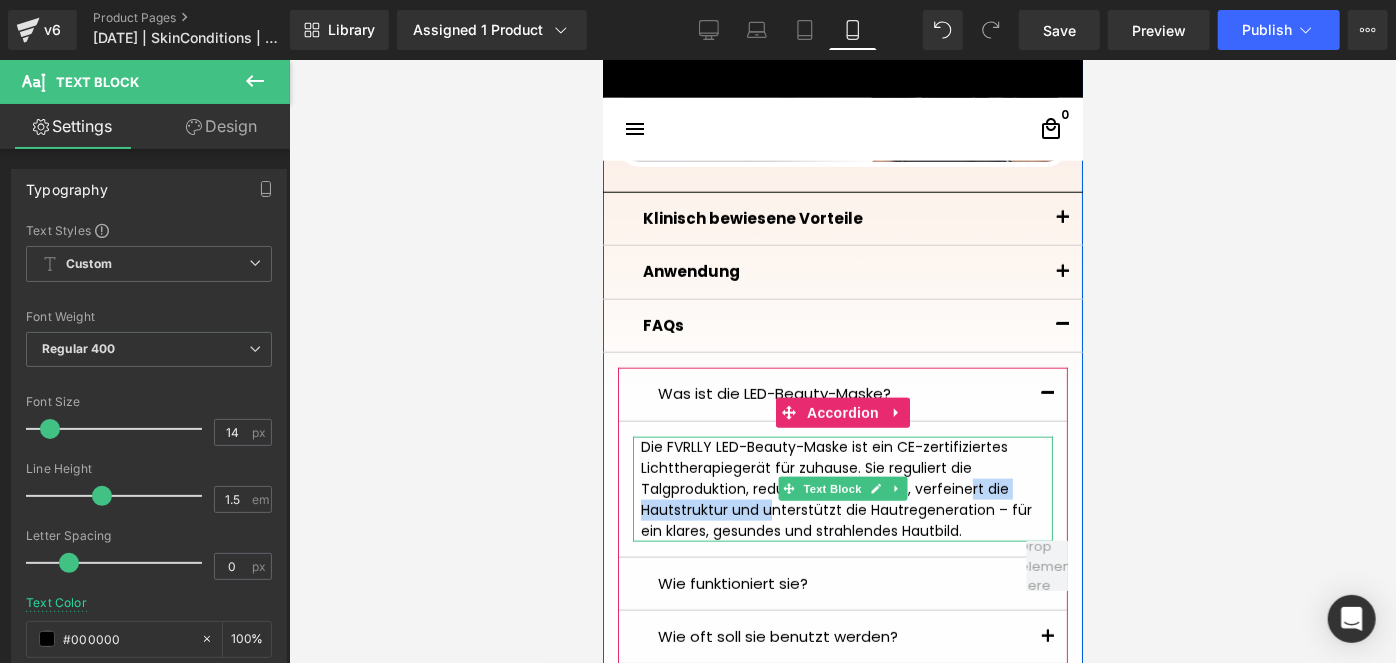 click on "Die FVRLLY LED-Beauty-Maske ist ein CE-zertifiziertes Lichttherapiegerät für zuhause. Sie reguliert die Talgproduktion, reduziert Unreinheiten, verfeinert die Hautstruktur und unterstützt die Hautregeneration – für ein klares, gesundes und strahlendes Hautbild." at bounding box center [842, 488] 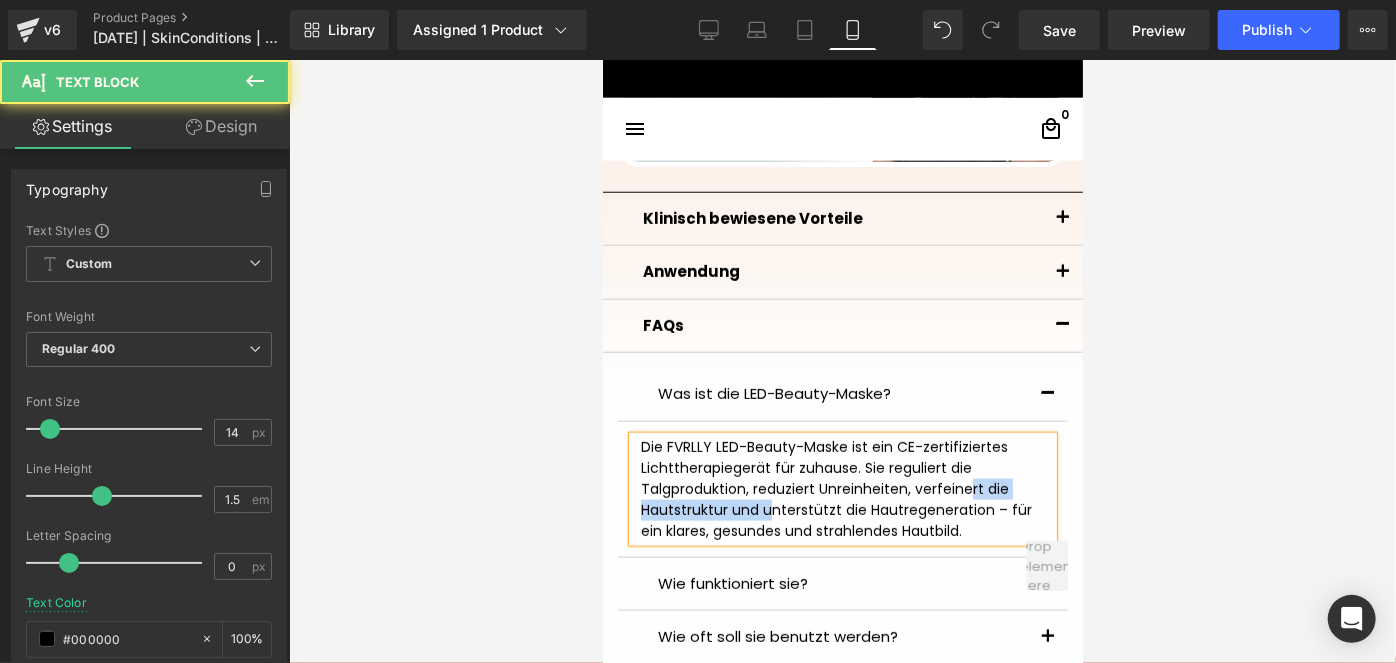click on "Die FVRLLY LED-Beauty-Maske ist ein CE-zertifiziertes Lichttherapiegerät für zuhause. Sie reguliert die Talgproduktion, reduziert Unreinheiten, verfeinert die Hautstruktur und unterstützt die Hautregeneration – für ein klares, gesundes und strahlendes Hautbild." at bounding box center [842, 488] 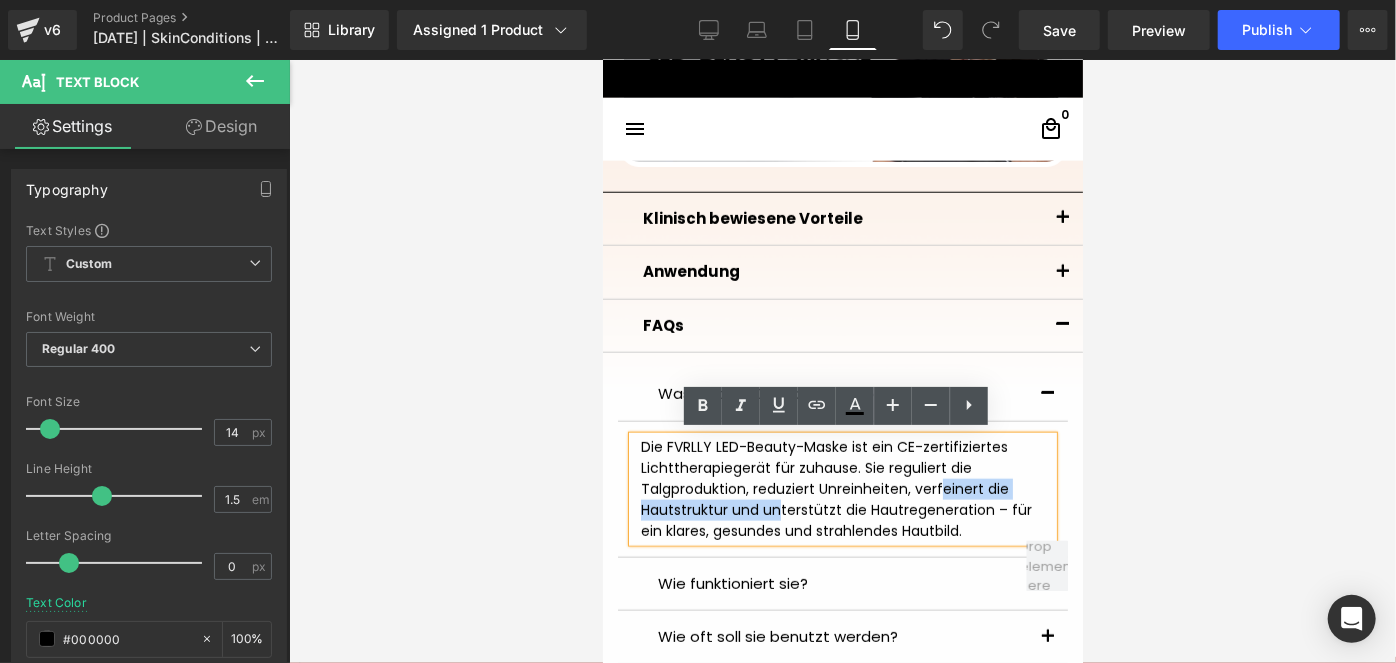 drag, startPoint x: 899, startPoint y: 481, endPoint x: 722, endPoint y: 512, distance: 179.69418 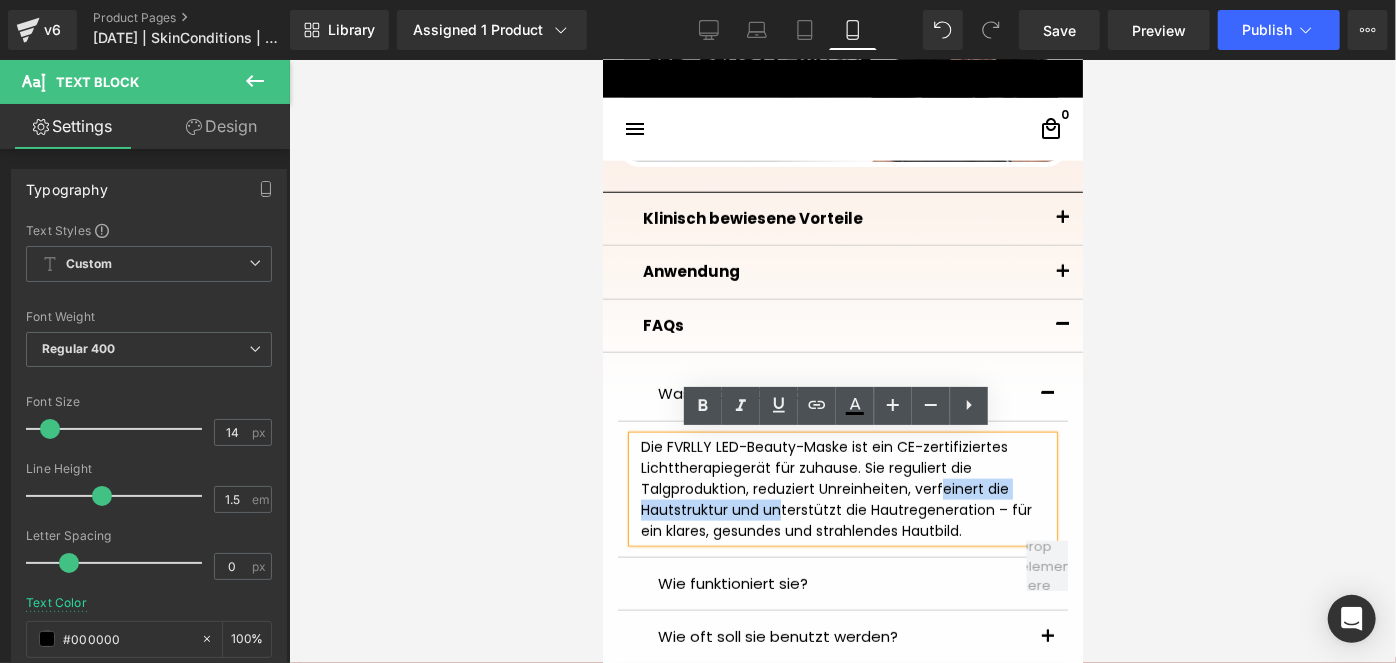 click on "Die FVRLLY LED-Beauty-Maske ist ein CE-zertifiziertes Lichttherapiegerät für zuhause. Sie reguliert die Talgproduktion, reduziert Unreinheiten, verfeinert die Hautstruktur und unterstützt die Hautregeneration – für ein klares, gesundes und strahlendes Hautbild." at bounding box center [842, 488] 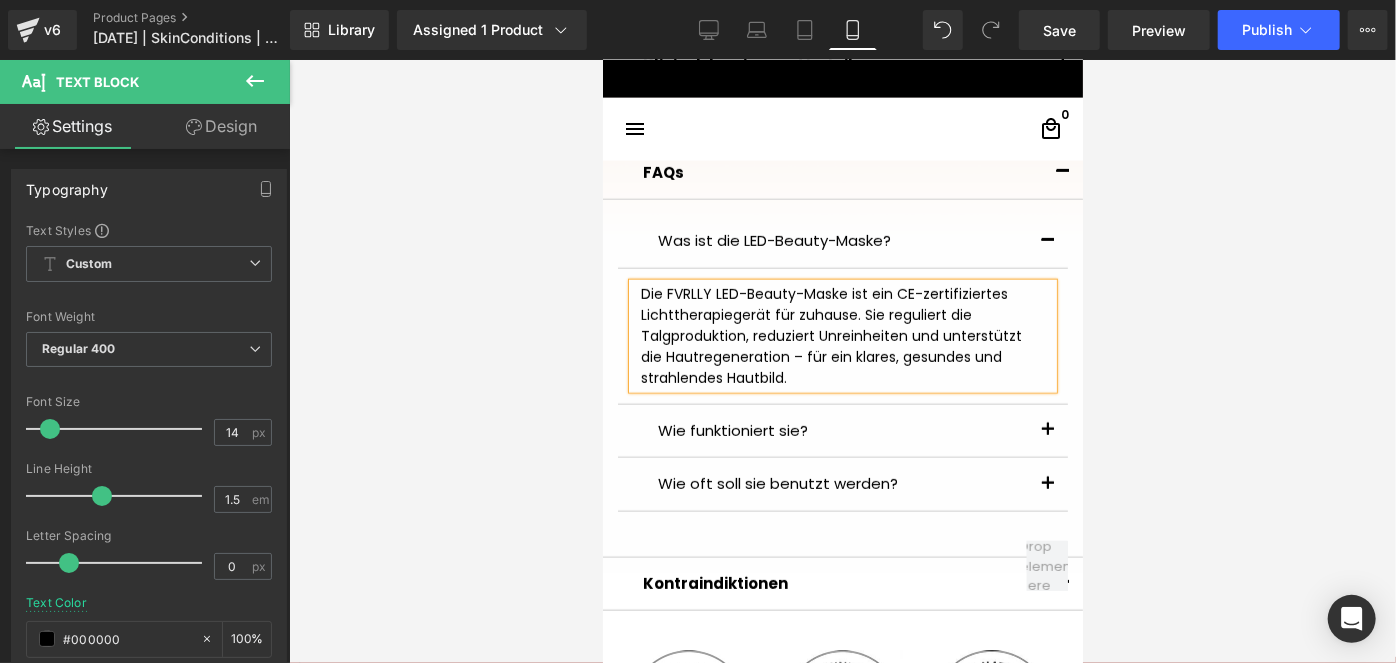 scroll, scrollTop: 1474, scrollLeft: 0, axis: vertical 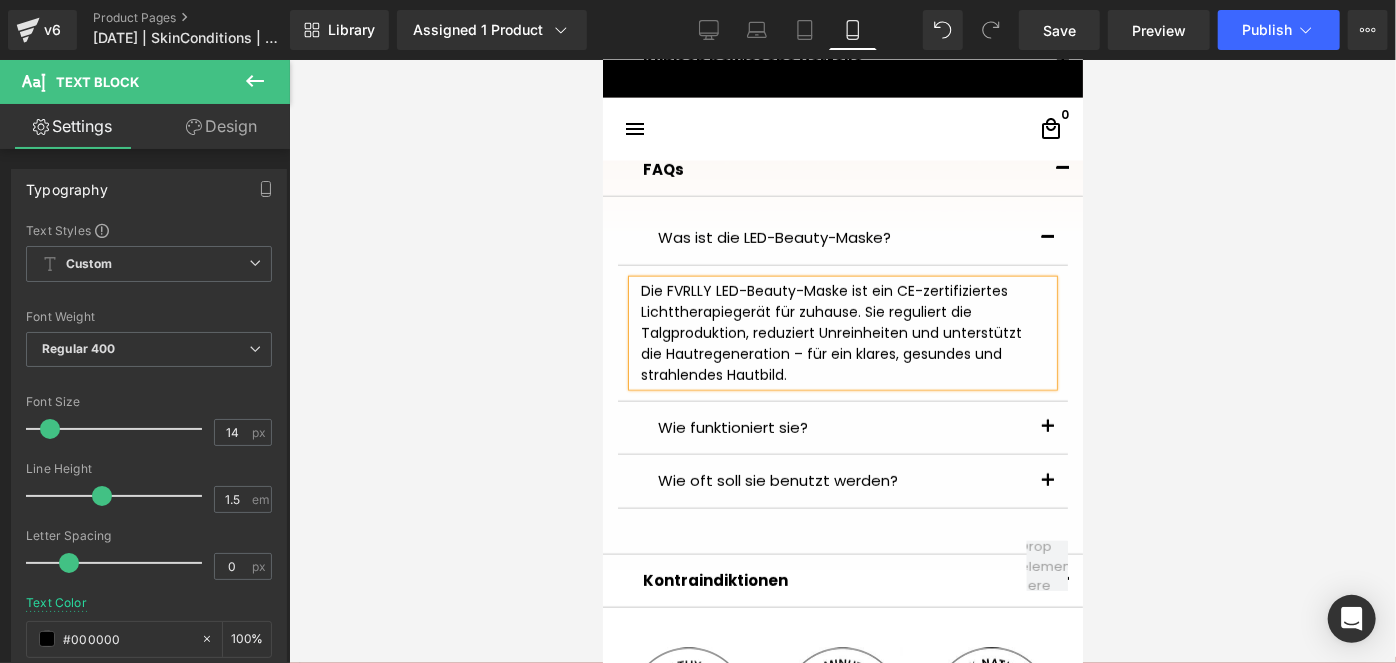 click at bounding box center (1047, 432) 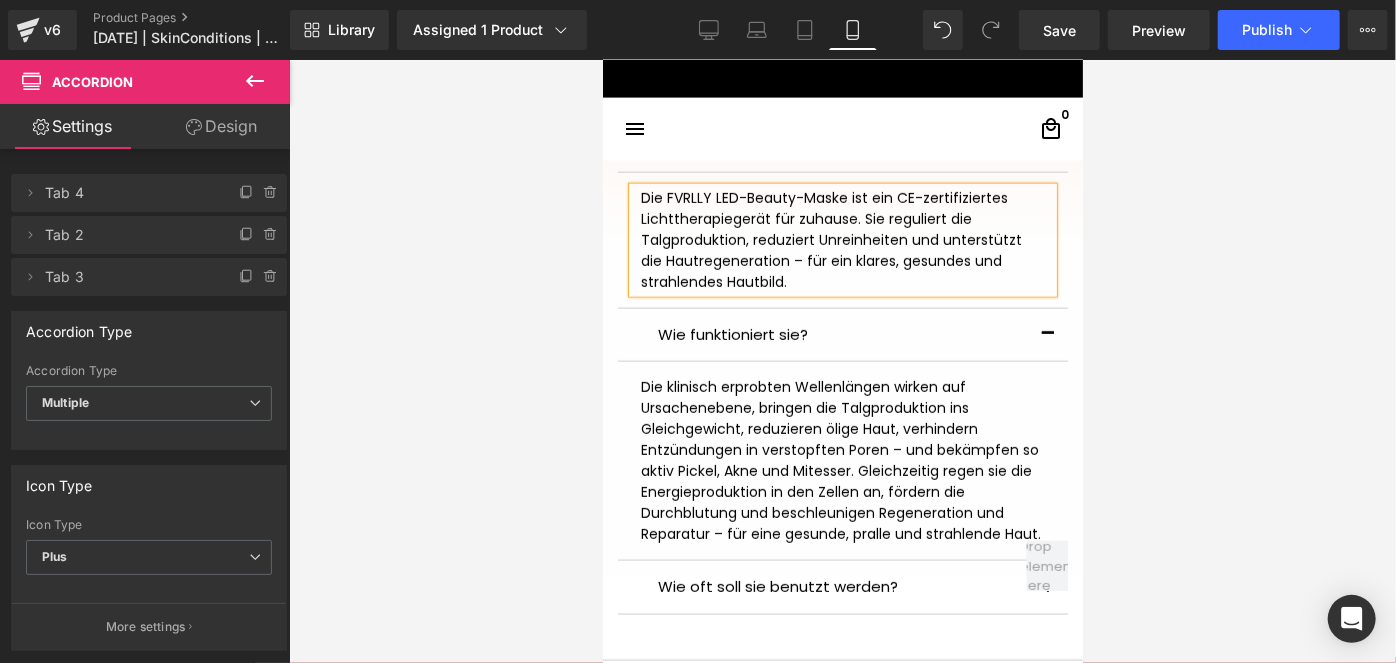 scroll, scrollTop: 1580, scrollLeft: 0, axis: vertical 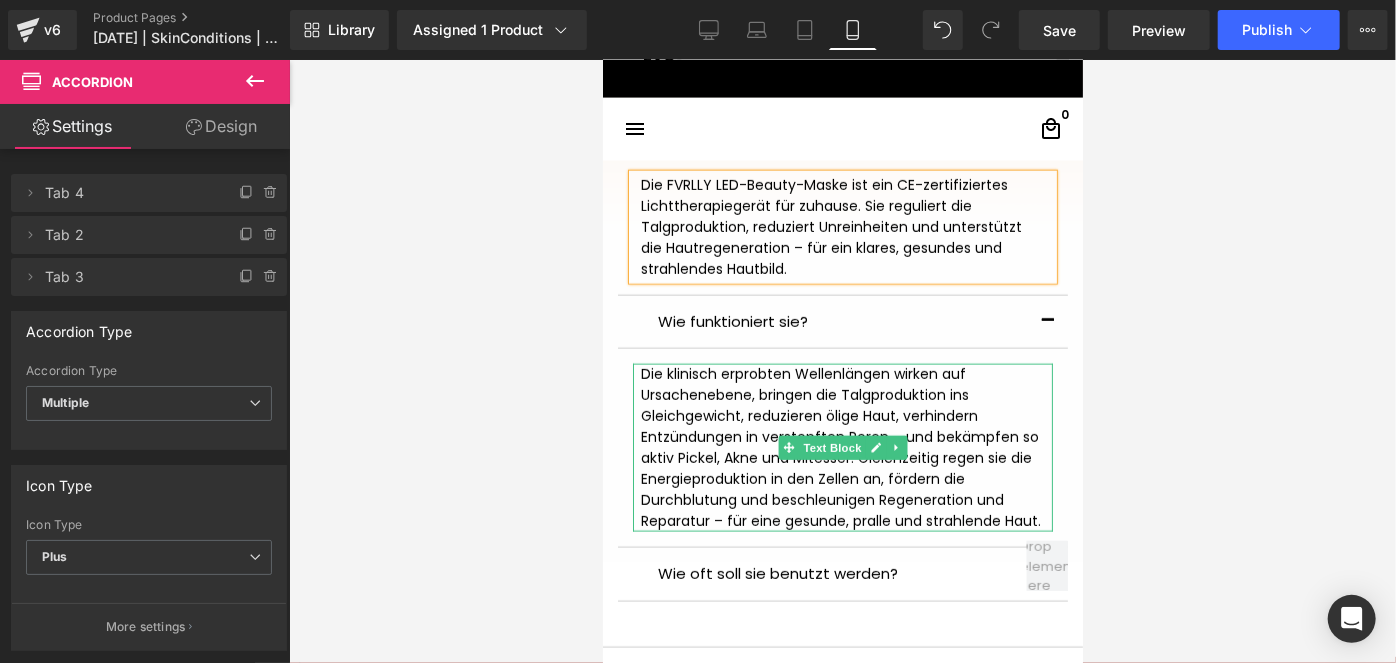 click on "Die klinisch erprobten Wellenlängen wirken auf Ursachenebene, bringen die Talgproduktion ins Gleichgewicht, reduzieren ölige Haut, verhindern Entzündungen in verstopften Poren – und bekämpfen so aktiv Pickel, Akne und Mitesser. Gleichzeitig regen sie die Energieproduktion in den Zellen an, fördern die Durchblutung und beschleunigen Regeneration und Reparatur – für eine gesunde, pralle und strahlende Haut." at bounding box center (842, 447) 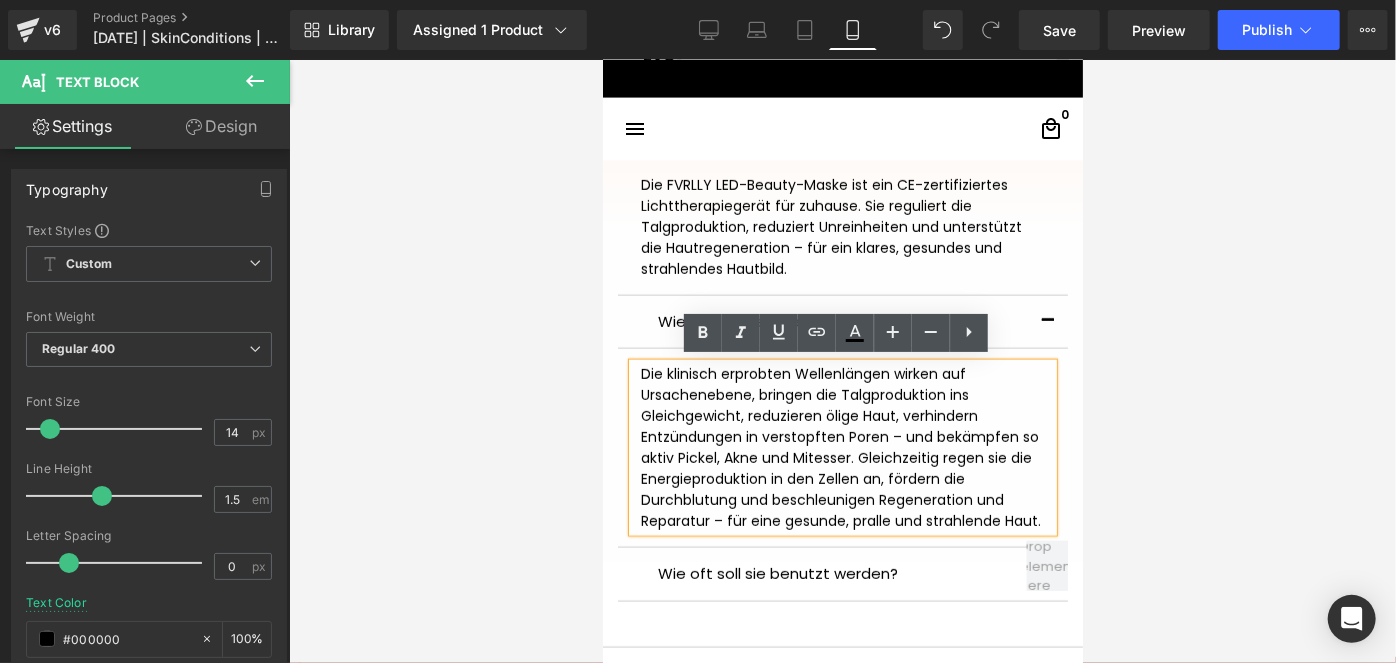 drag, startPoint x: 702, startPoint y: 518, endPoint x: 1079, endPoint y: 515, distance: 377.01193 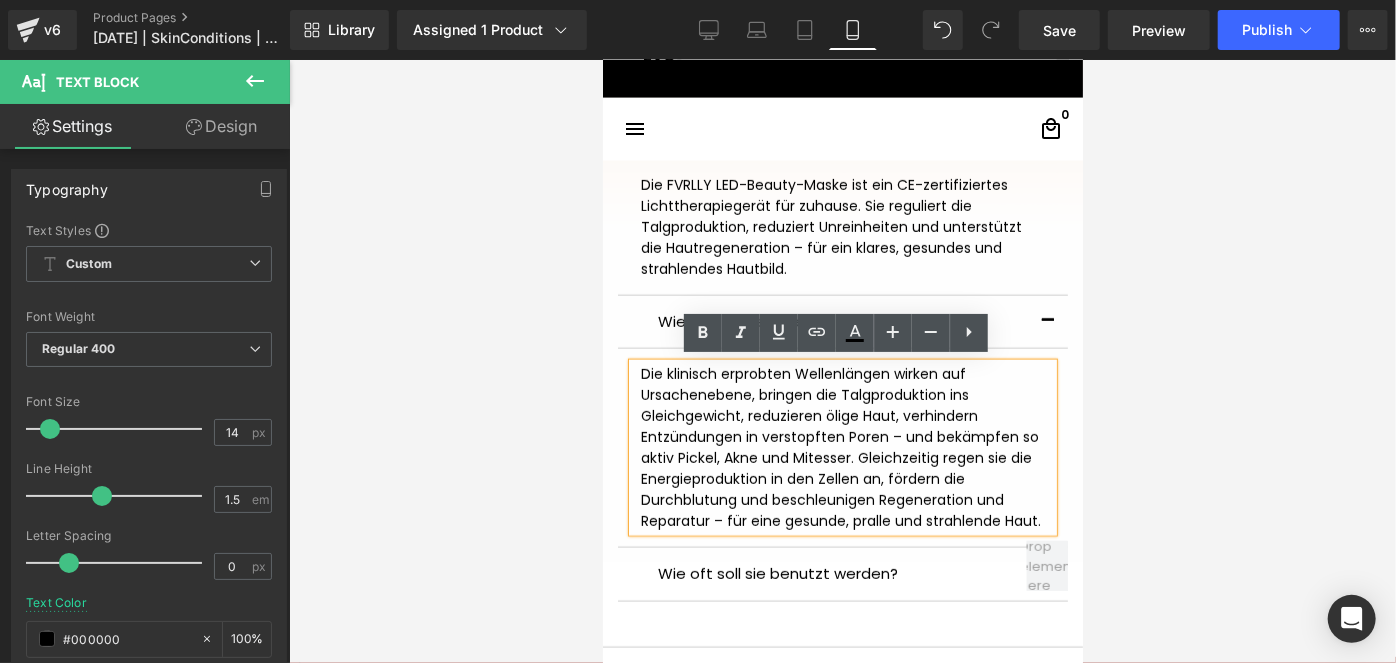 click on "□
search
close
menu
Menu
close
Startseite
Alle Produkte
add
add" at bounding box center (842, -1220) 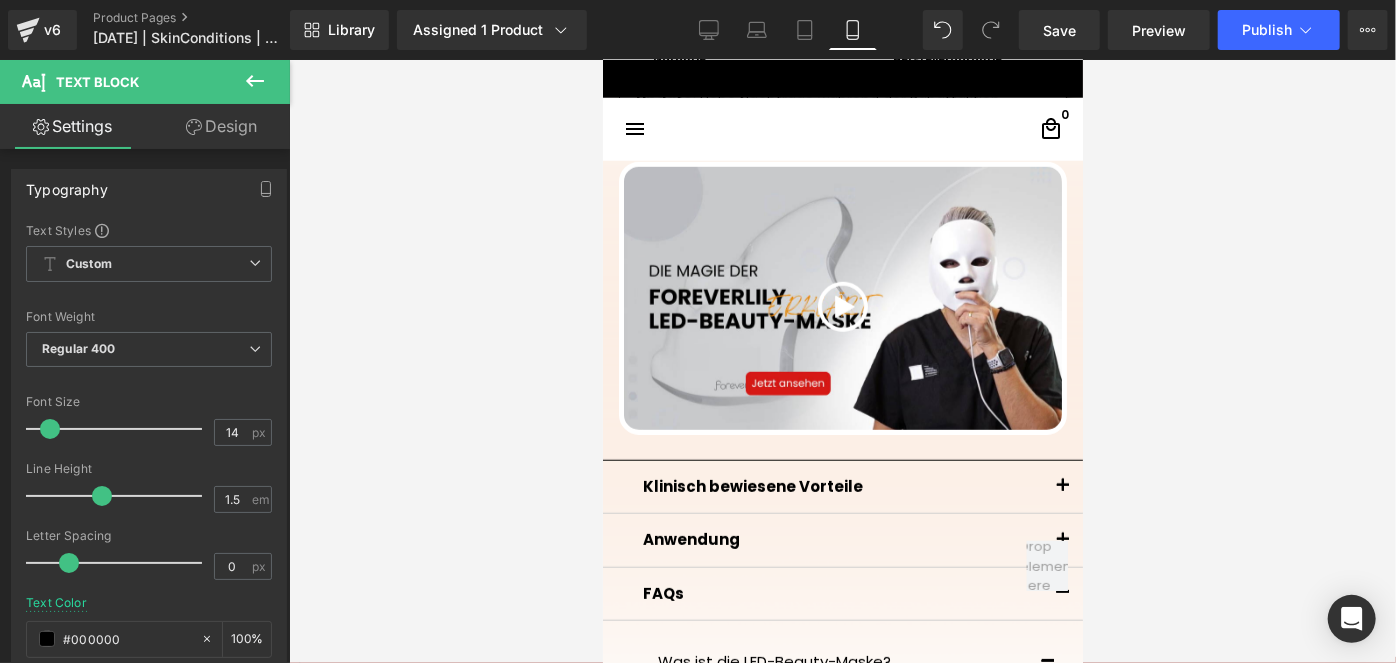 scroll, scrollTop: 1048, scrollLeft: 0, axis: vertical 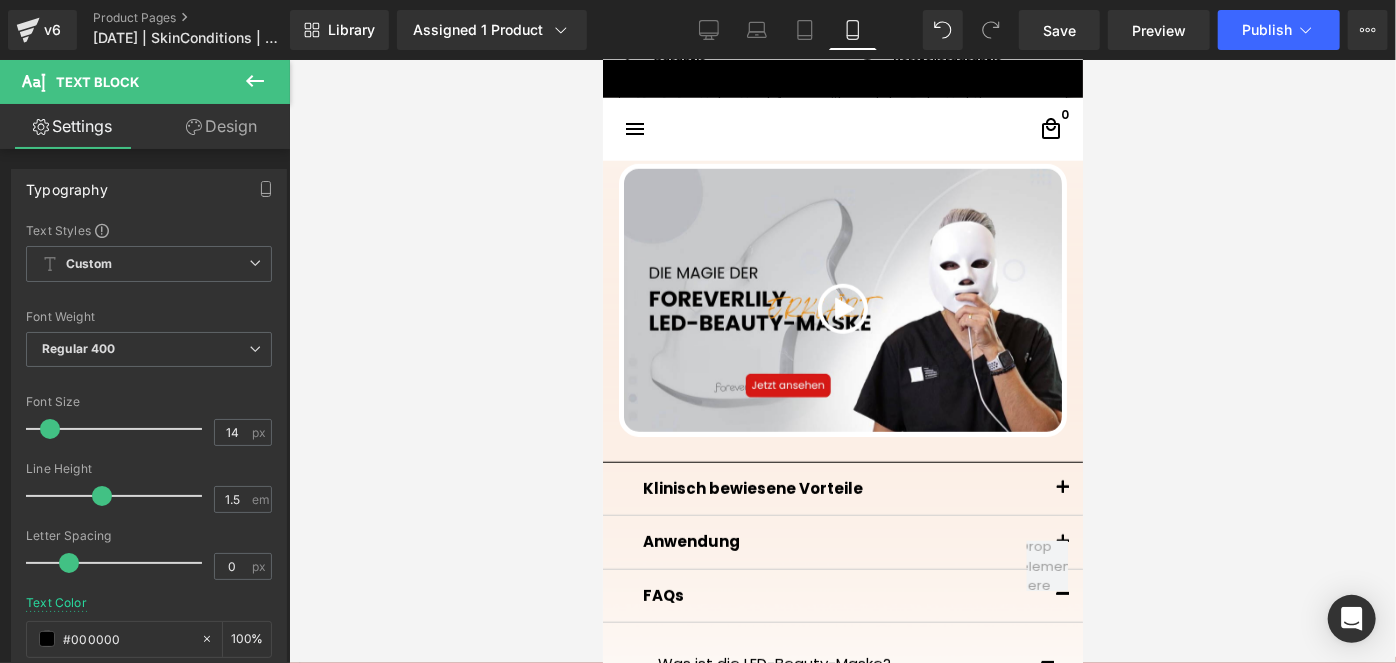 click at bounding box center (1062, 493) 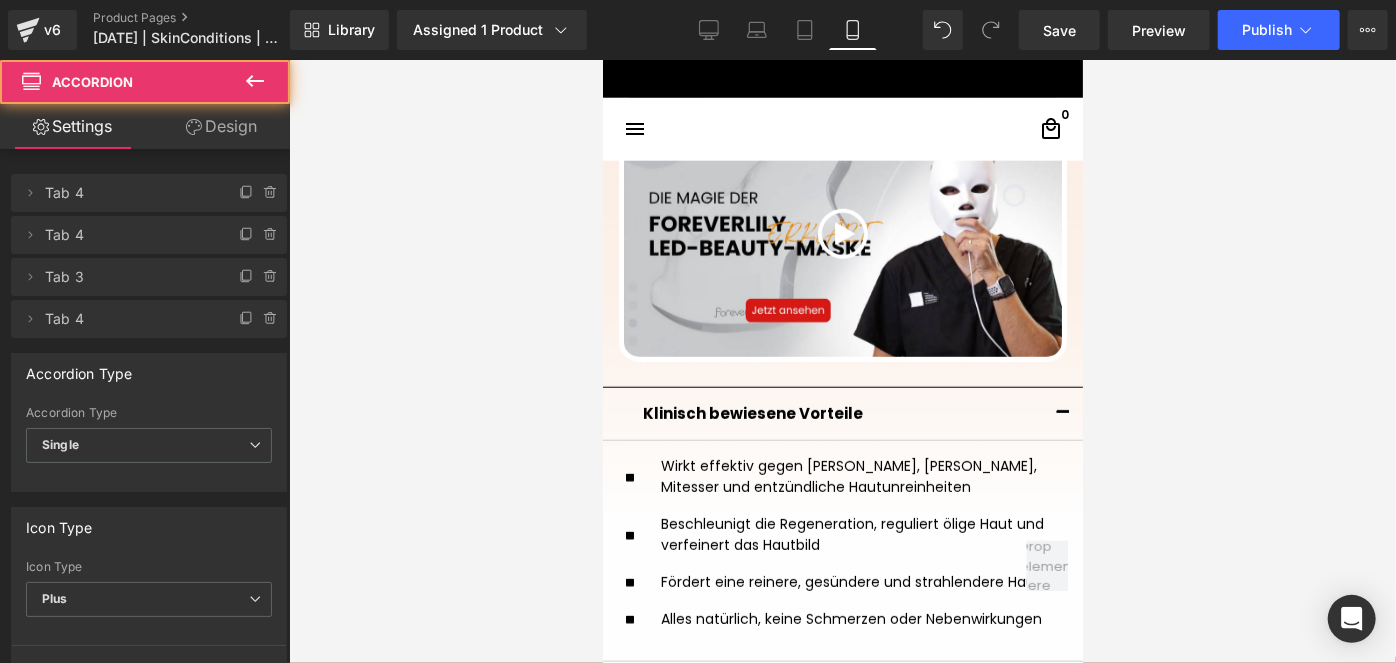 scroll, scrollTop: 1153, scrollLeft: 0, axis: vertical 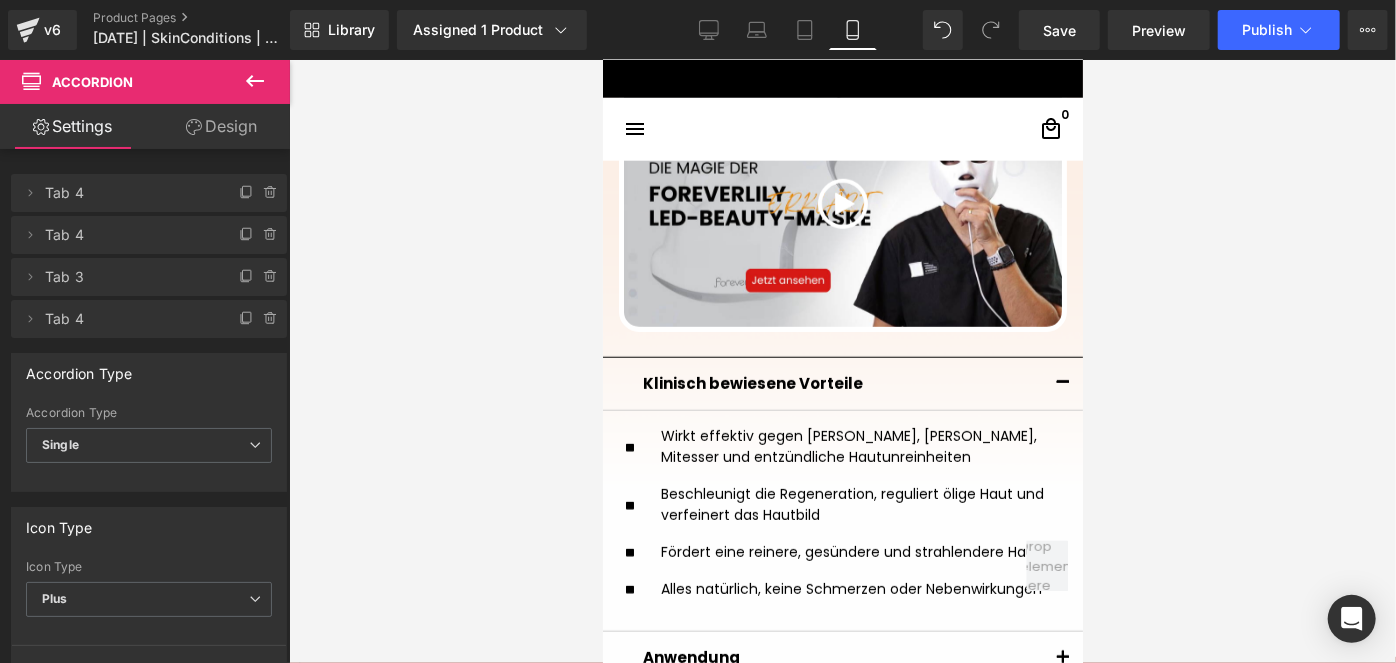 click on "Beschleunigt die Regeneration, reguliert ölige Haut und verfeinert das Hautbild" at bounding box center [851, 504] 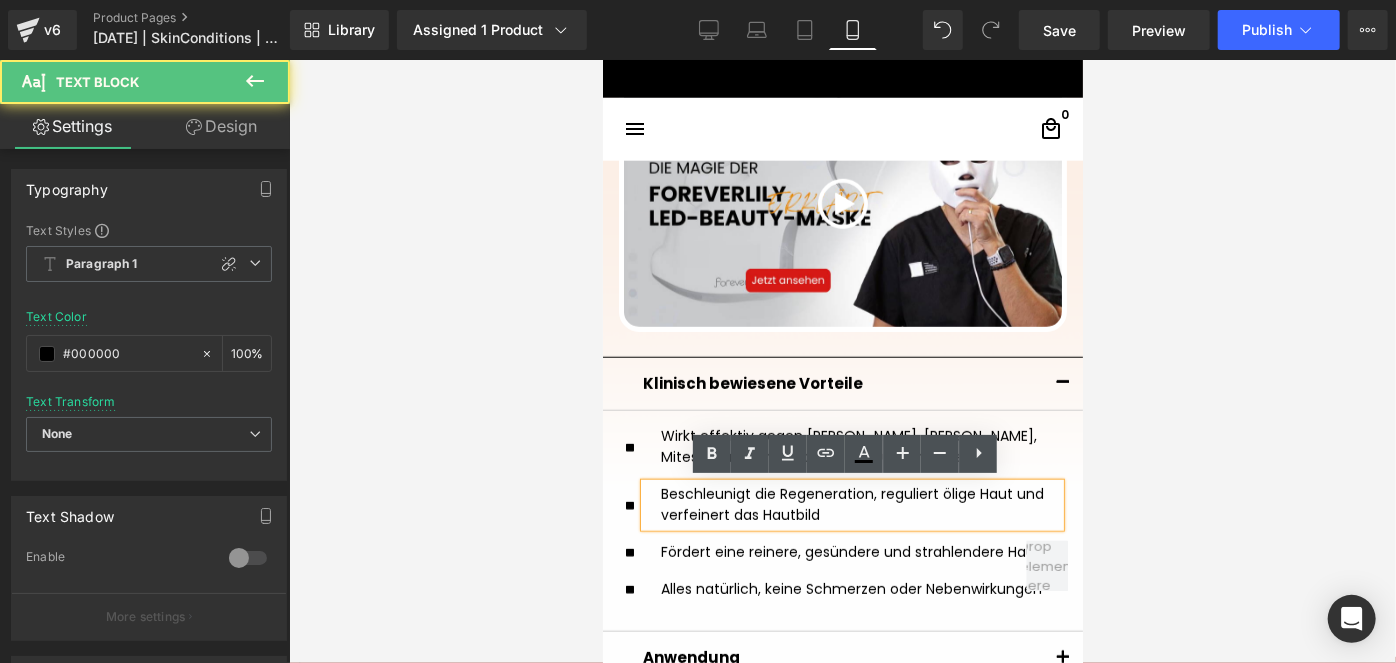 click on "Beschleunigt die Regeneration, reguliert ölige Haut und verfeinert das Hautbild" at bounding box center [851, 504] 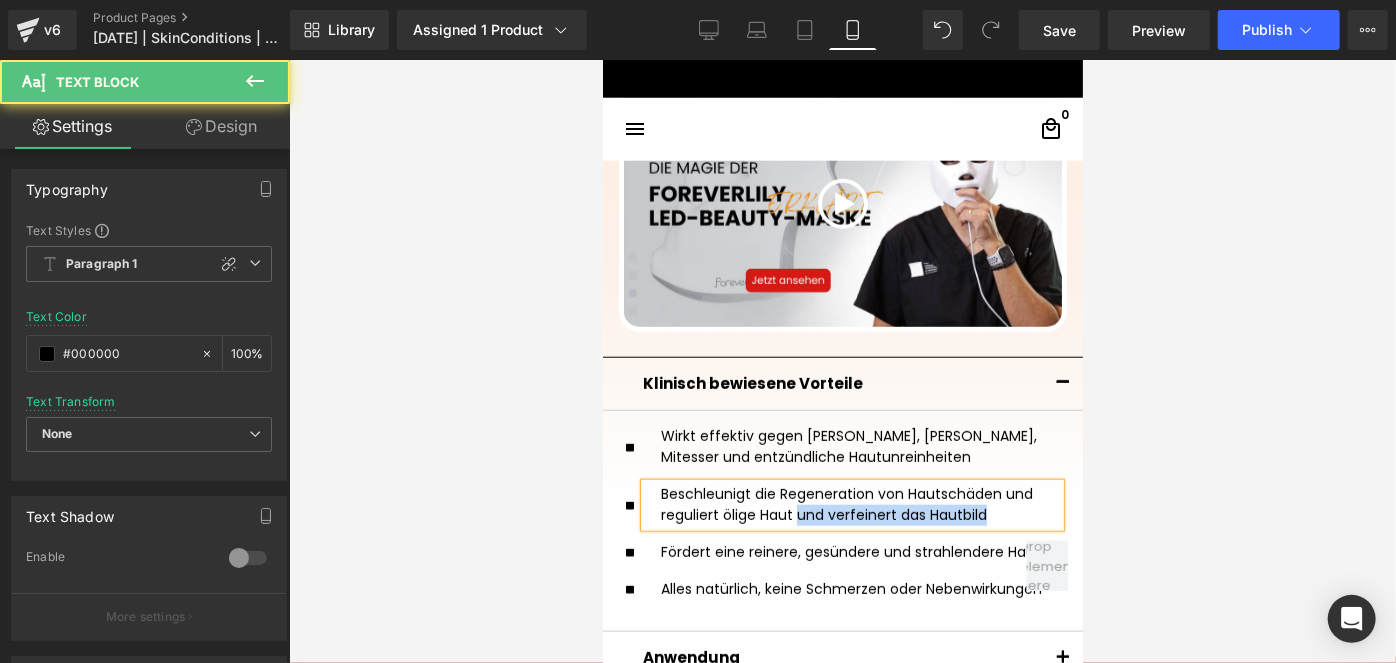 drag, startPoint x: 989, startPoint y: 513, endPoint x: 791, endPoint y: 514, distance: 198.00252 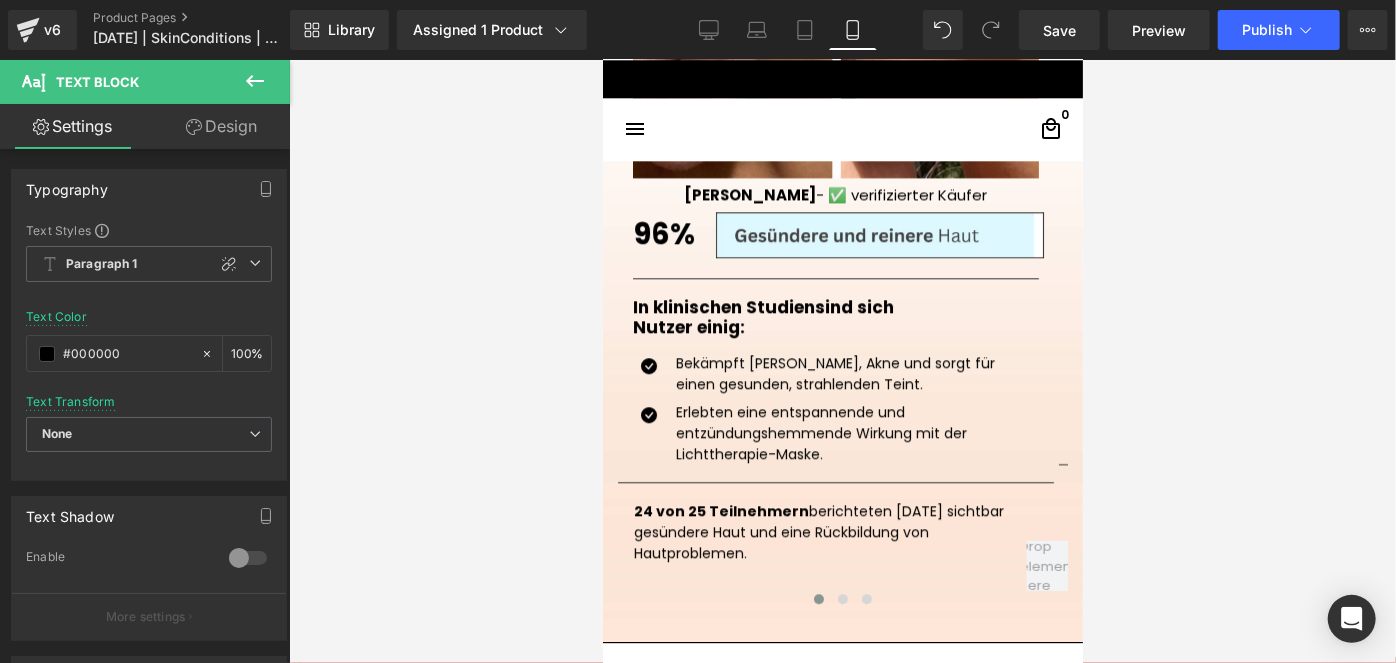 scroll, scrollTop: 2661, scrollLeft: 0, axis: vertical 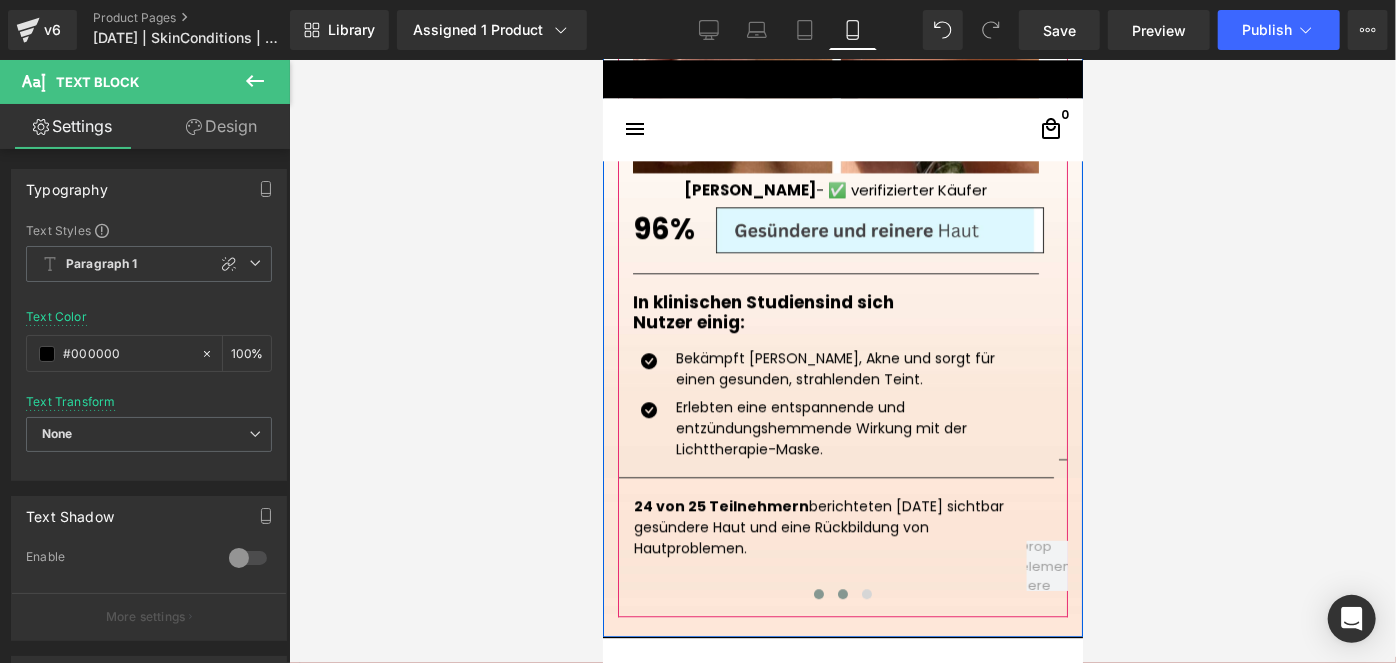 click at bounding box center [842, 593] 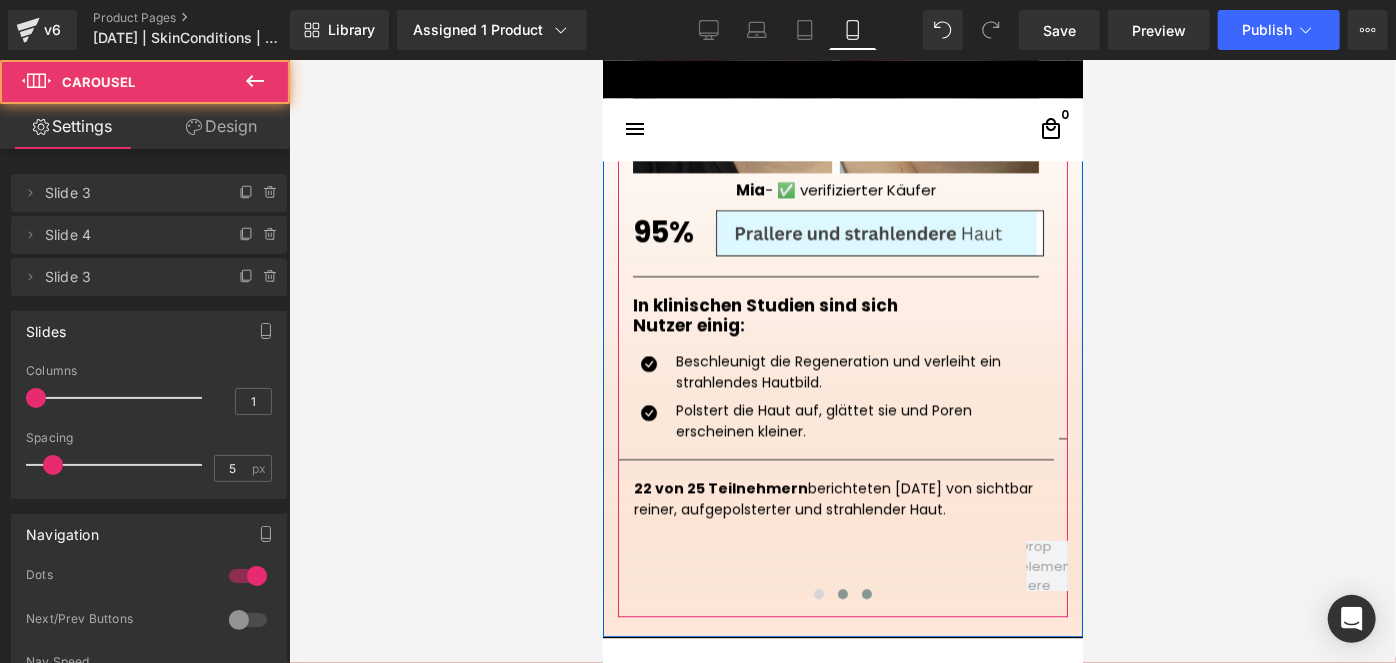 click at bounding box center [866, 593] 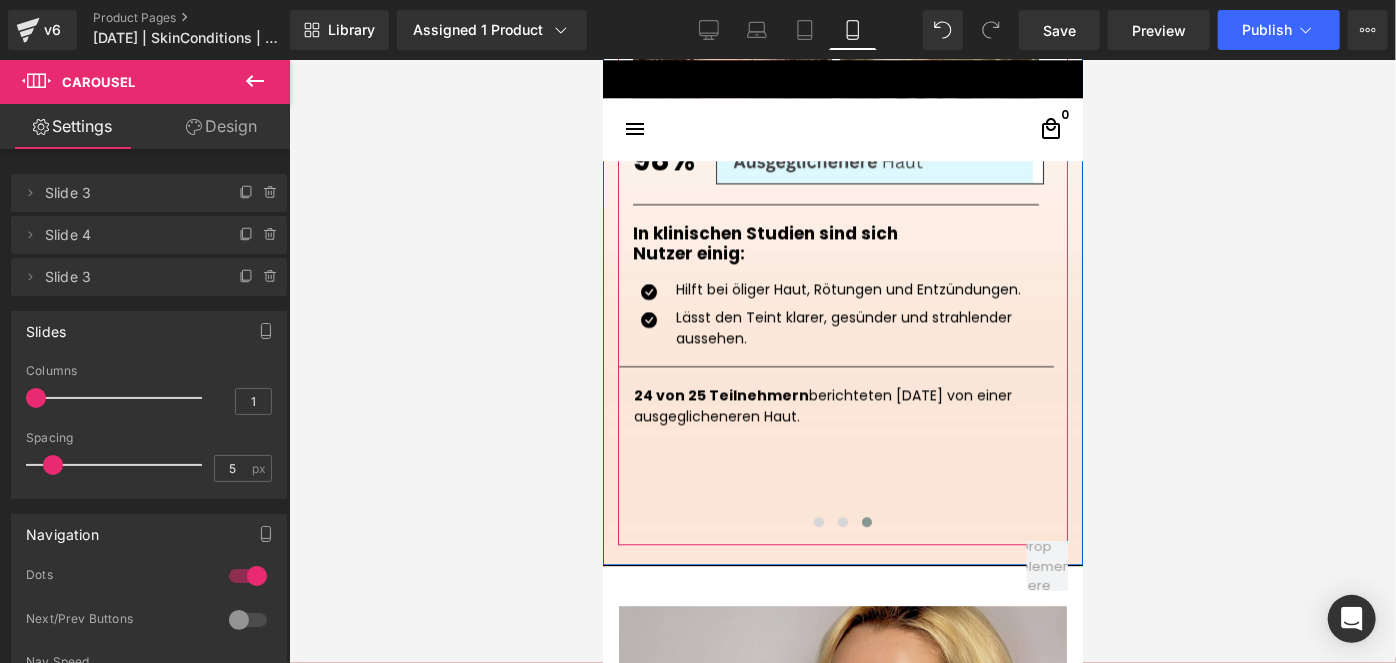 scroll, scrollTop: 2734, scrollLeft: 0, axis: vertical 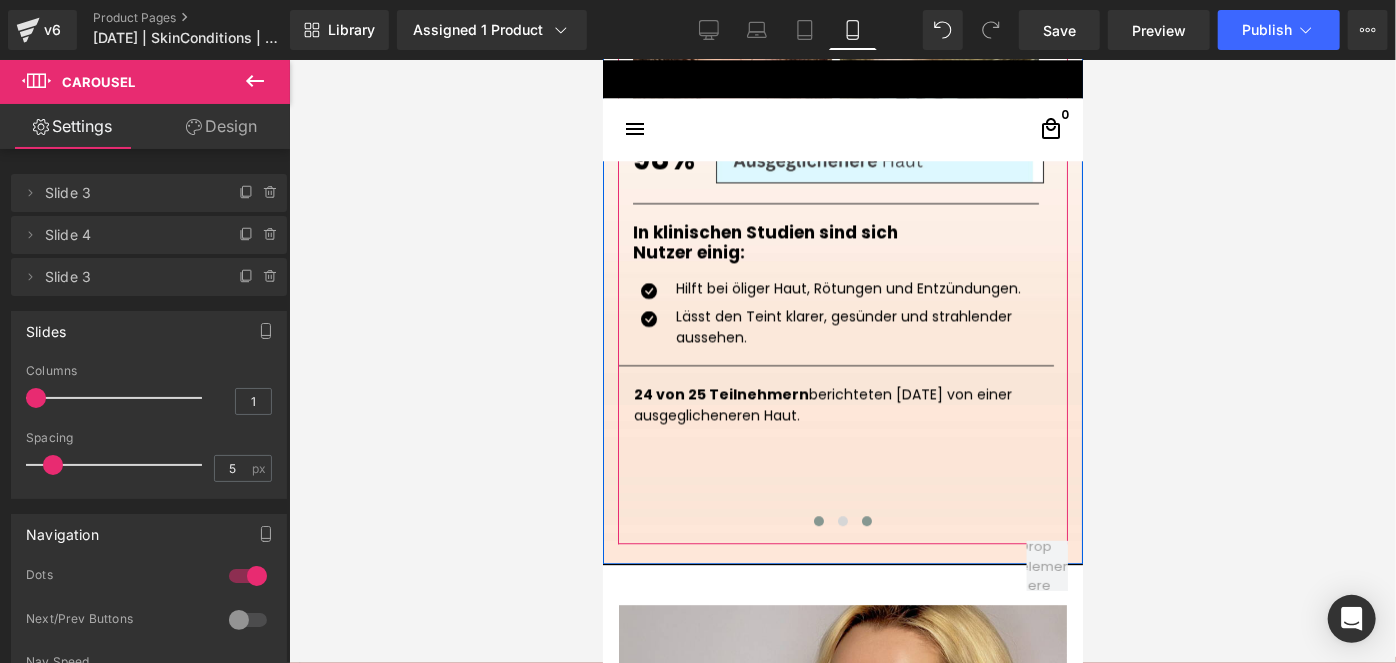 click at bounding box center [818, 520] 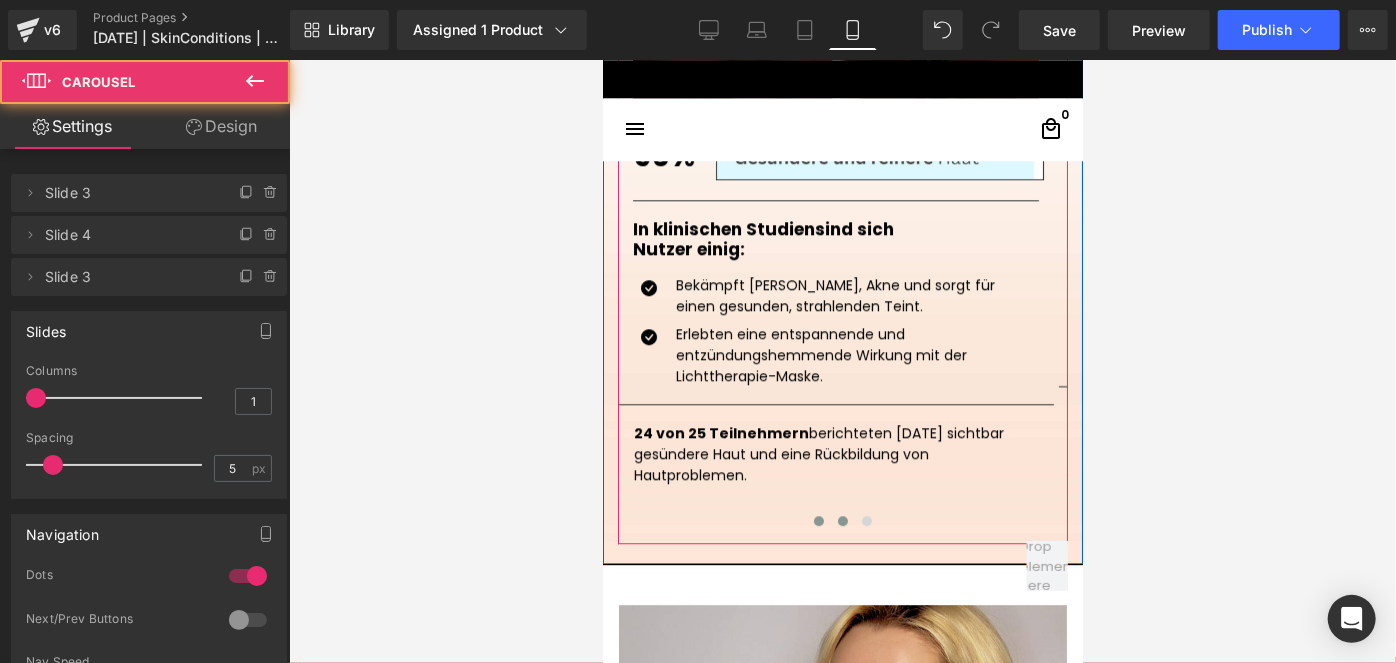 click at bounding box center [842, 520] 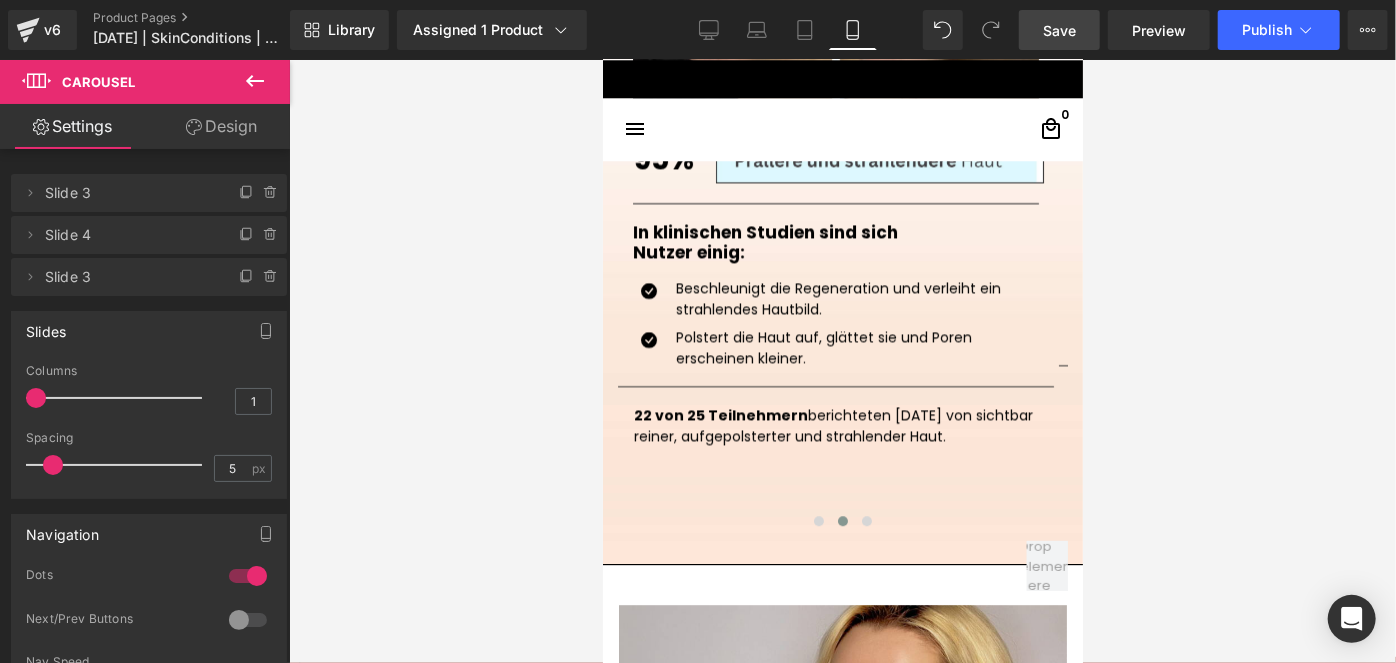 drag, startPoint x: 1068, startPoint y: 25, endPoint x: 305, endPoint y: 260, distance: 798.36957 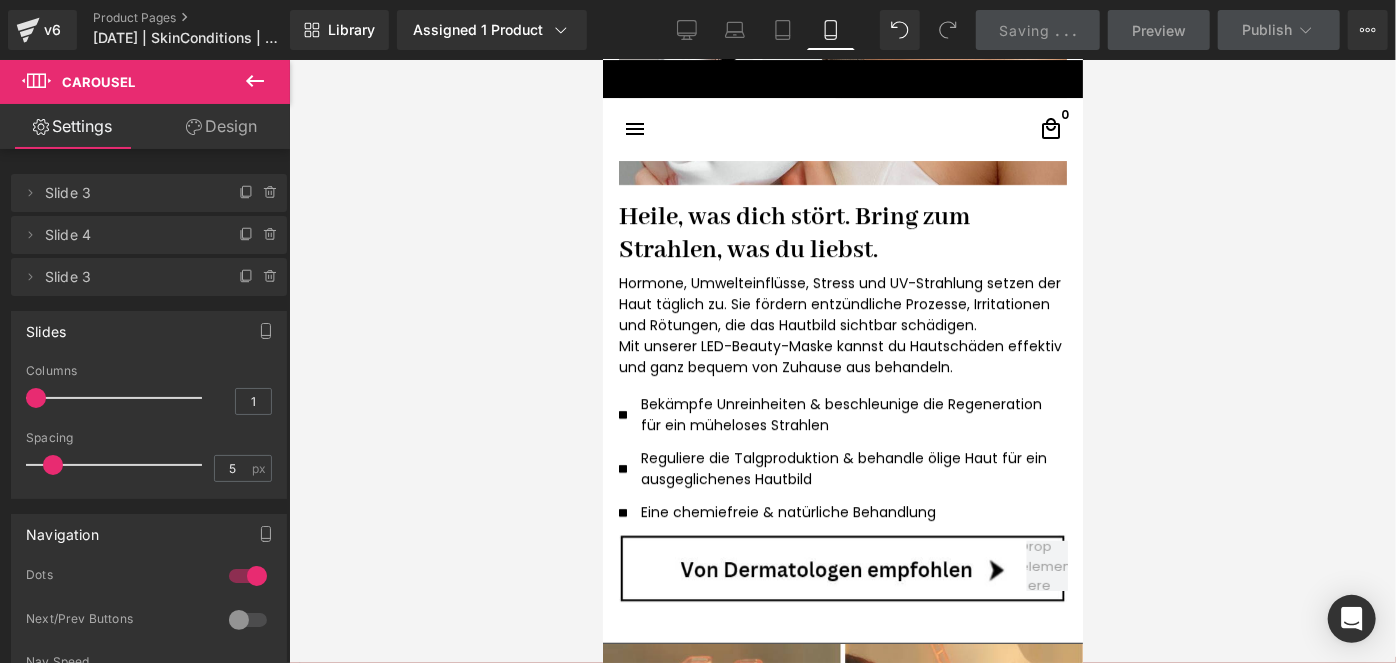 scroll, scrollTop: 3665, scrollLeft: 0, axis: vertical 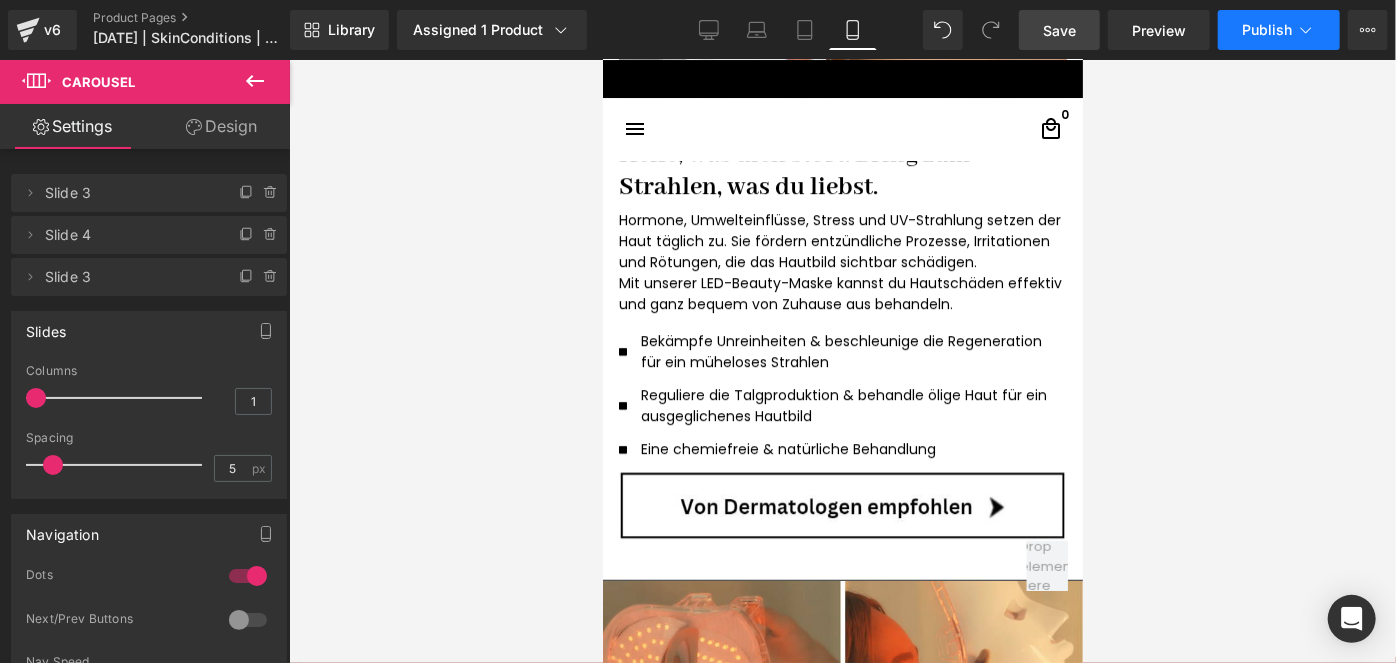 click on "Publish" at bounding box center [1267, 30] 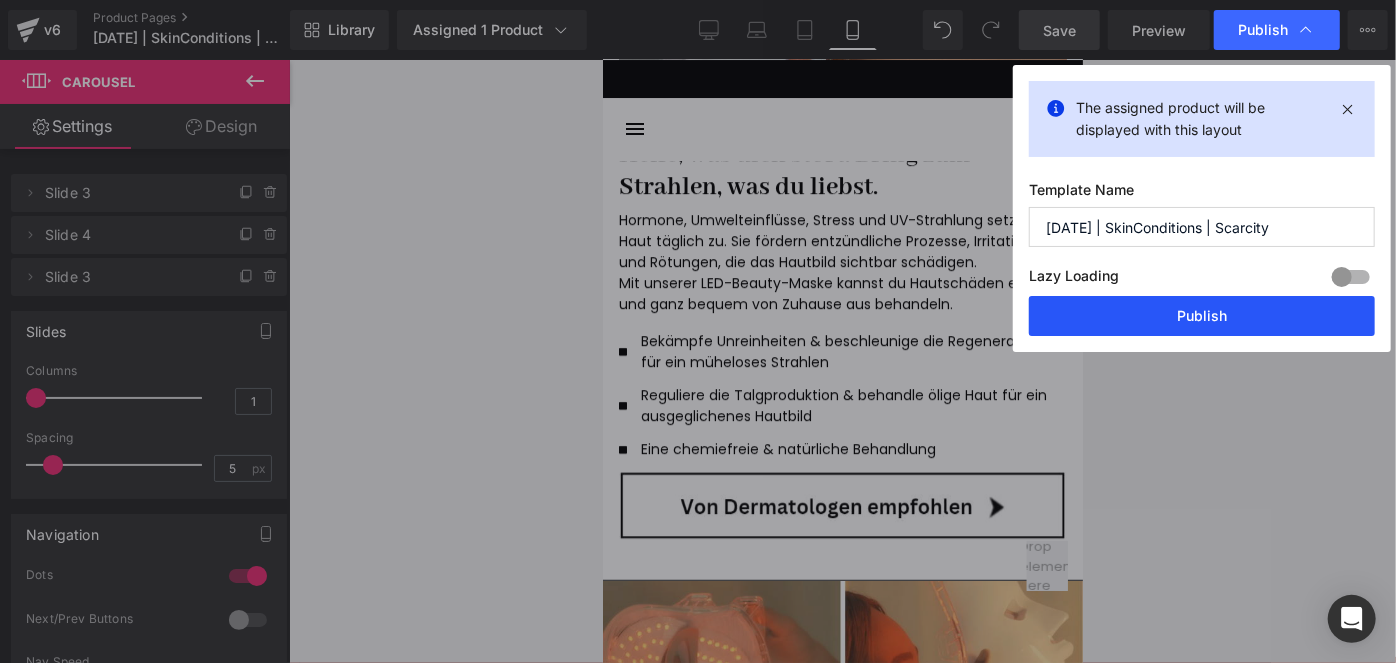 click on "Publish" at bounding box center (1202, 316) 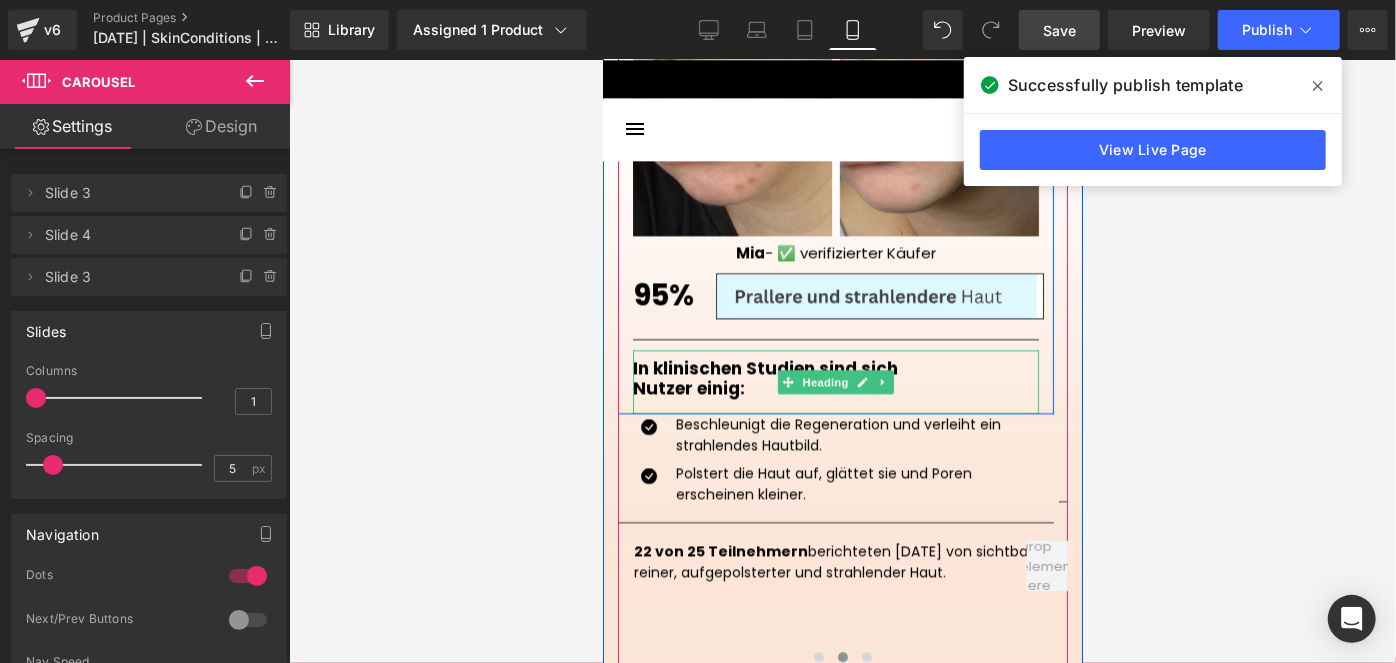 scroll, scrollTop: 2595, scrollLeft: 0, axis: vertical 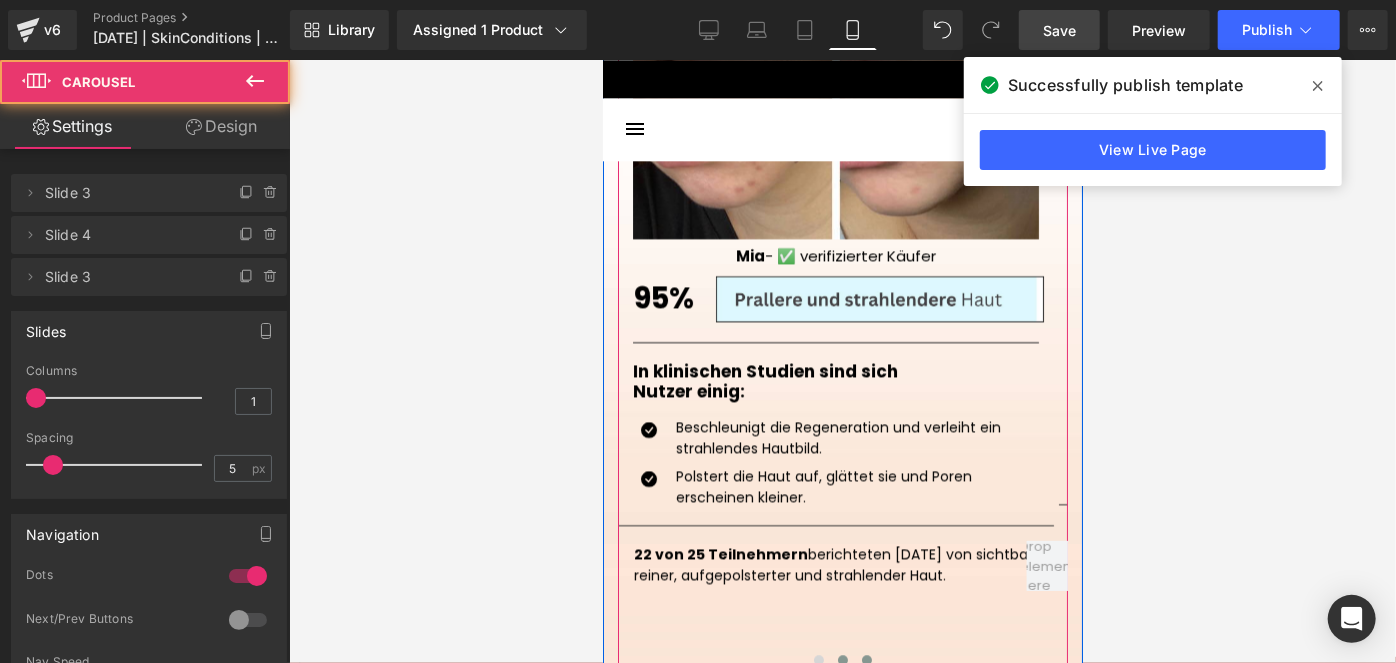 click at bounding box center [866, 659] 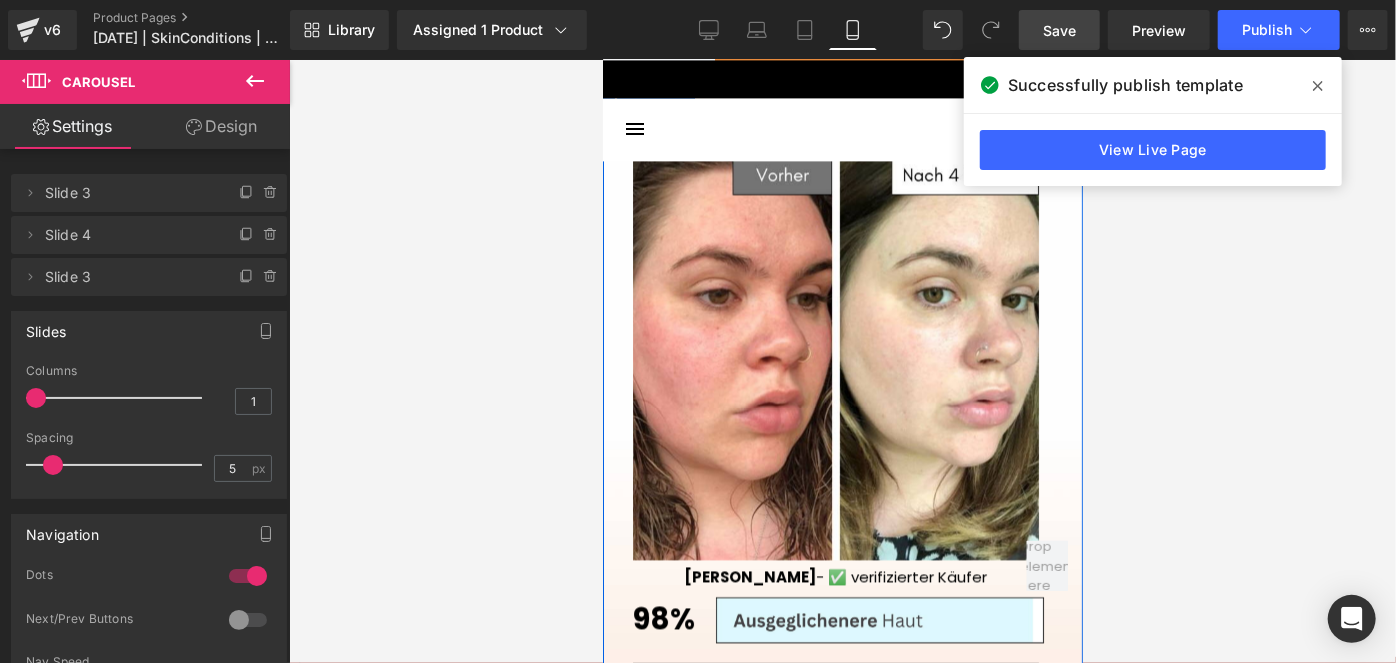scroll, scrollTop: 2272, scrollLeft: 0, axis: vertical 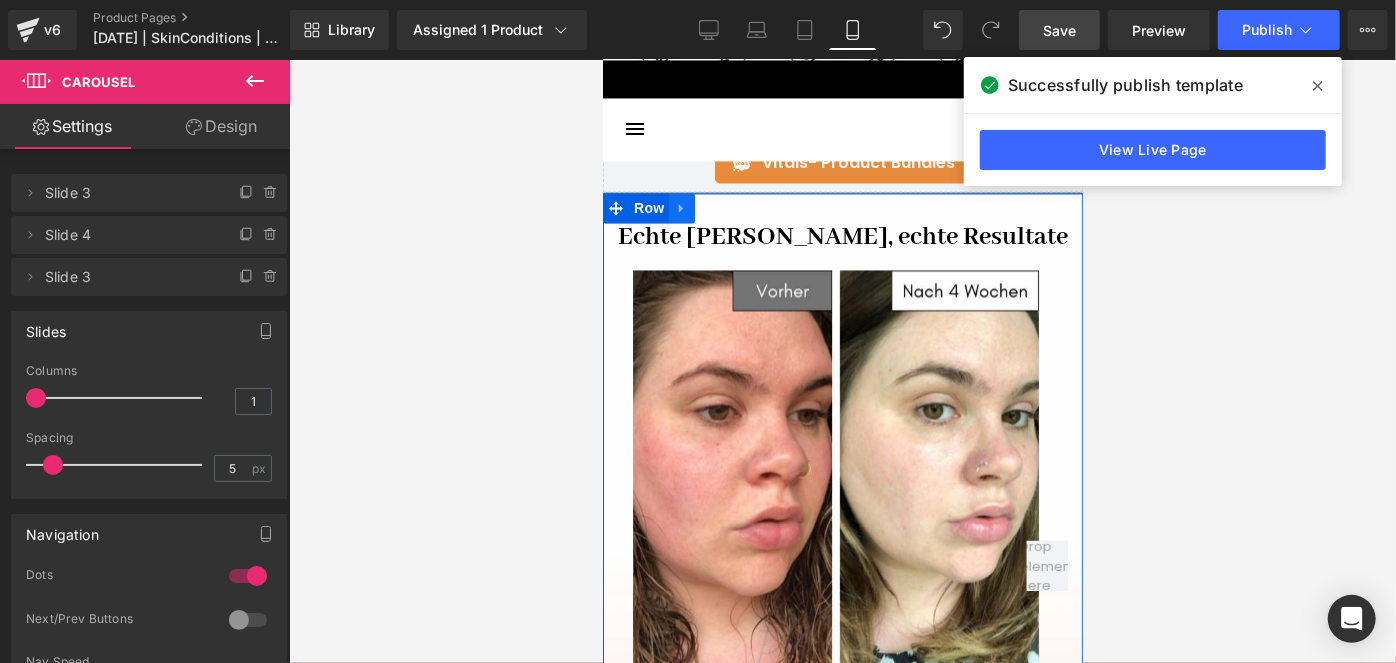 click 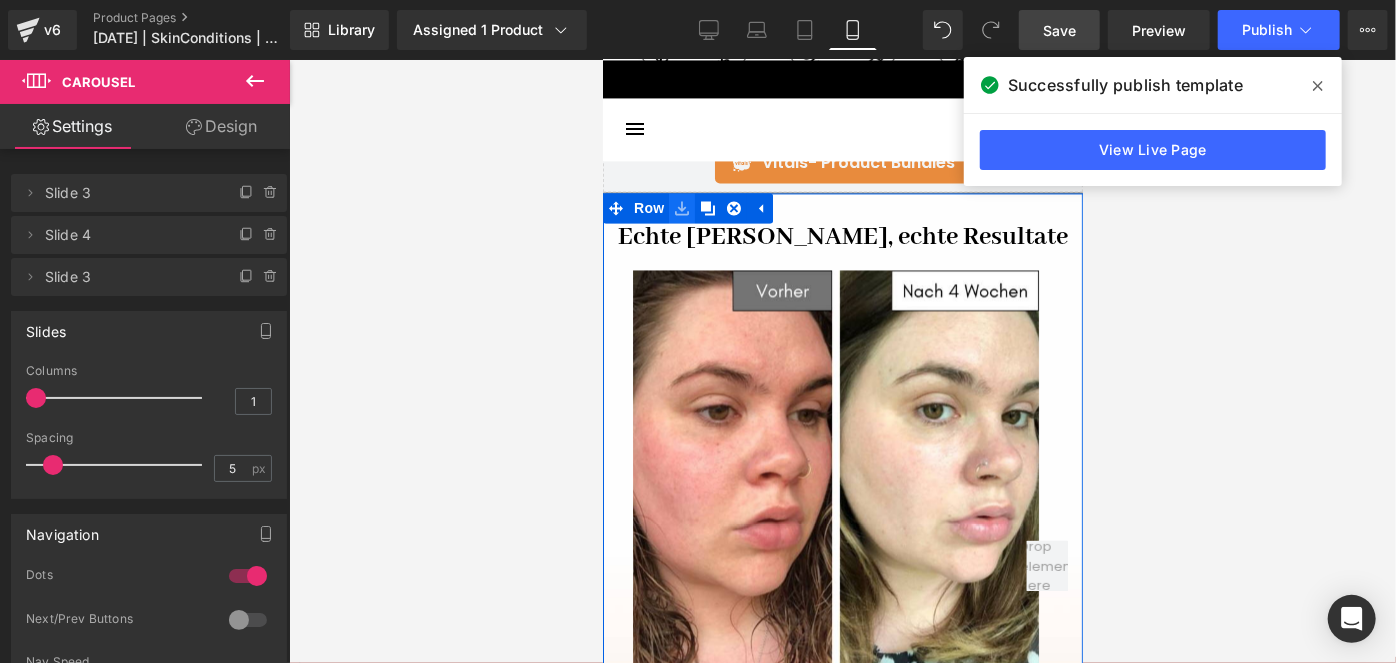 click 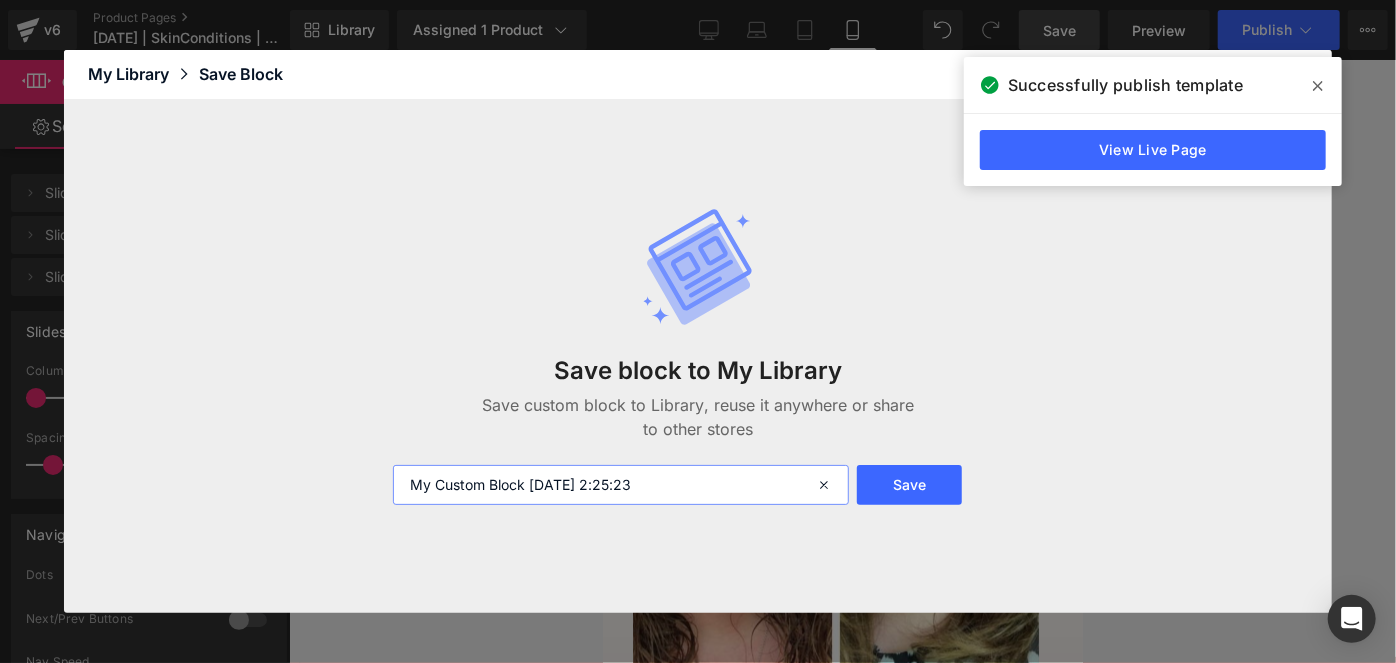 click on "My Custom Block [DATE] 2:25:23" at bounding box center [621, 485] 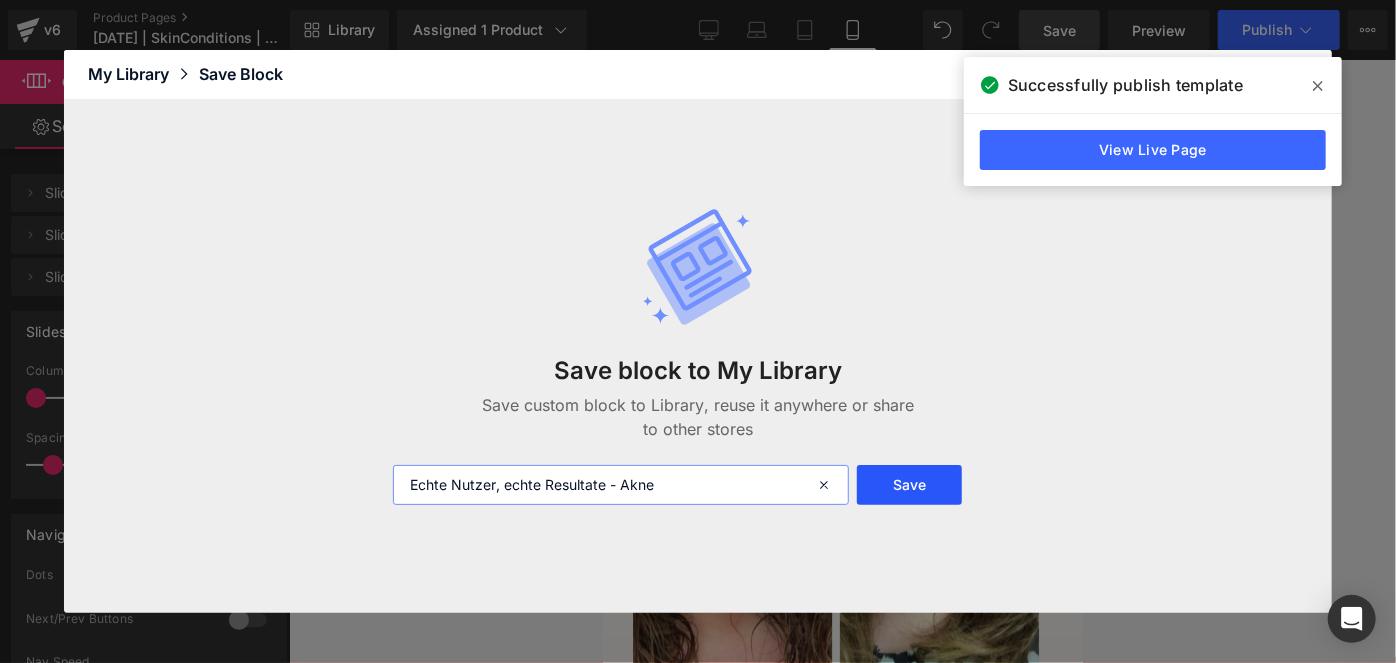 type on "Echte Nutzer, echte Resultate - Akne" 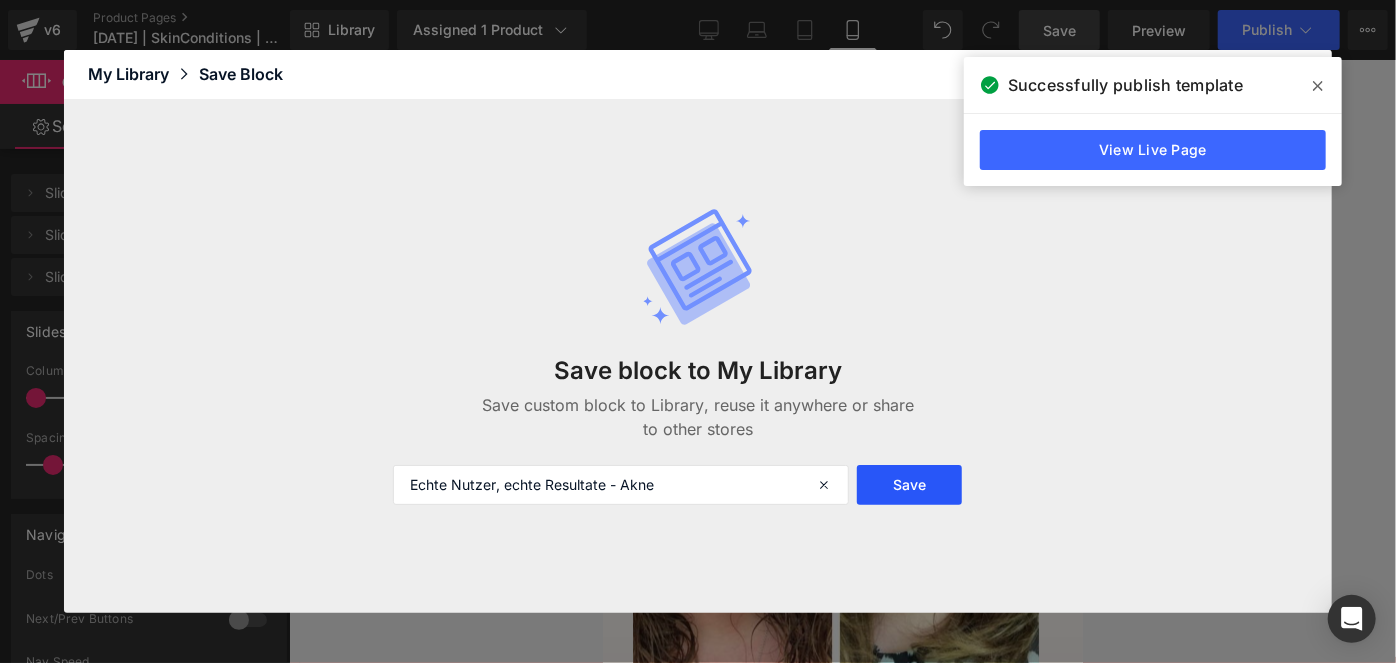 click on "Save" at bounding box center [910, 485] 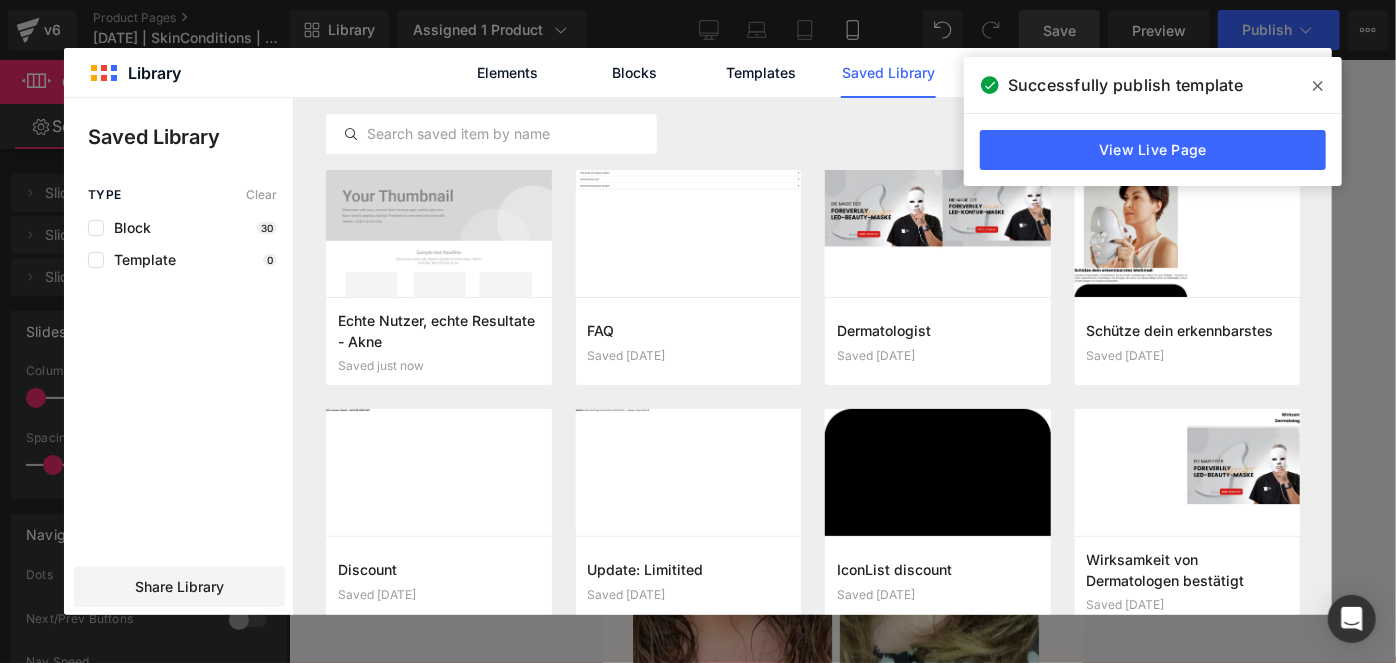 click 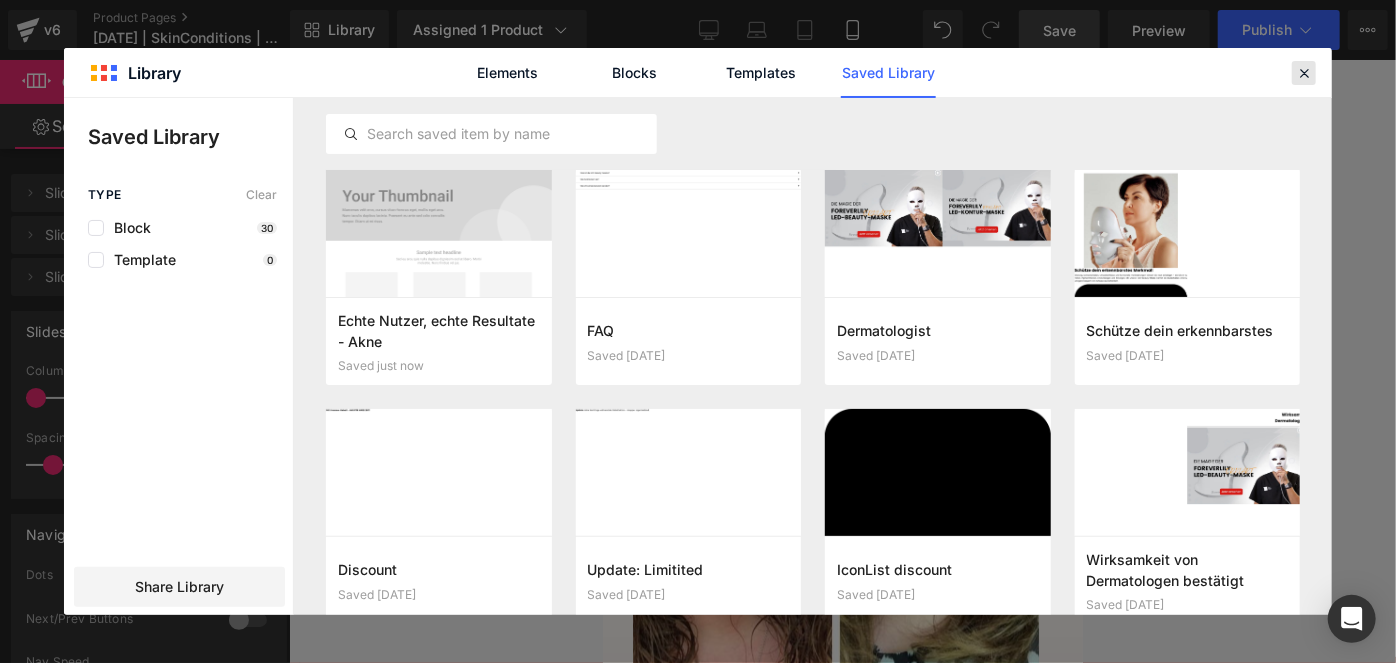 click at bounding box center [1304, 73] 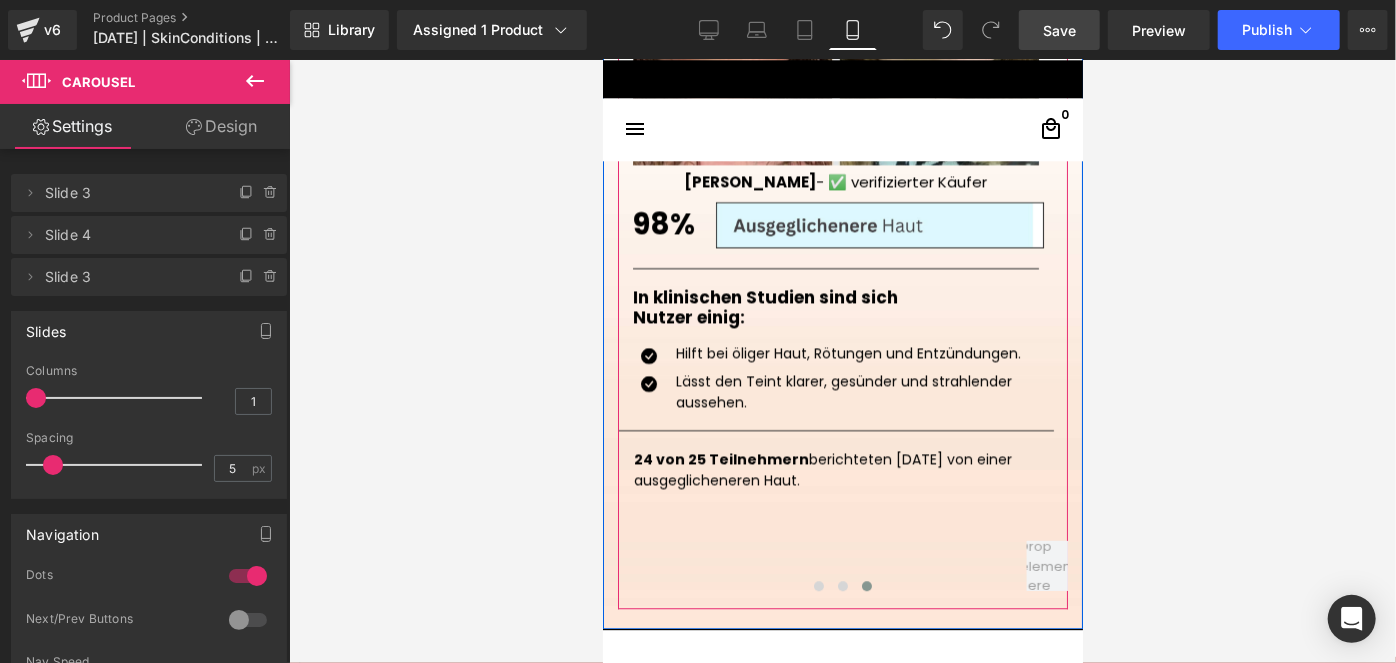 scroll, scrollTop: 2671, scrollLeft: 0, axis: vertical 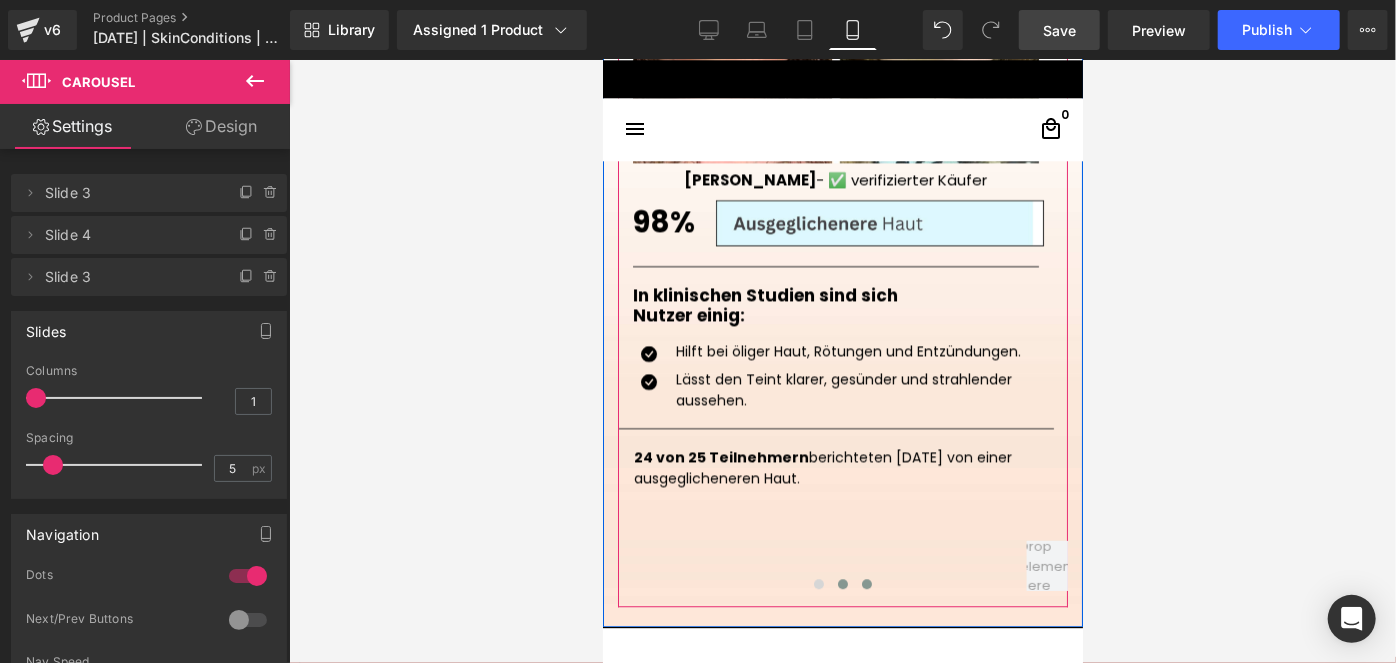 click at bounding box center (842, 583) 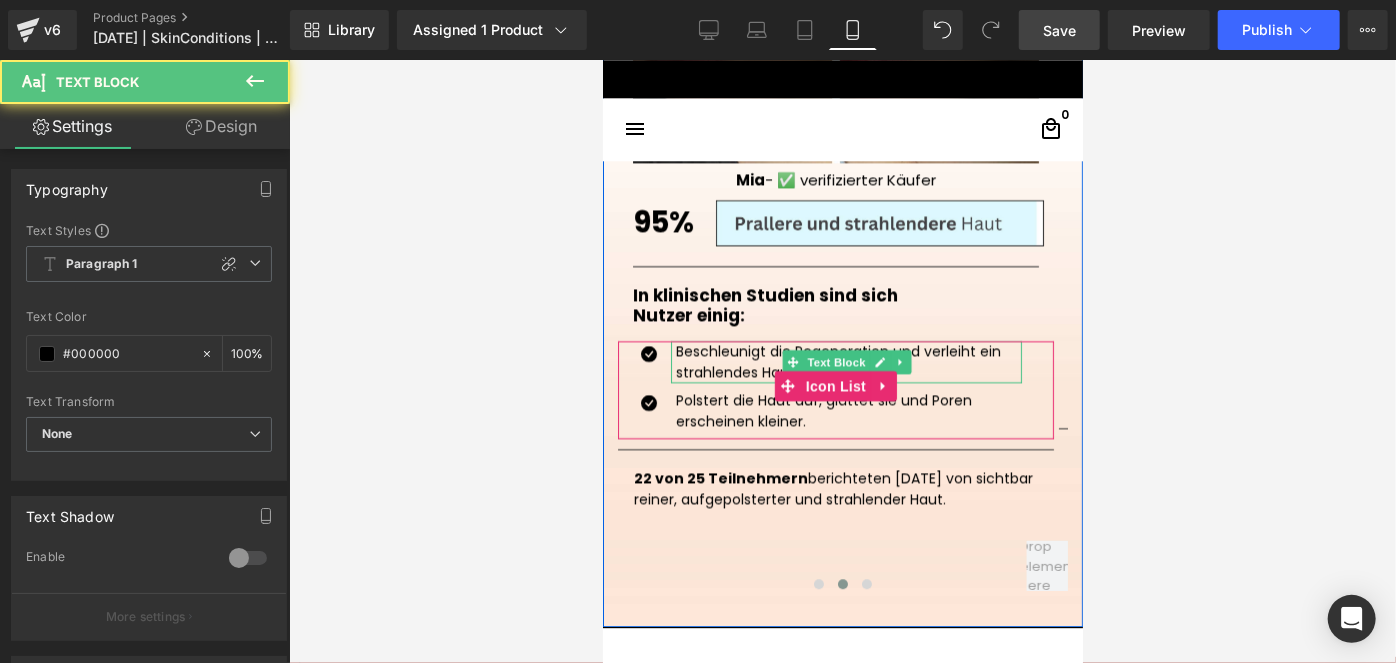 click on "Beschleunigt die Regeneration und verleiht ein strahlendes Hautbild." at bounding box center (848, 361) 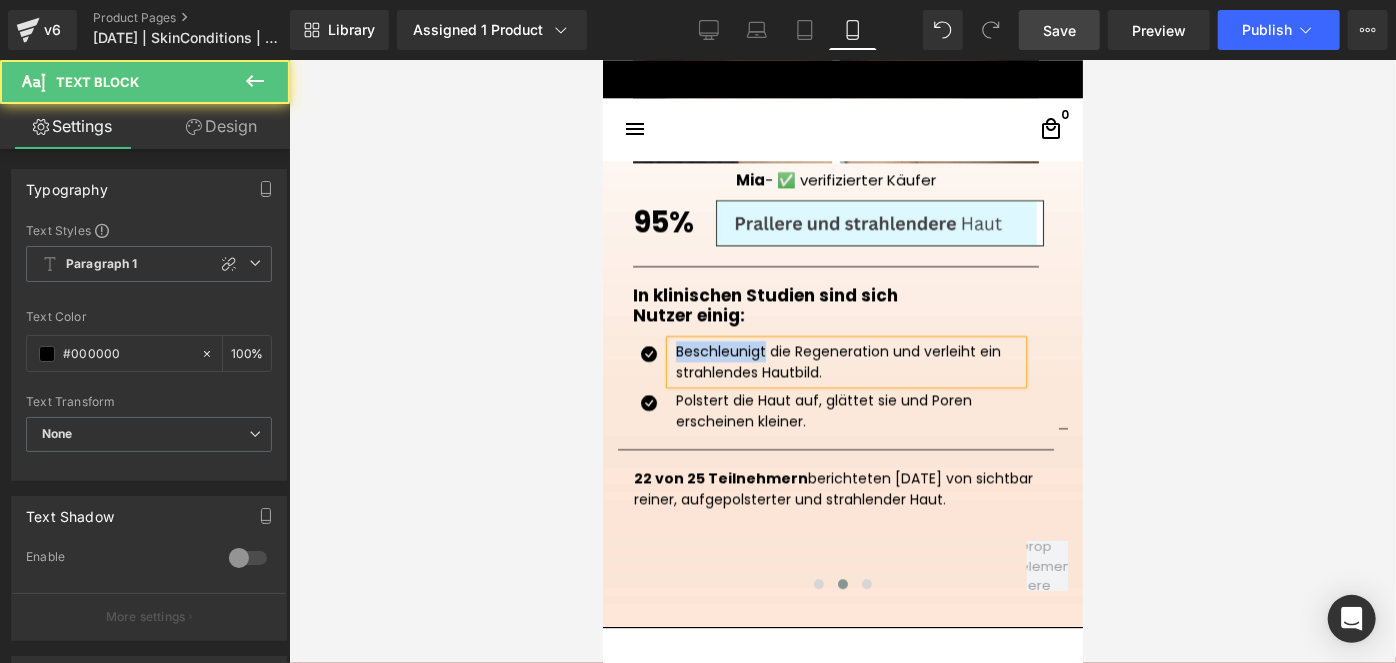 click on "Beschleunigt die Regeneration und verleiht ein strahlendes Hautbild." at bounding box center (848, 361) 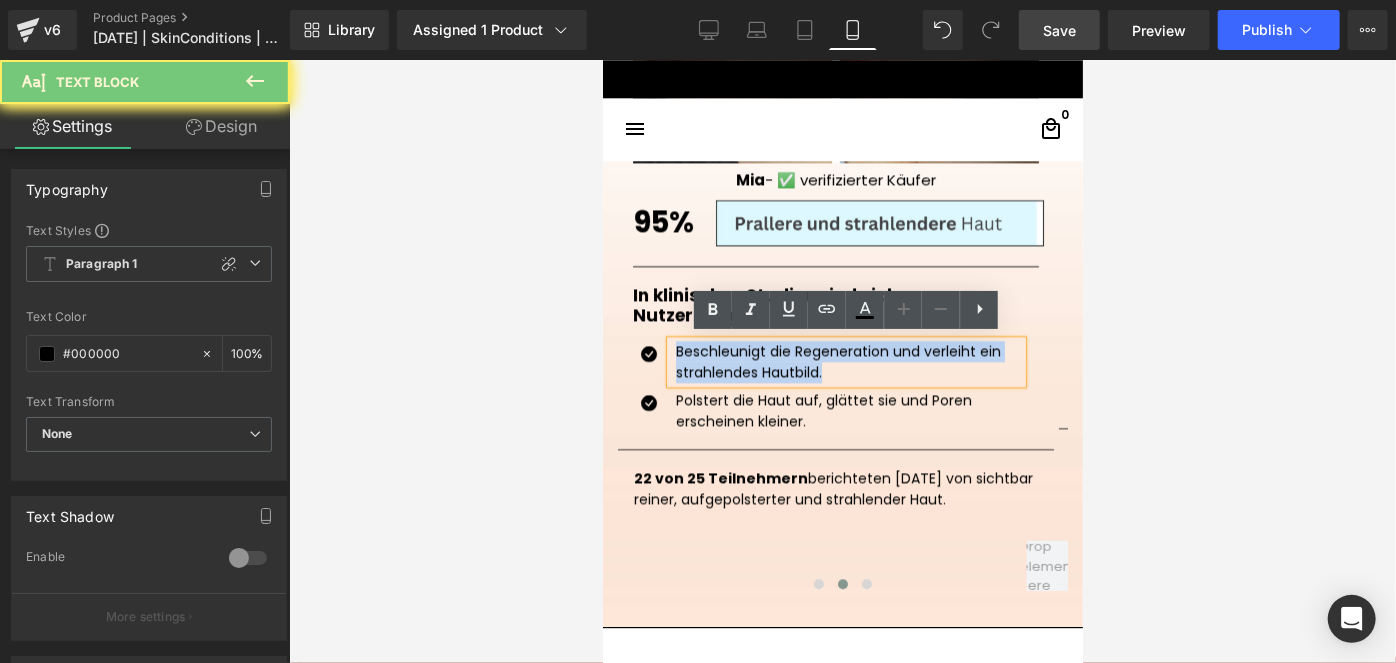 click on "Beschleunigt die Regeneration und verleiht ein strahlendes Hautbild." at bounding box center [848, 361] 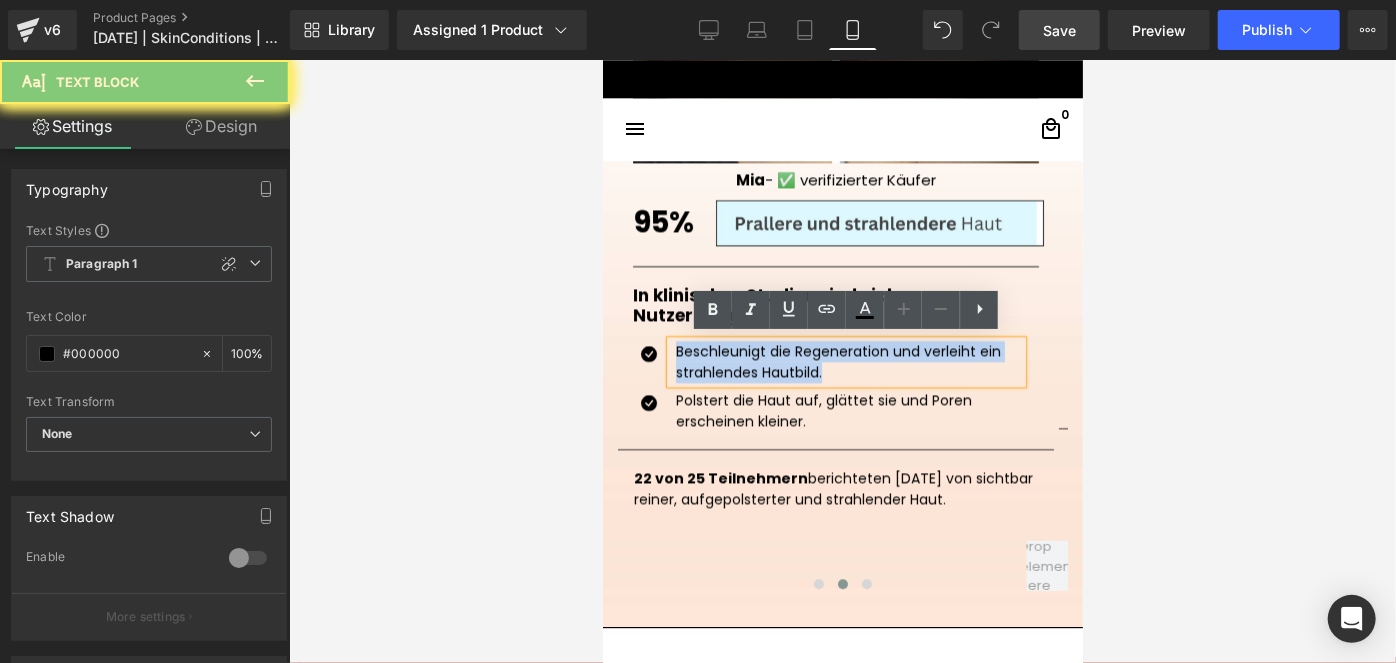 click on "Beschleunigt die Regeneration und verleiht ein strahlendes Hautbild." at bounding box center (848, 361) 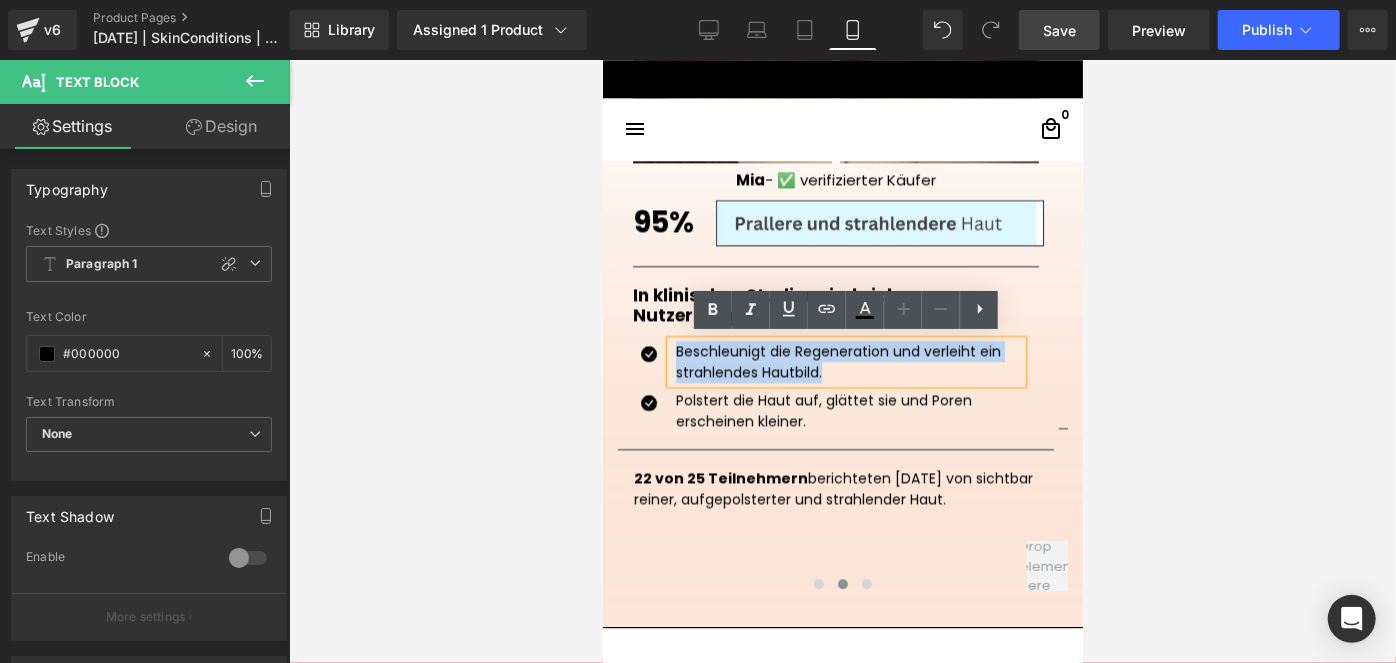 copy on "Beschleunigt die Regeneration und verleiht ein strahlendes Hautbild." 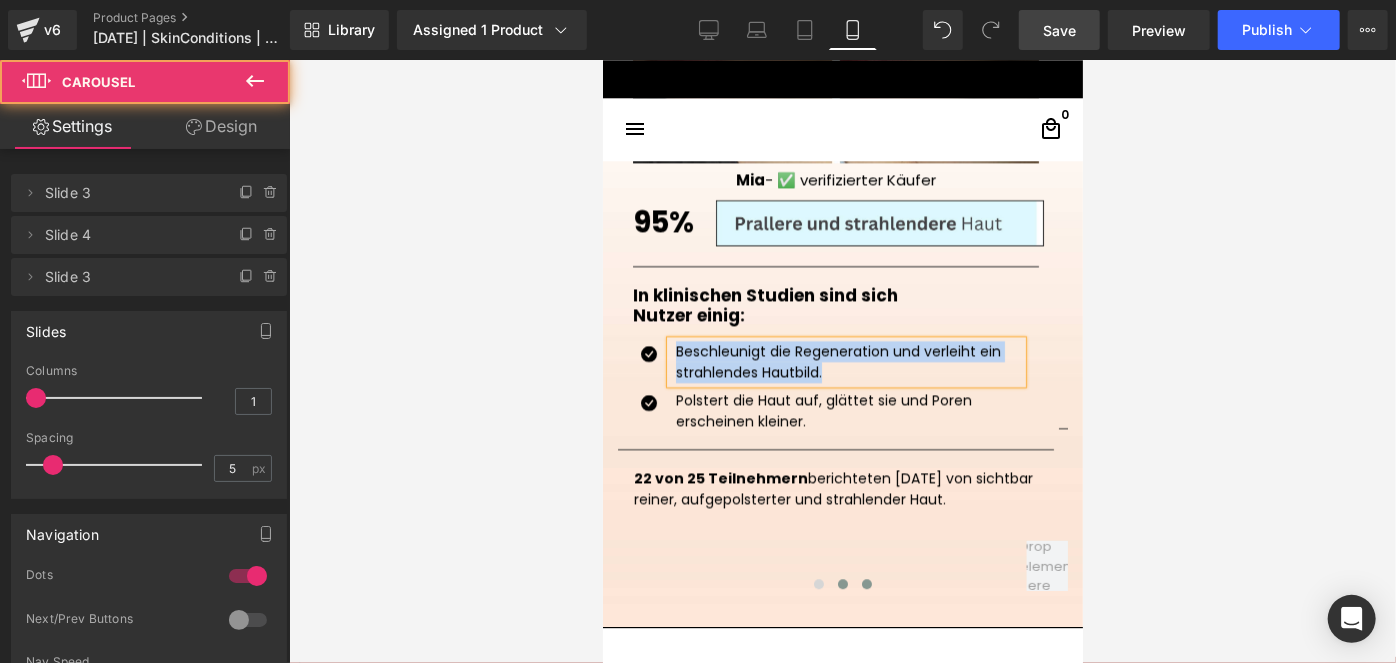 click at bounding box center (866, 583) 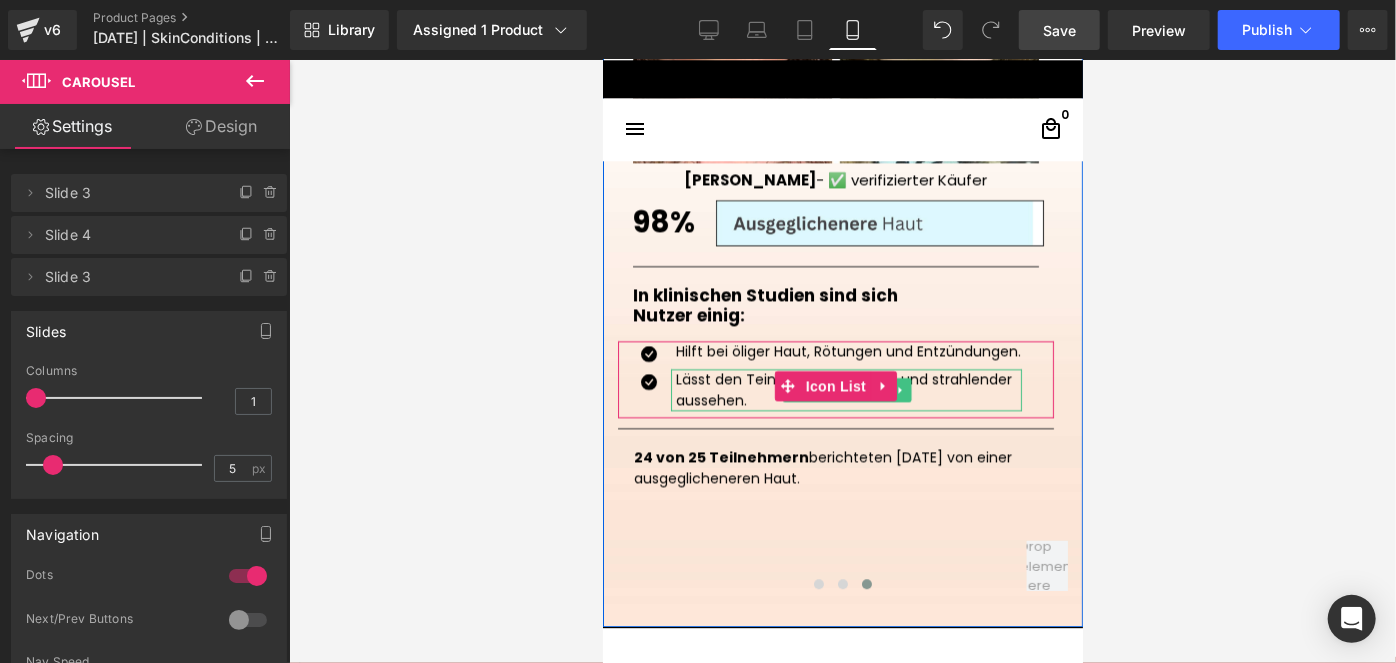 click on "Lässt den Teint klarer, gesünder und strahlender aussehen." at bounding box center (848, 389) 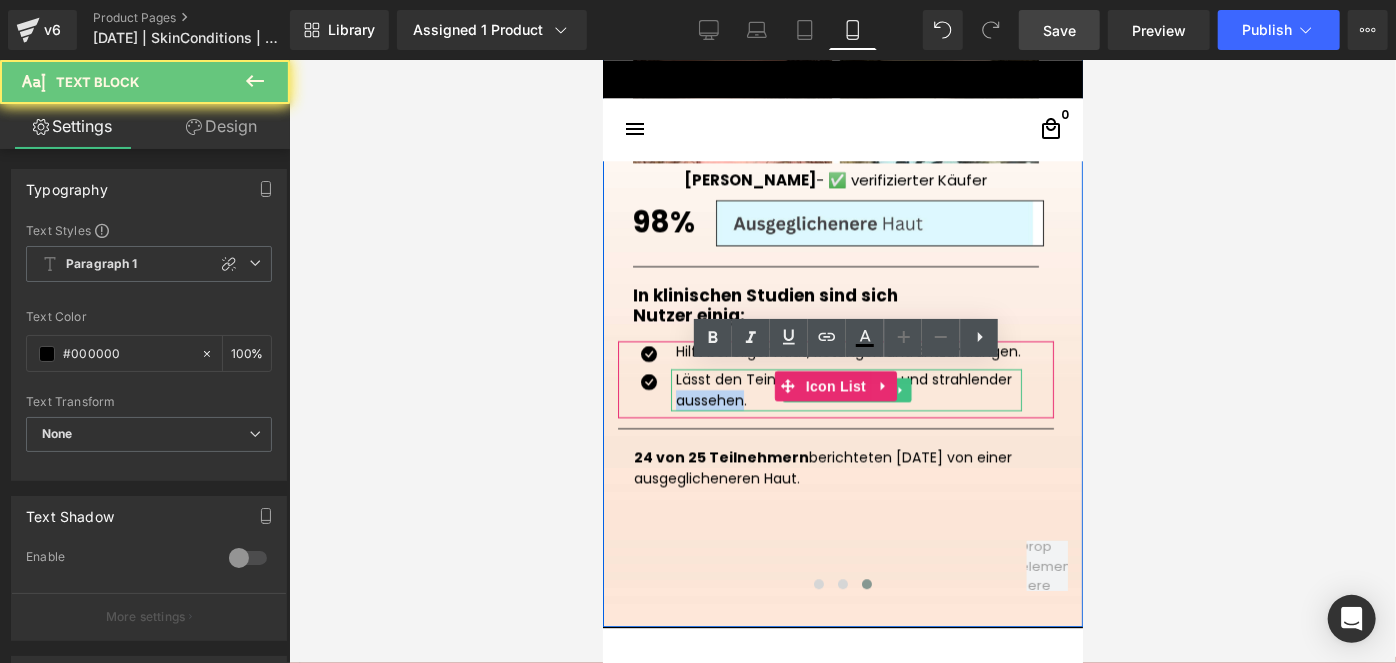 click on "Lässt den Teint klarer, gesünder und strahlender aussehen." at bounding box center (848, 389) 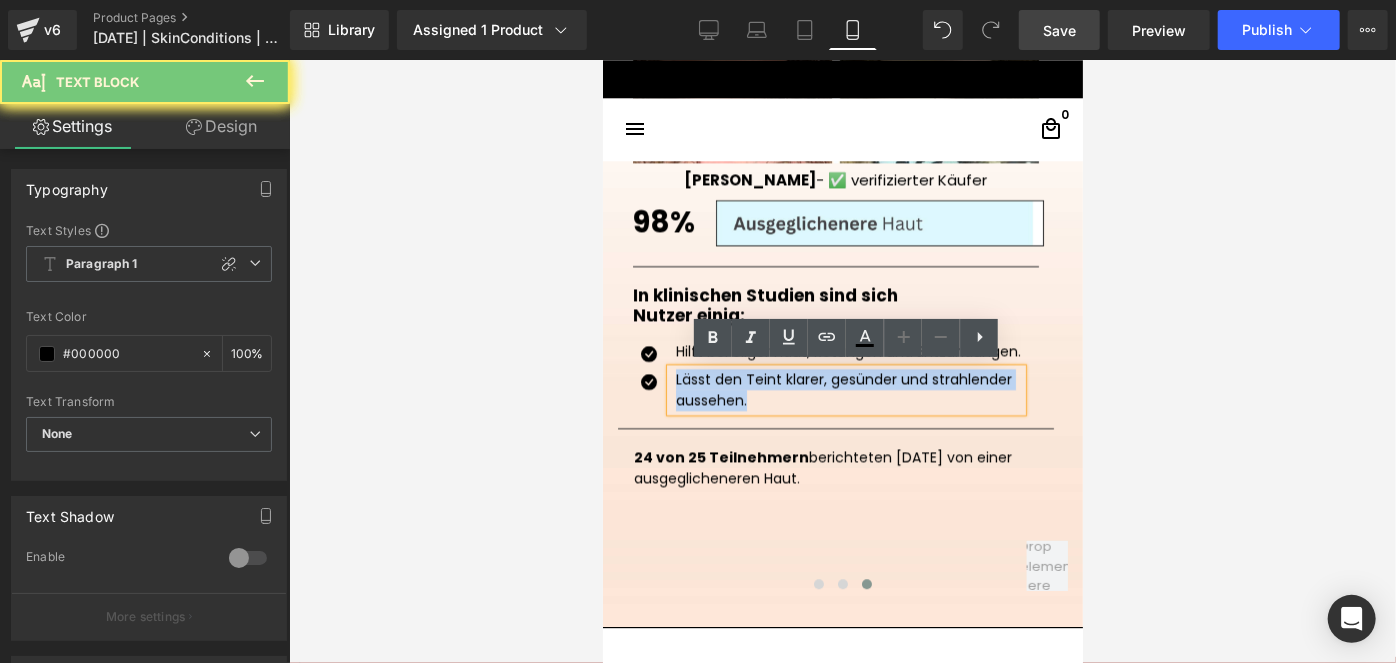 click on "Lässt den Teint klarer, gesünder und strahlender aussehen." at bounding box center (848, 389) 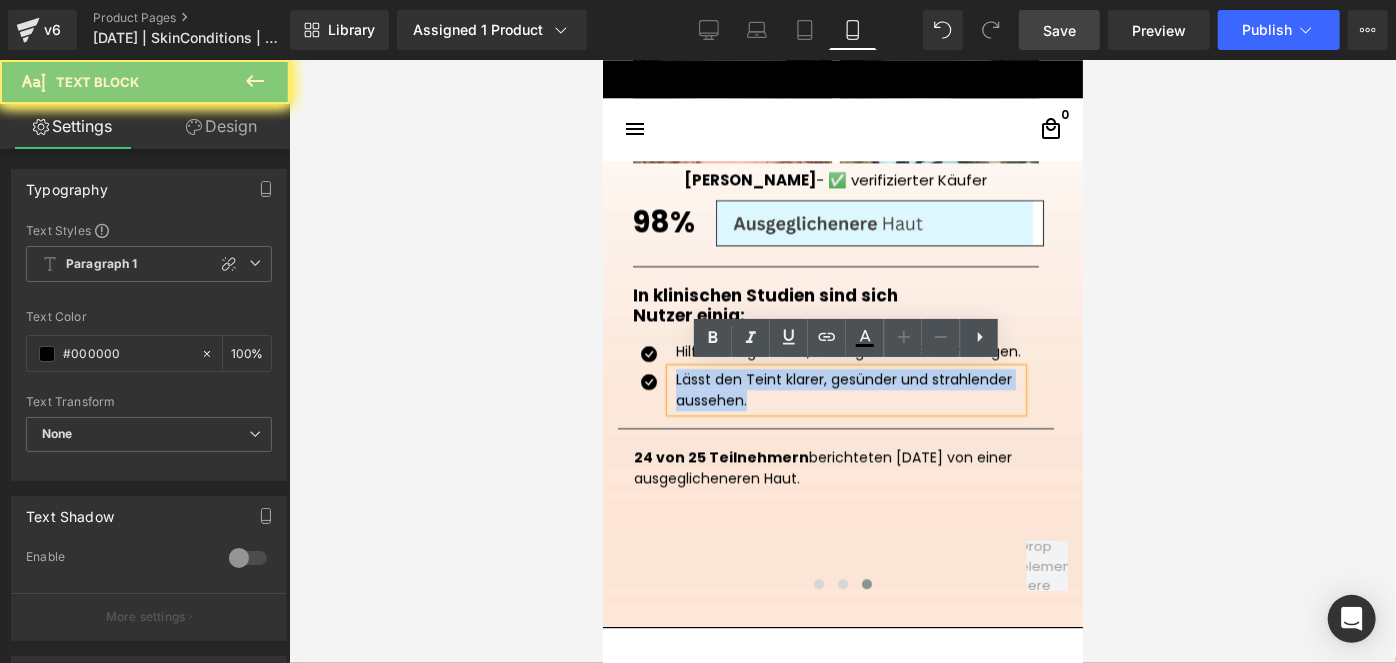 click on "Lässt den Teint klarer, gesünder und strahlender aussehen." at bounding box center (848, 389) 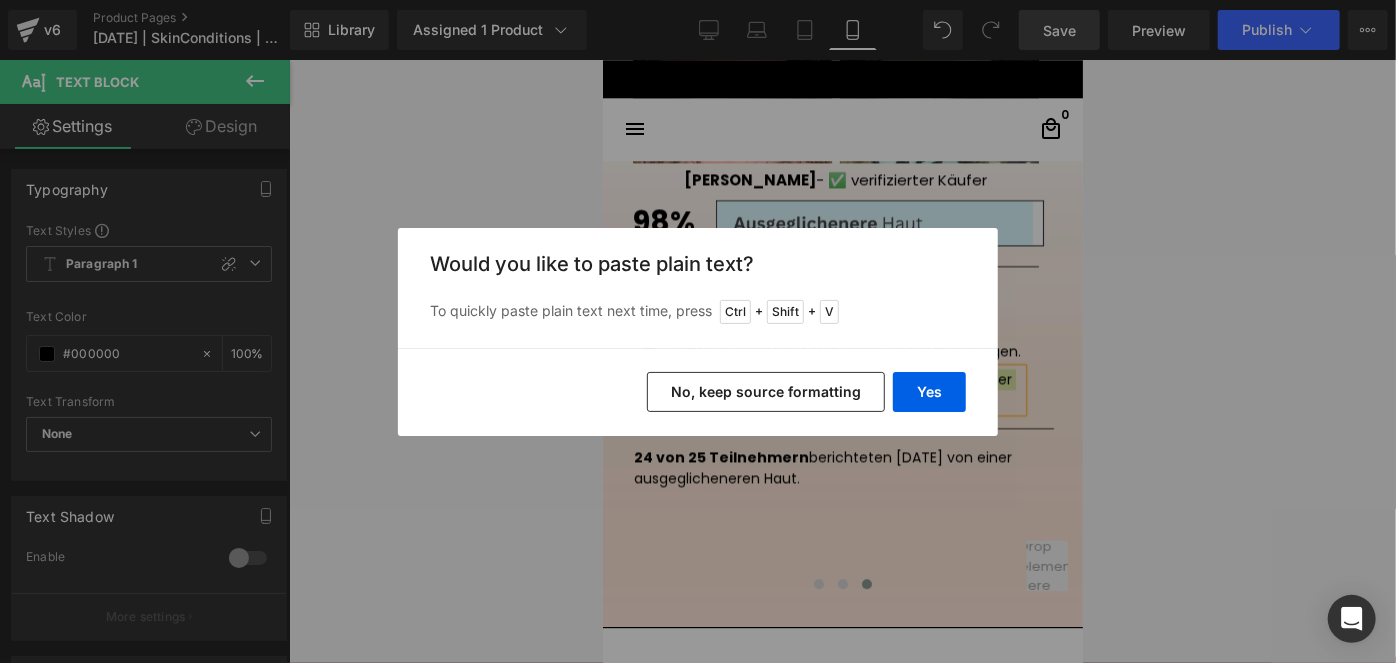 click on "No, keep source formatting" at bounding box center (766, 392) 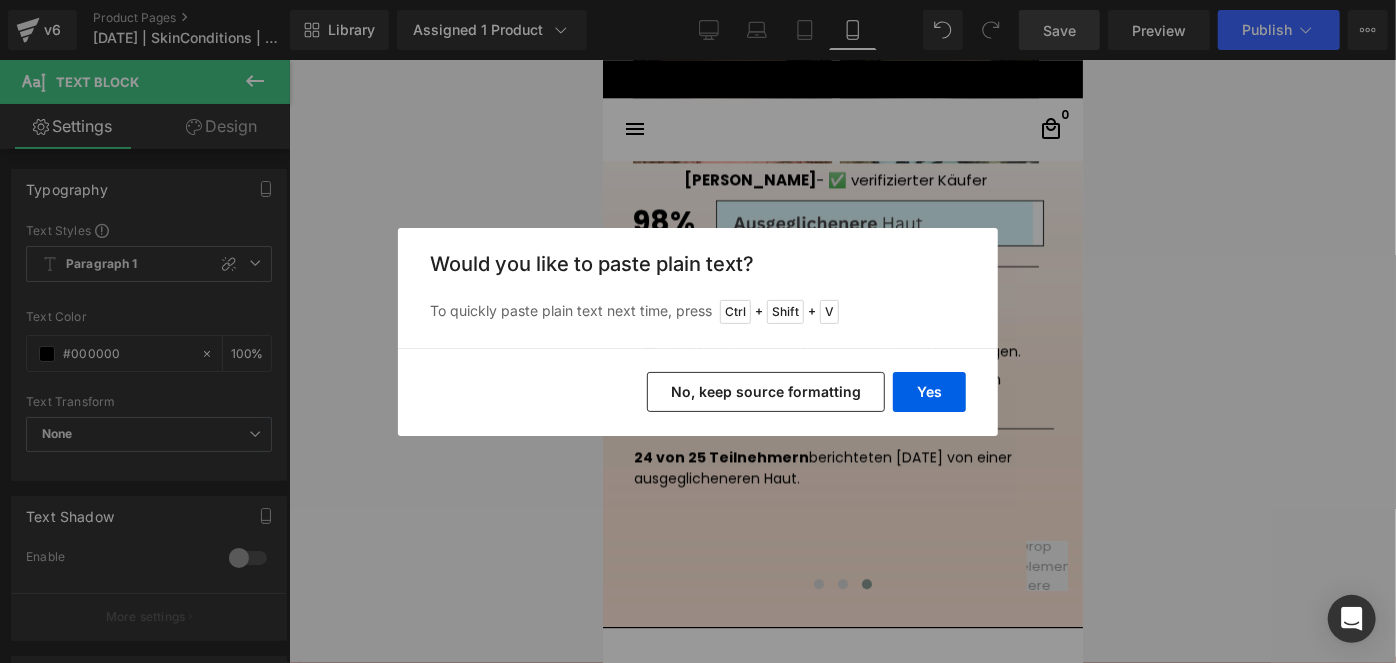 type 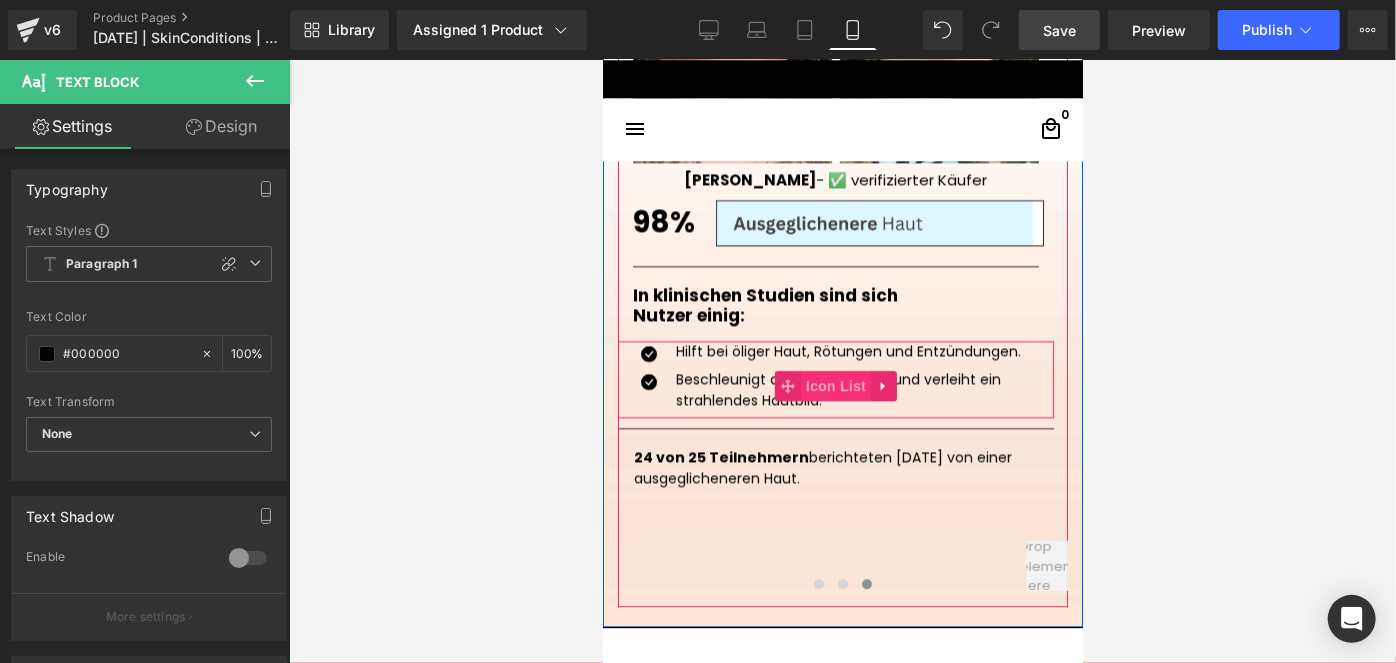 click on "Icon List" at bounding box center [835, 385] 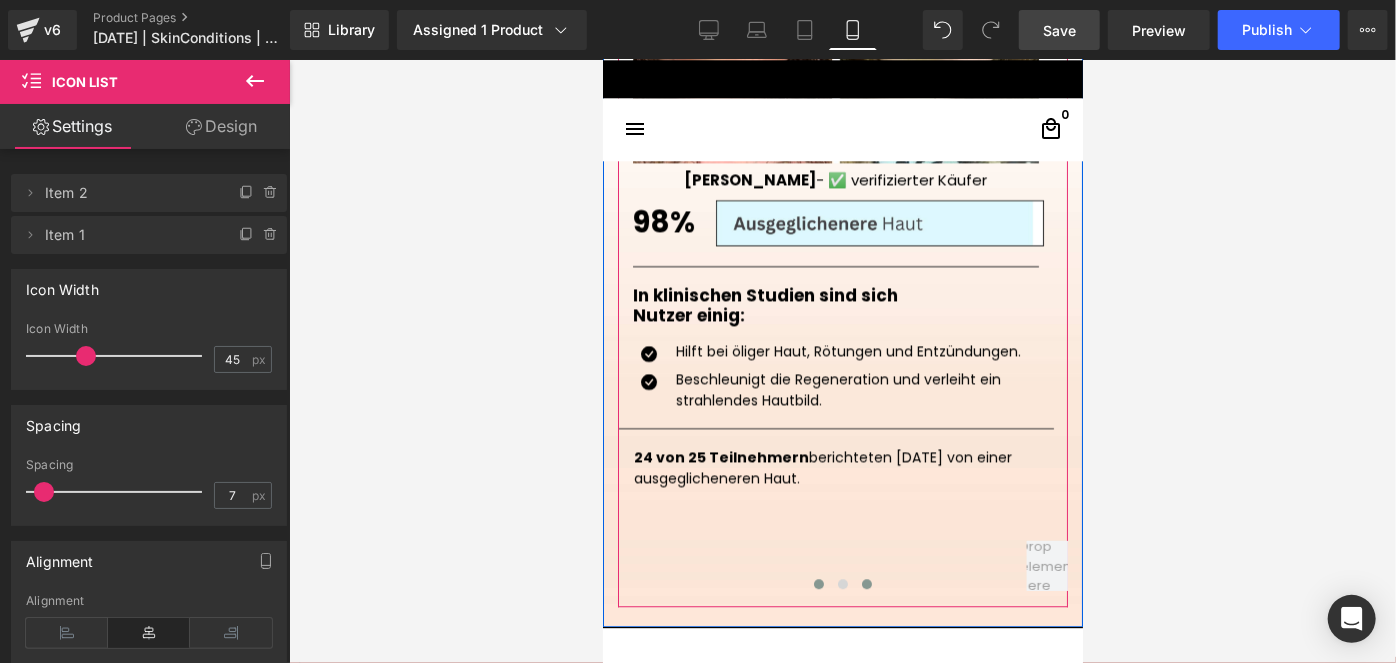 click at bounding box center [818, 583] 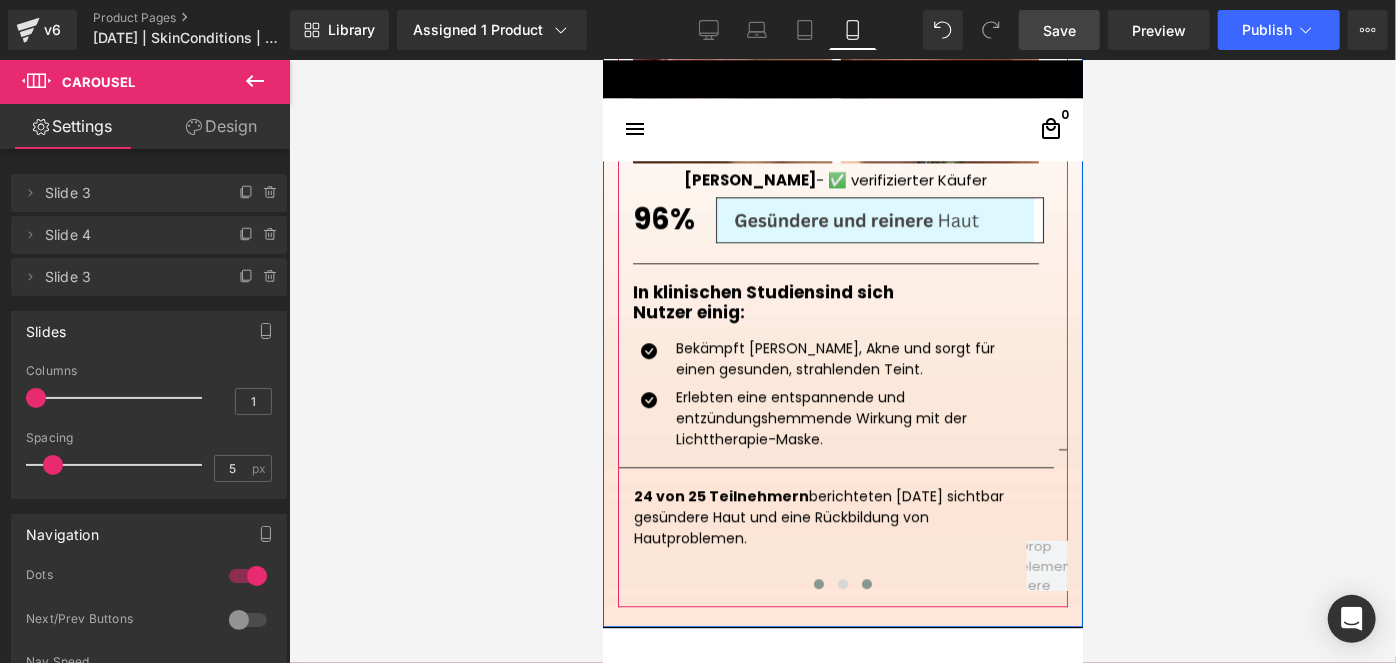 click at bounding box center (866, 583) 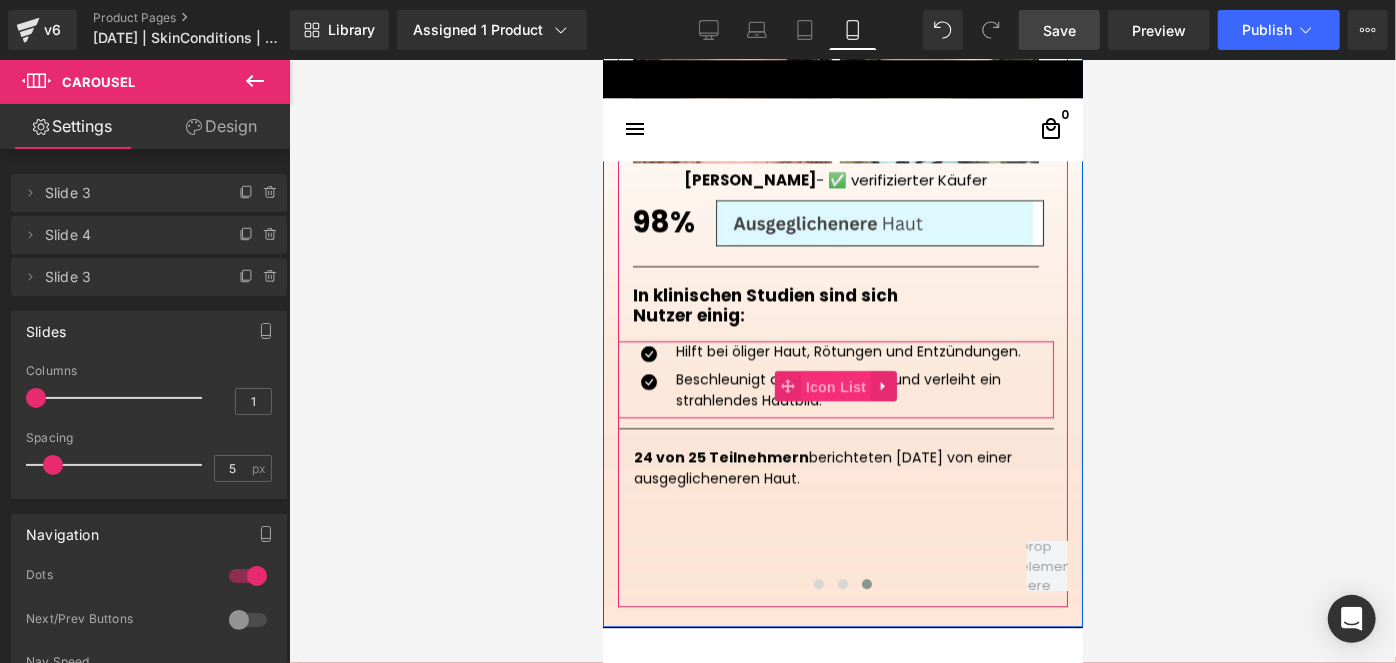 click on "Icon List" at bounding box center (835, 386) 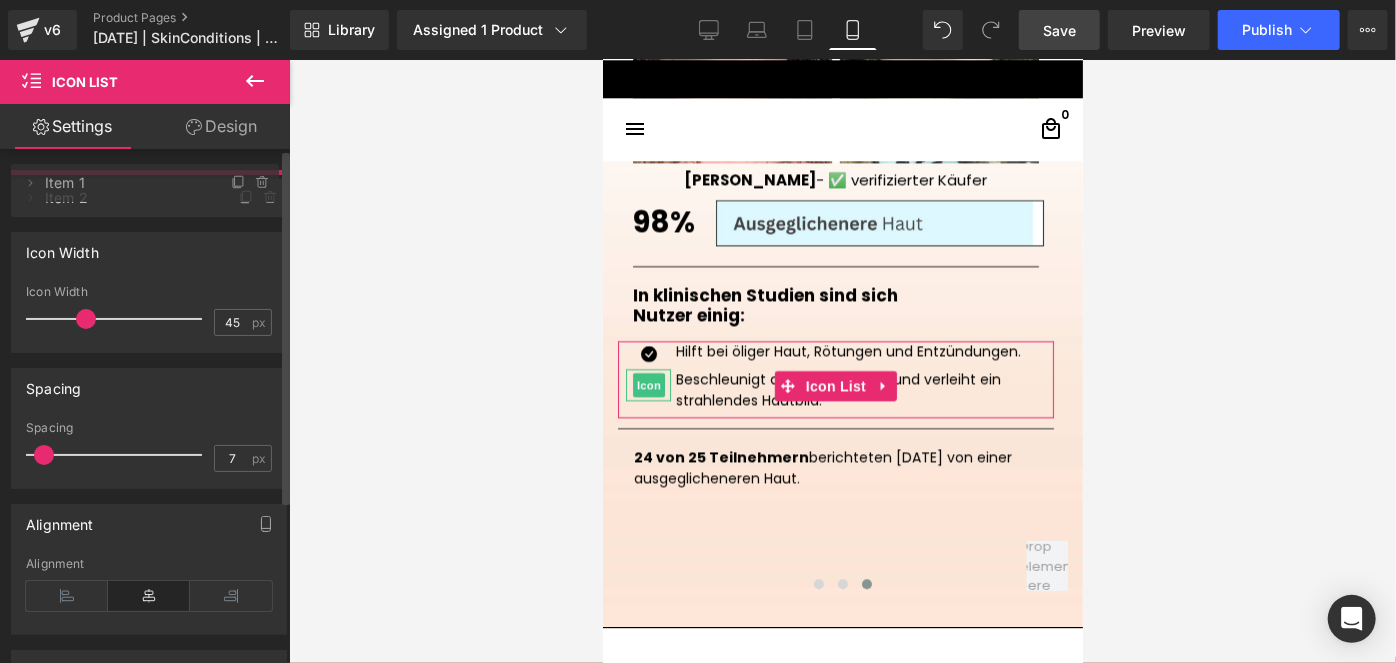 drag, startPoint x: 173, startPoint y: 231, endPoint x: 185, endPoint y: 179, distance: 53.366657 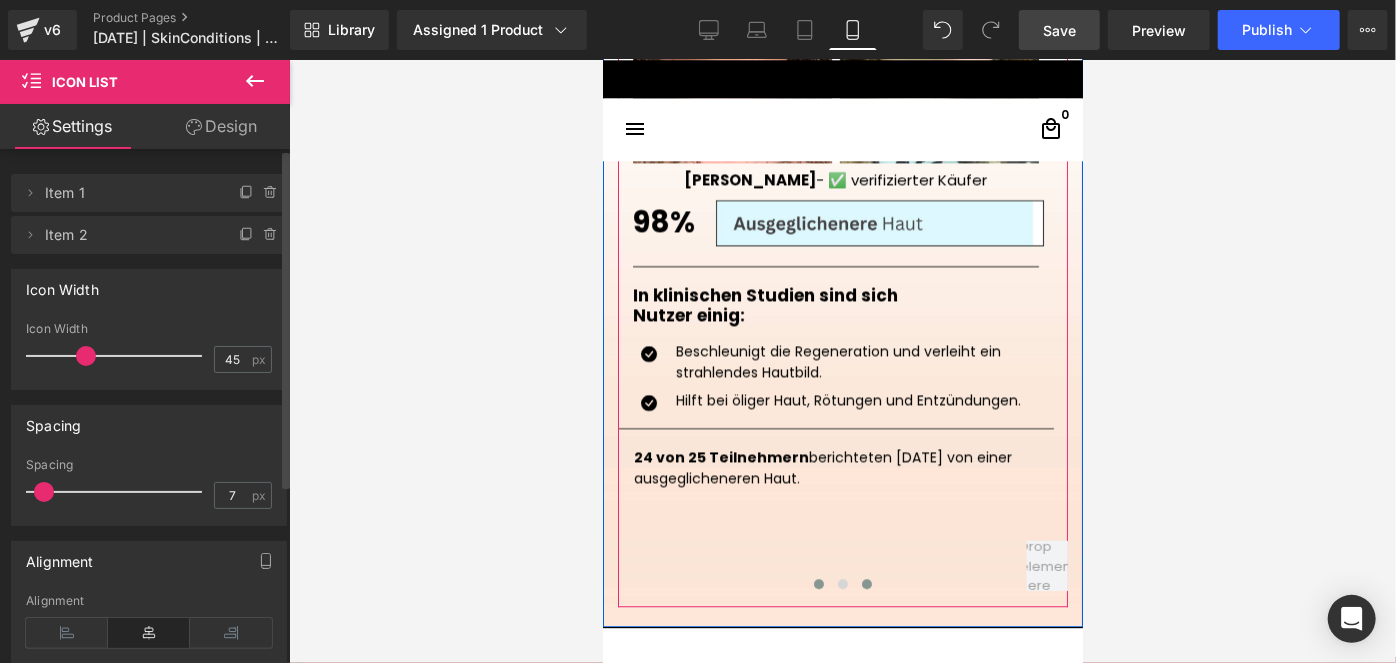 click at bounding box center (818, 583) 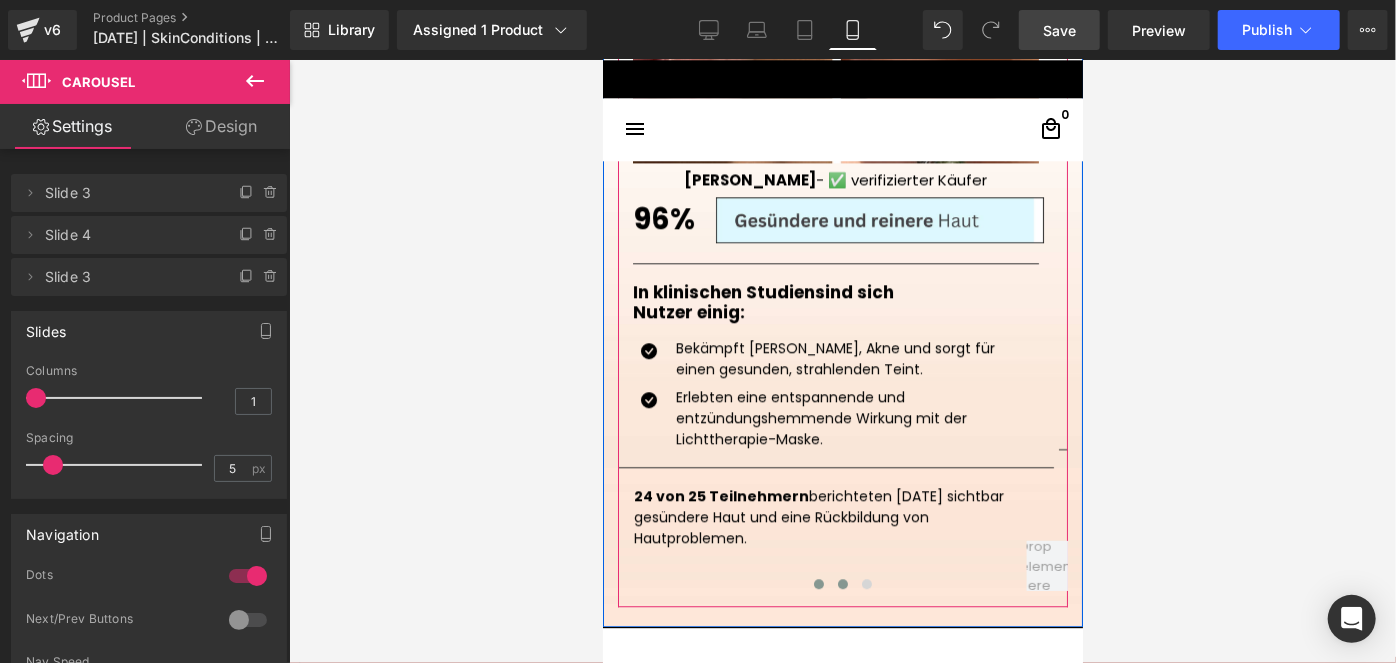 click at bounding box center (842, 583) 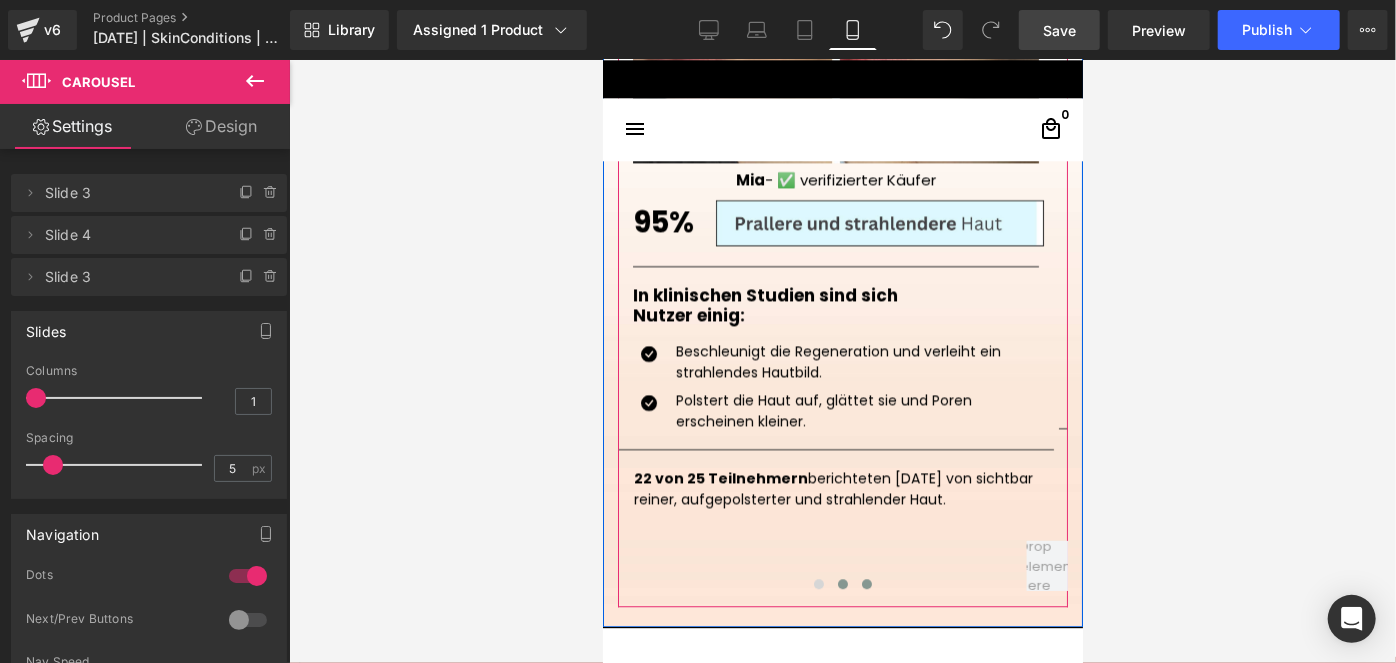 click at bounding box center (866, 583) 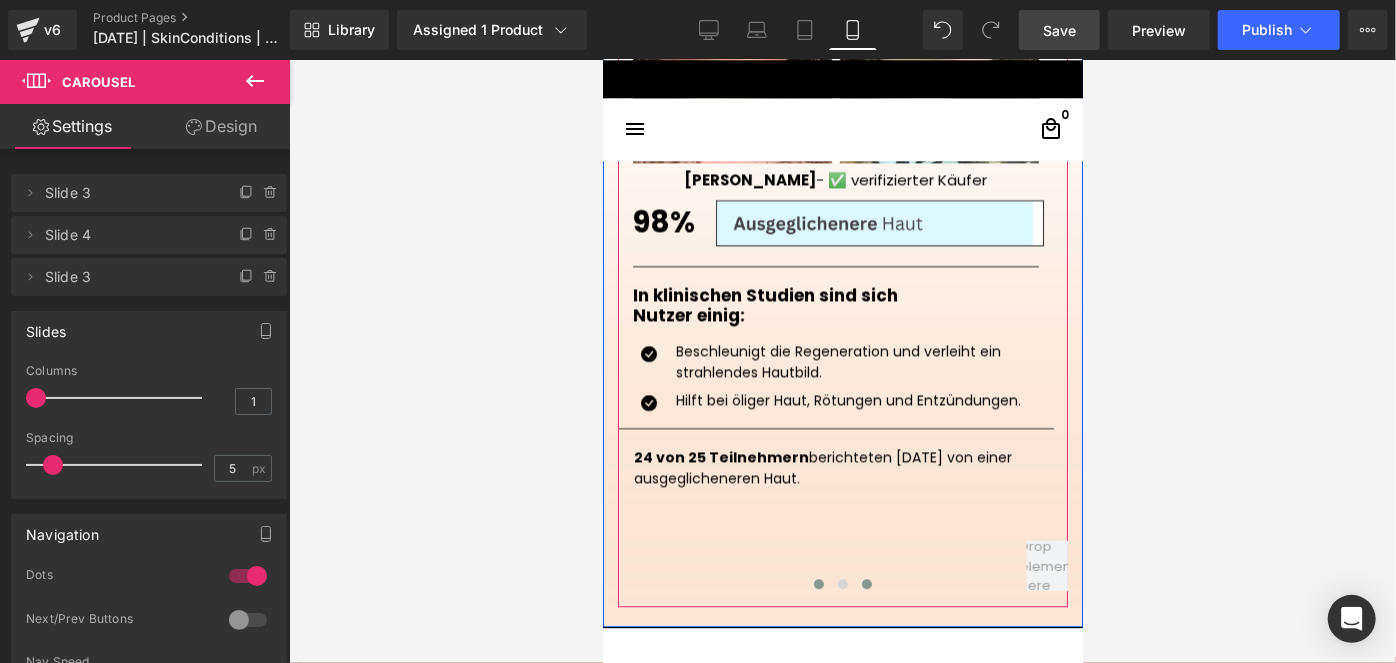 click at bounding box center [818, 583] 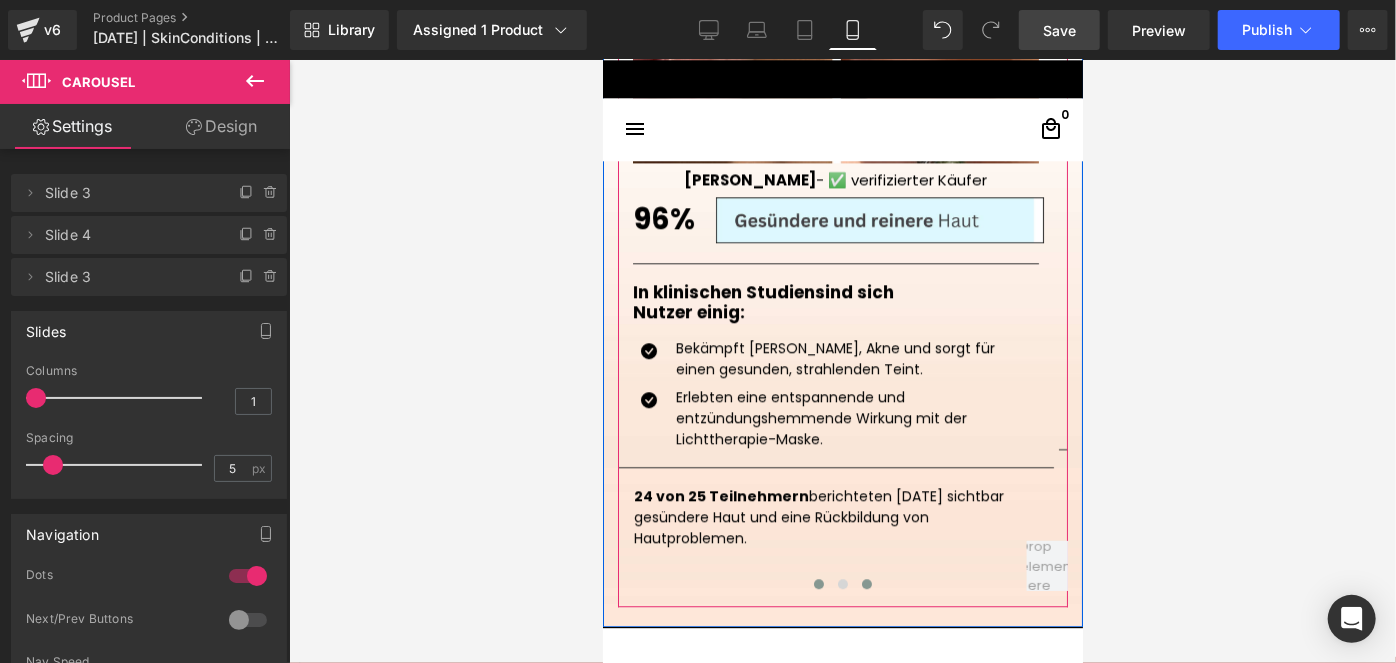 click at bounding box center [866, 583] 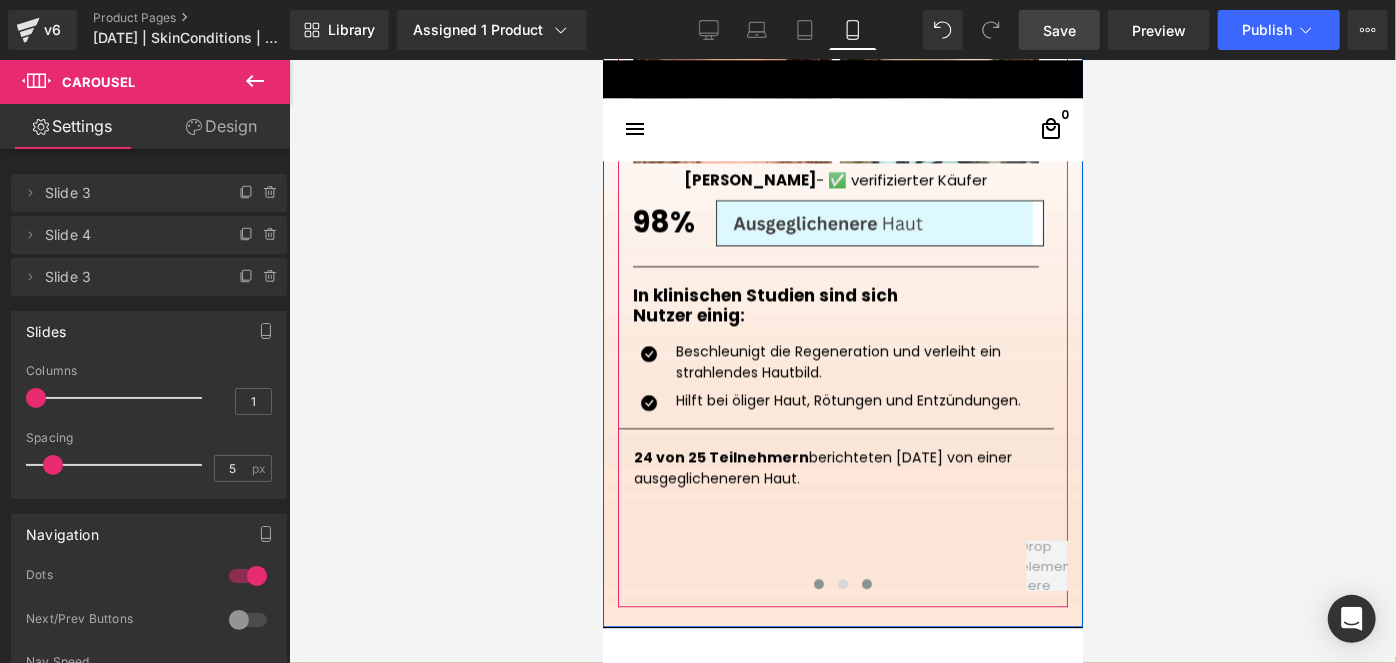 click at bounding box center [818, 583] 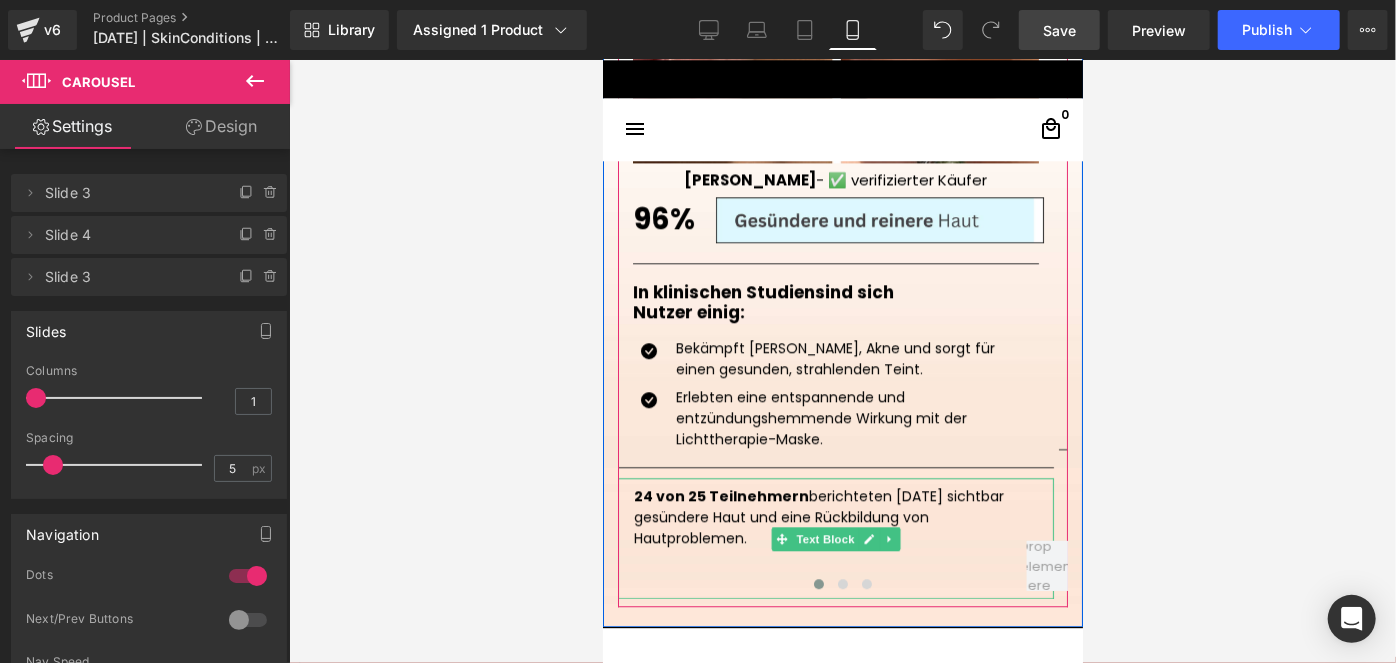 click on "24 von 25 Teilnehmern" at bounding box center (720, 495) 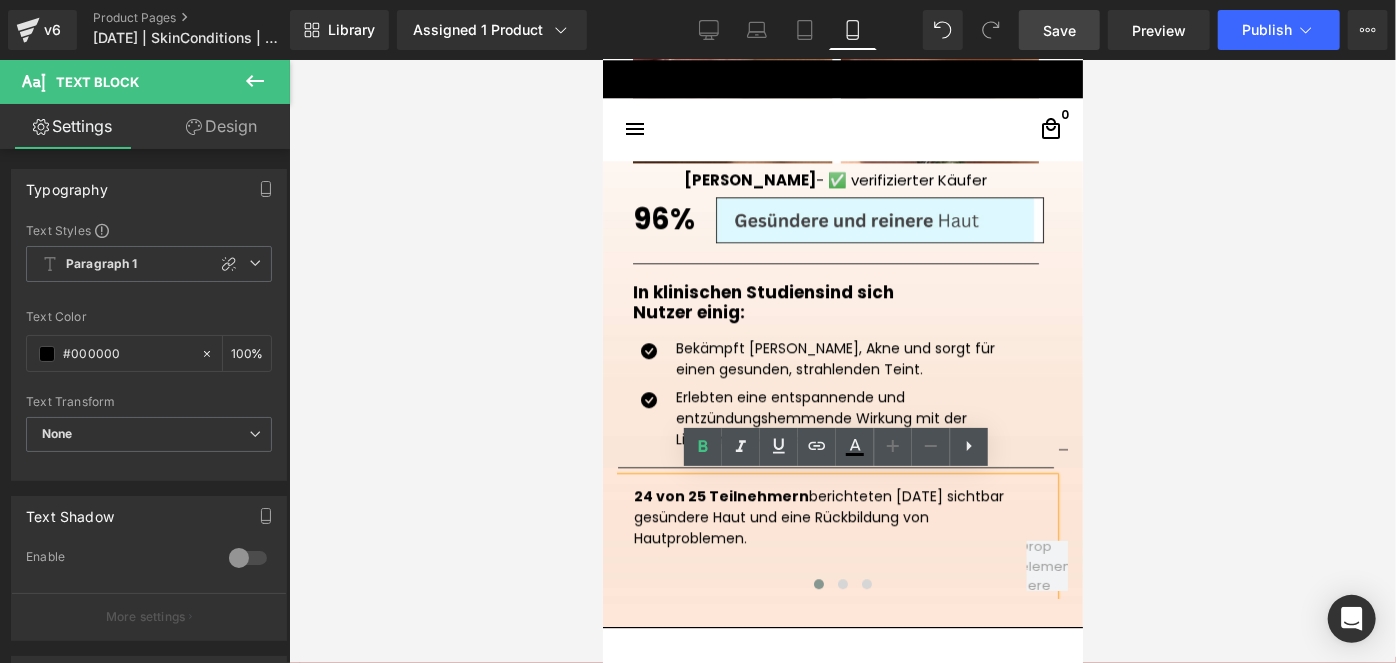 click on "24 von 25 Teilnehmern" at bounding box center [720, 495] 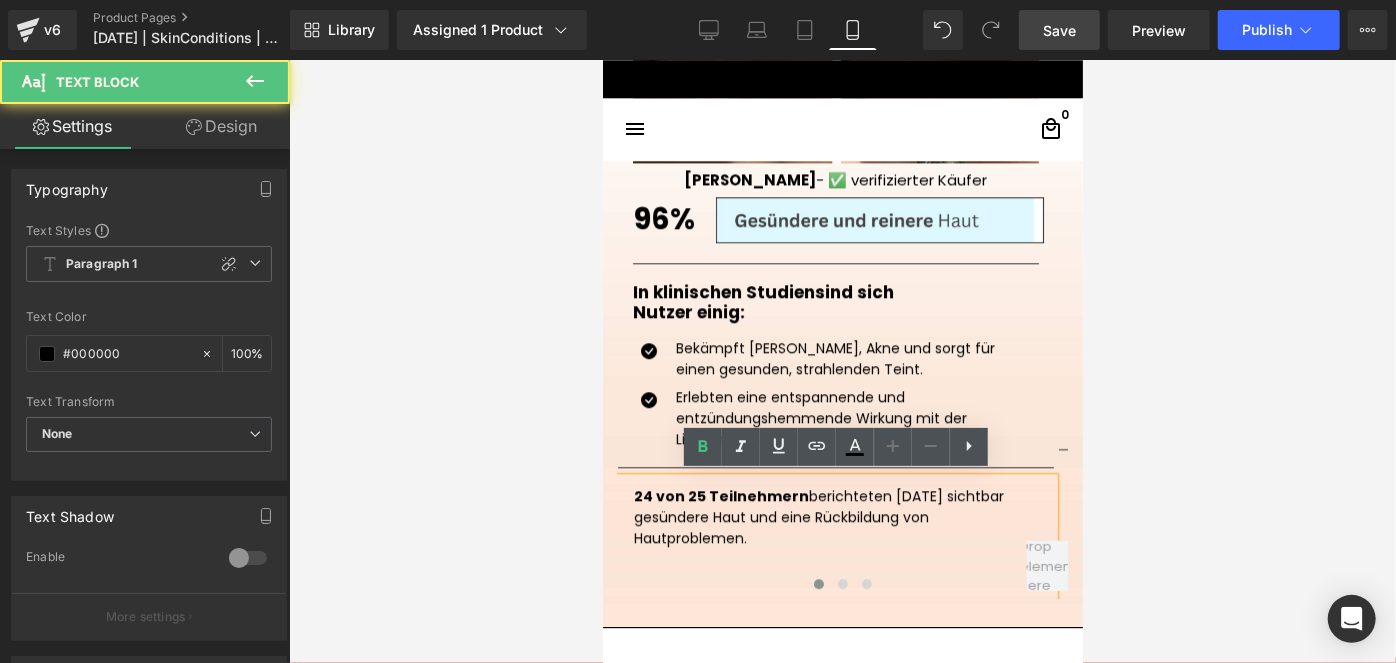 type 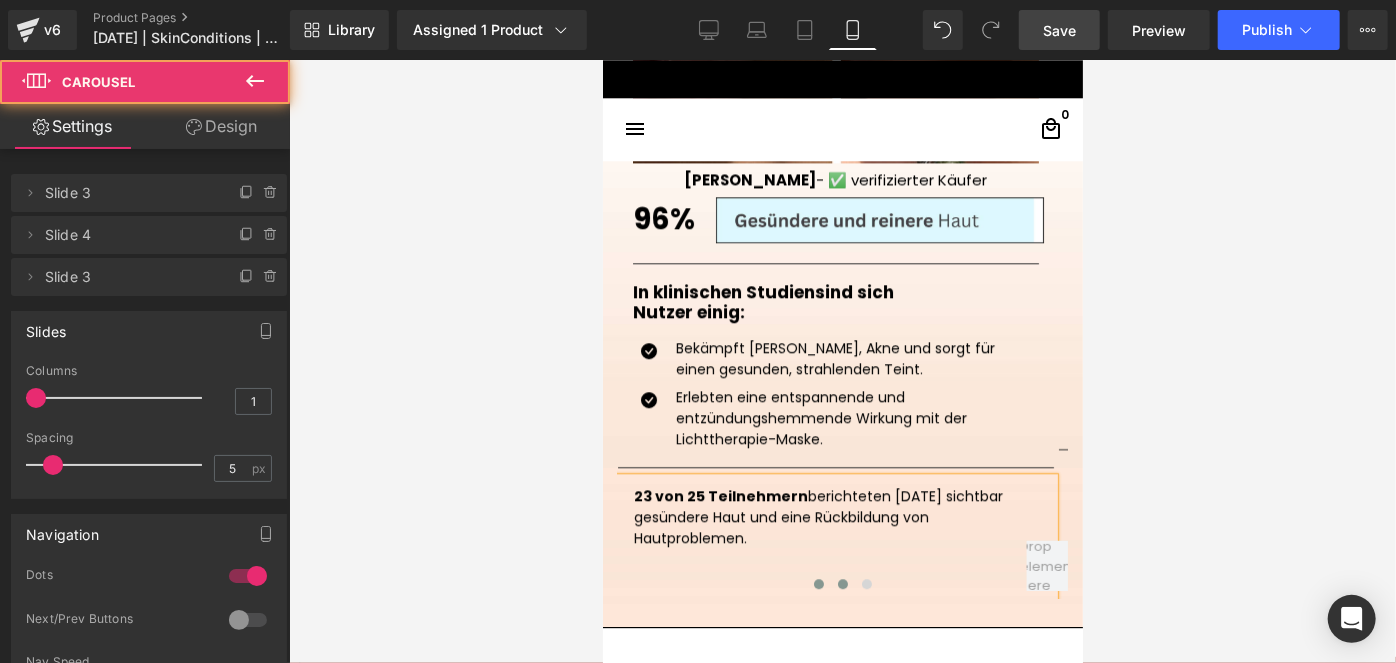 click at bounding box center [842, 583] 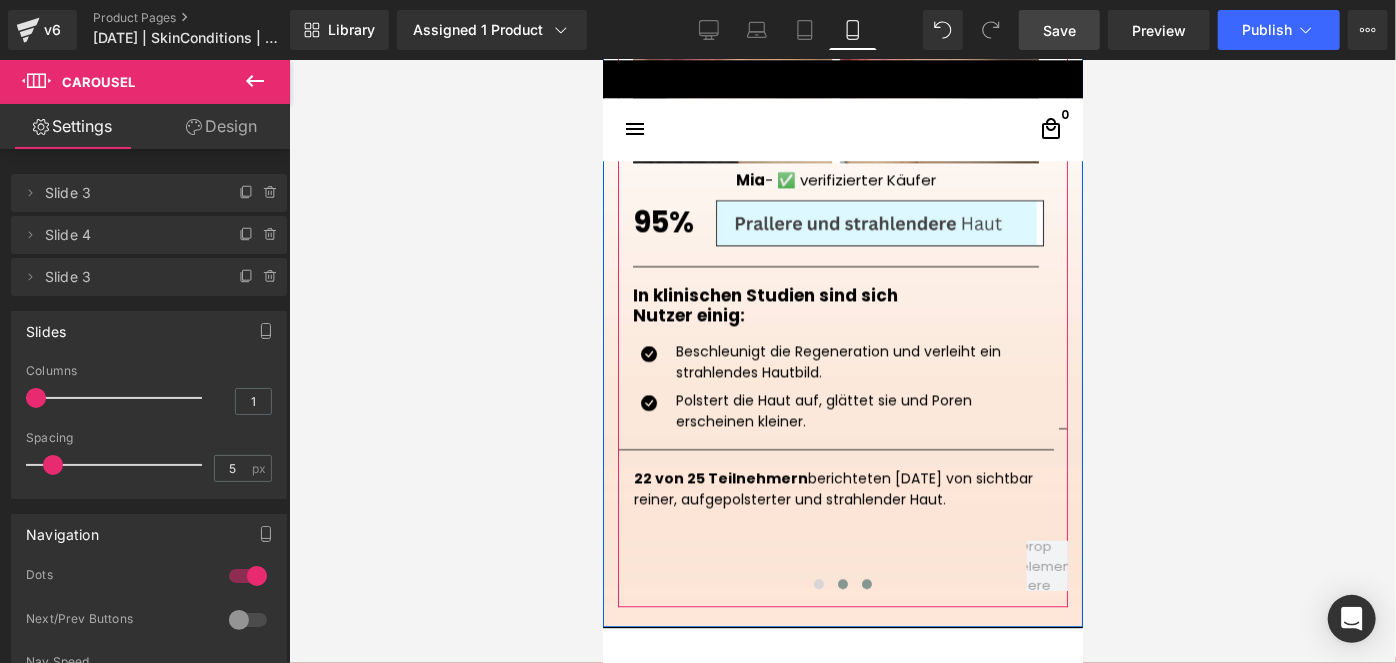 click at bounding box center (866, 583) 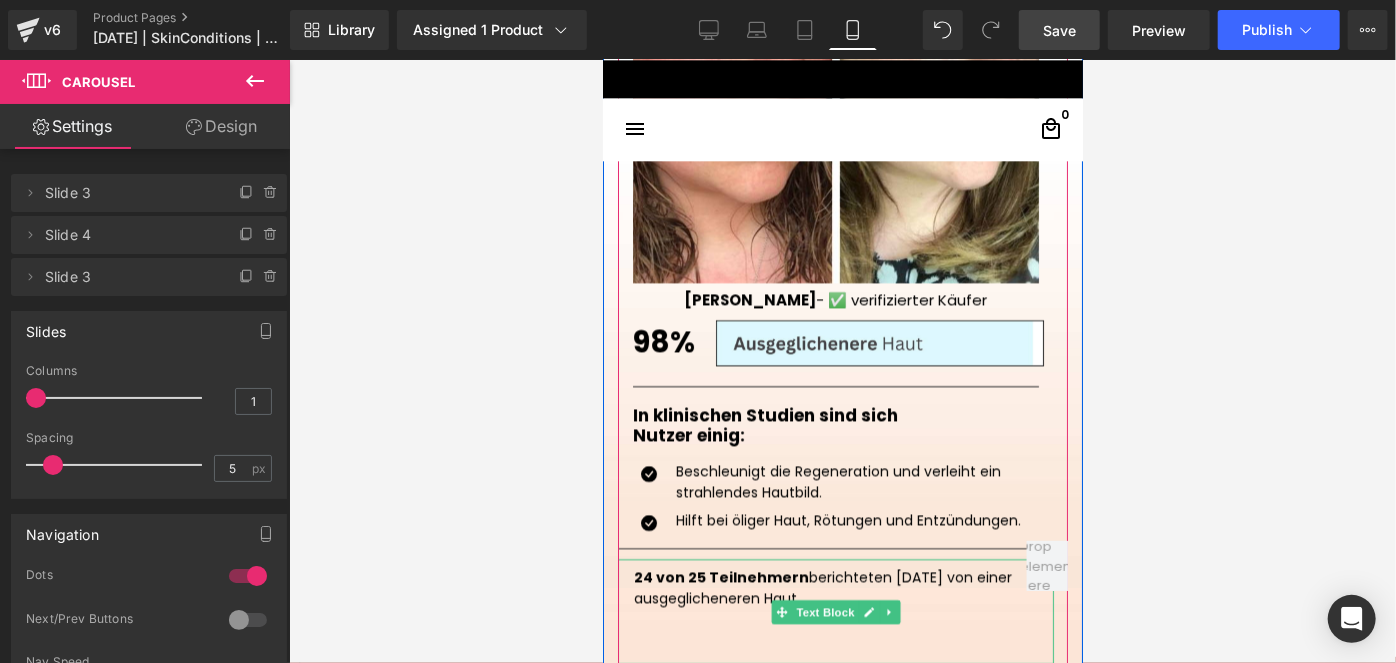 scroll, scrollTop: 2547, scrollLeft: 0, axis: vertical 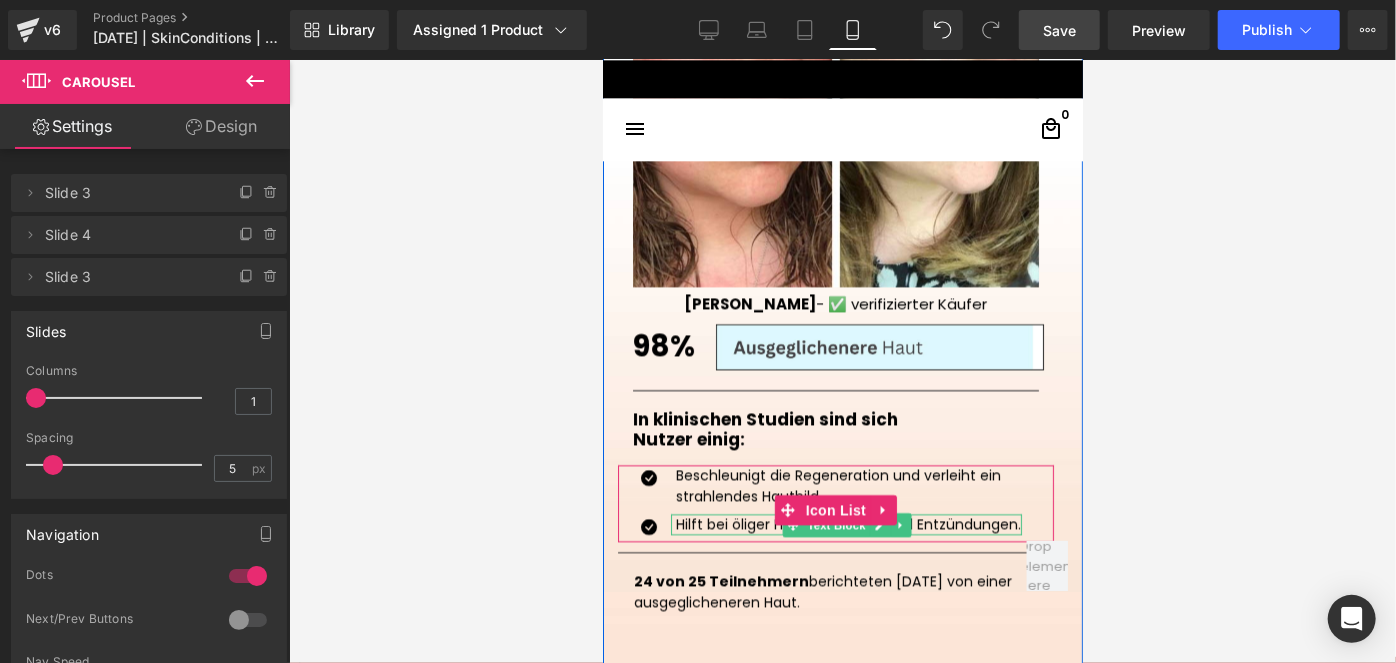 click on "Hilft bei öliger Haut, Rötungen und Entzündungen." at bounding box center [845, 523] 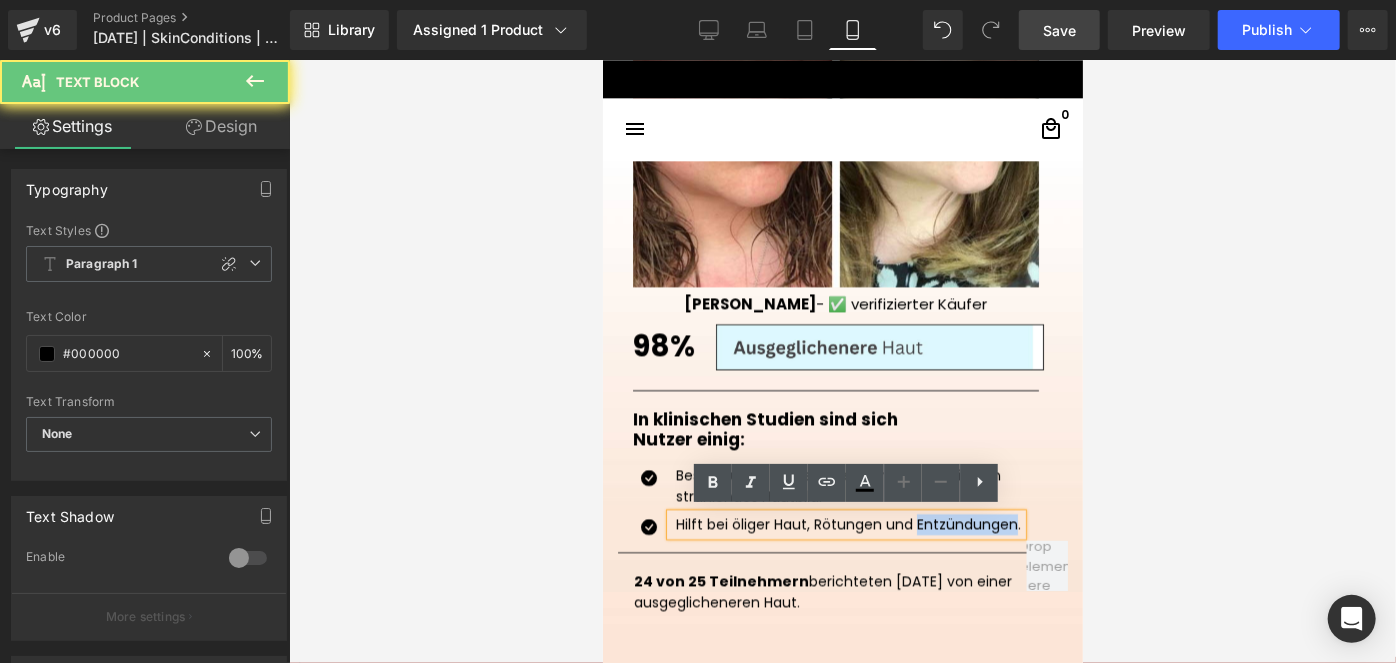 click on "Hilft bei öliger Haut, Rötungen und Entzündungen." at bounding box center [845, 523] 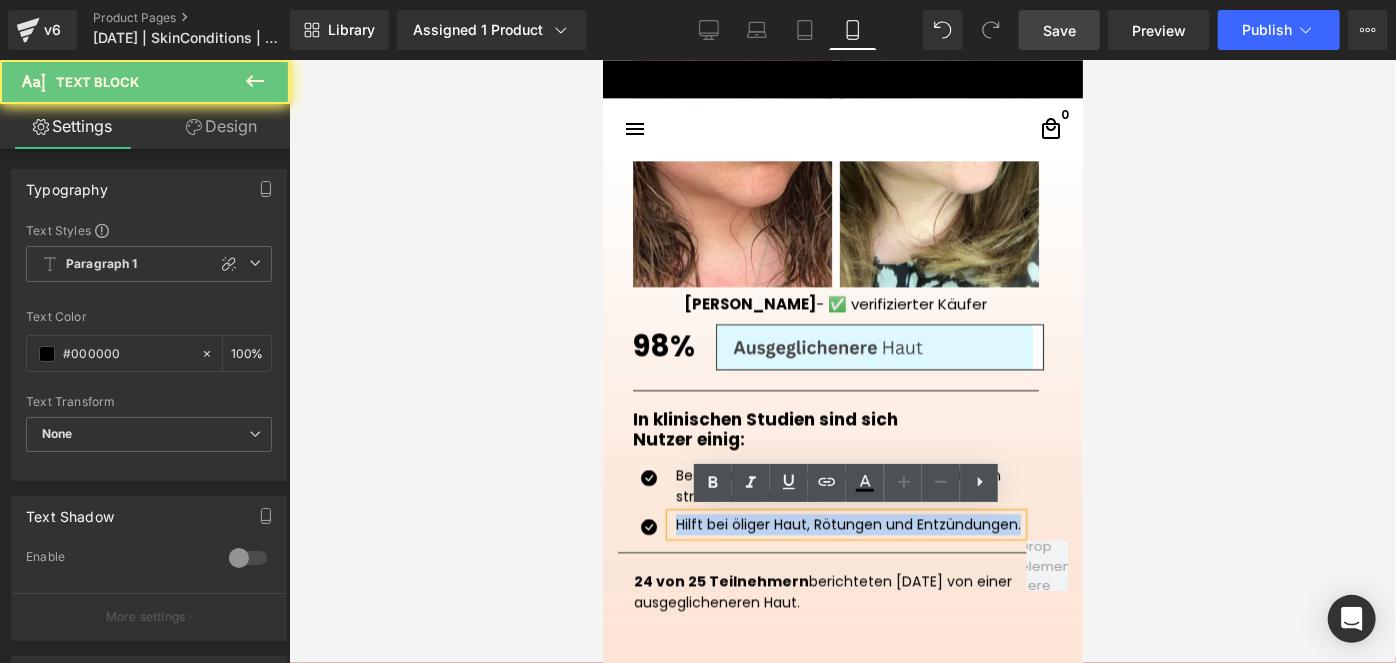 click on "Hilft bei öliger Haut, Rötungen und Entzündungen." at bounding box center (845, 523) 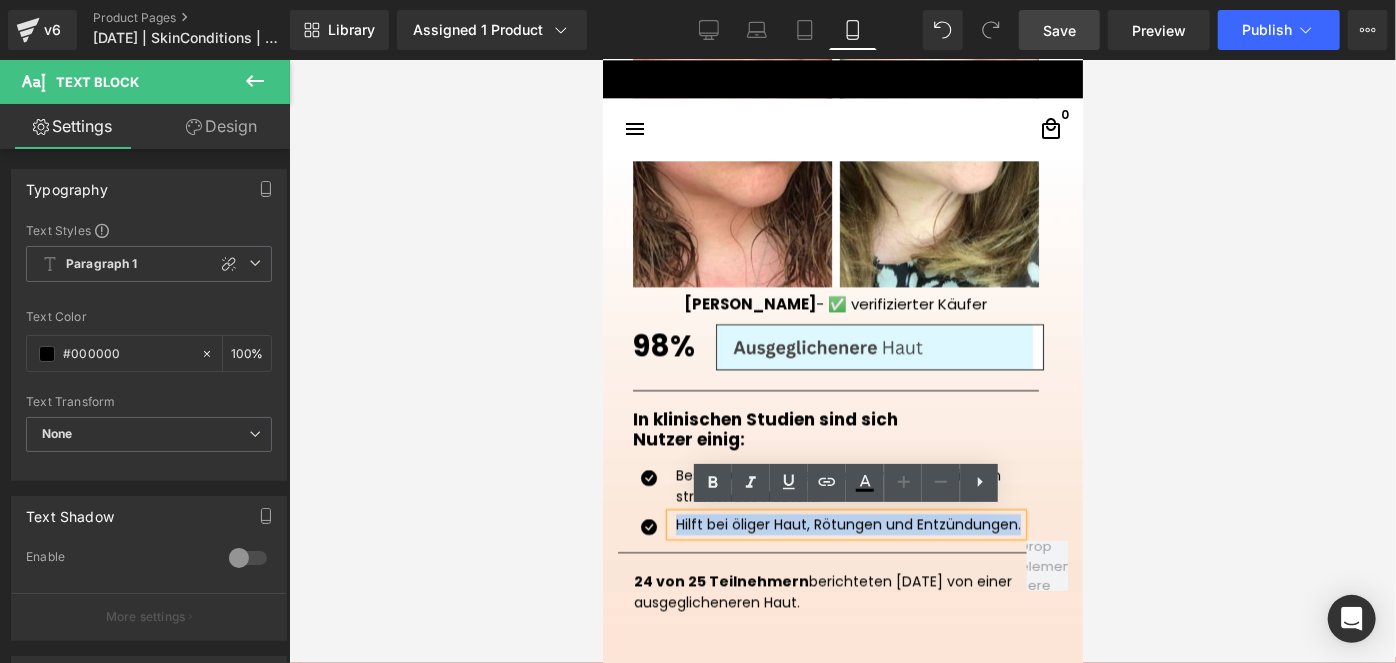 type 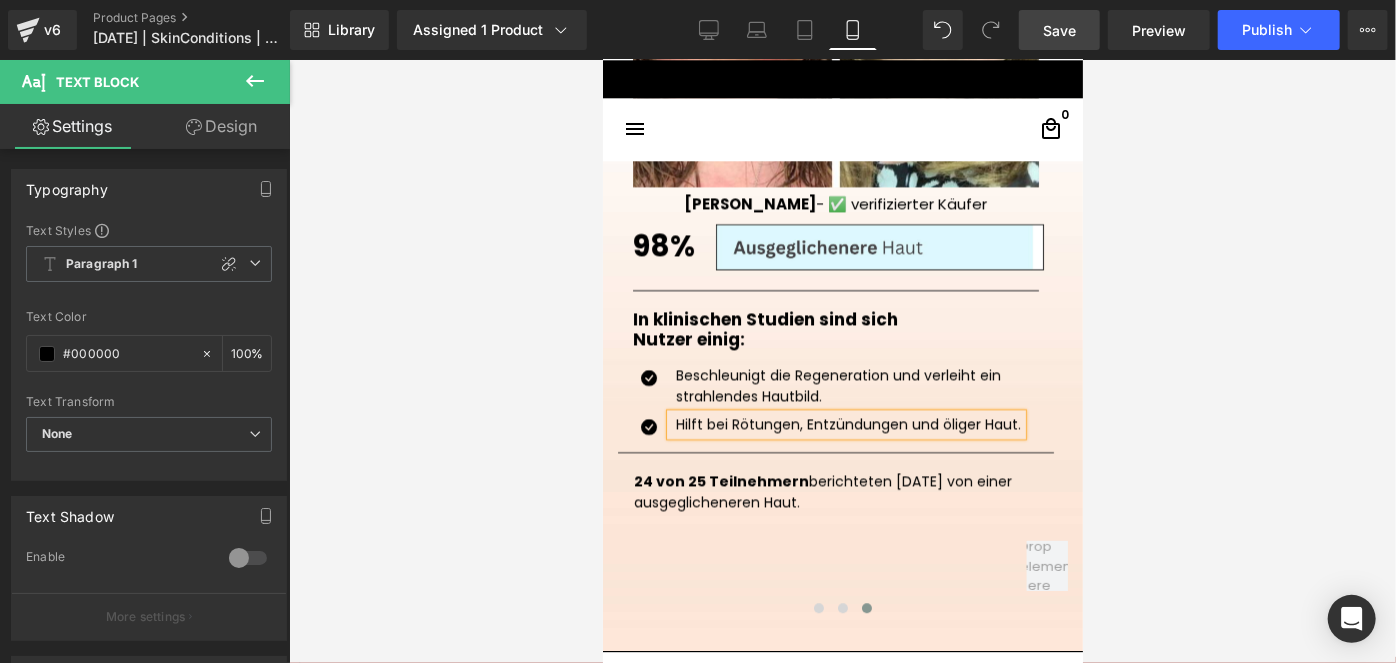scroll, scrollTop: 2646, scrollLeft: 0, axis: vertical 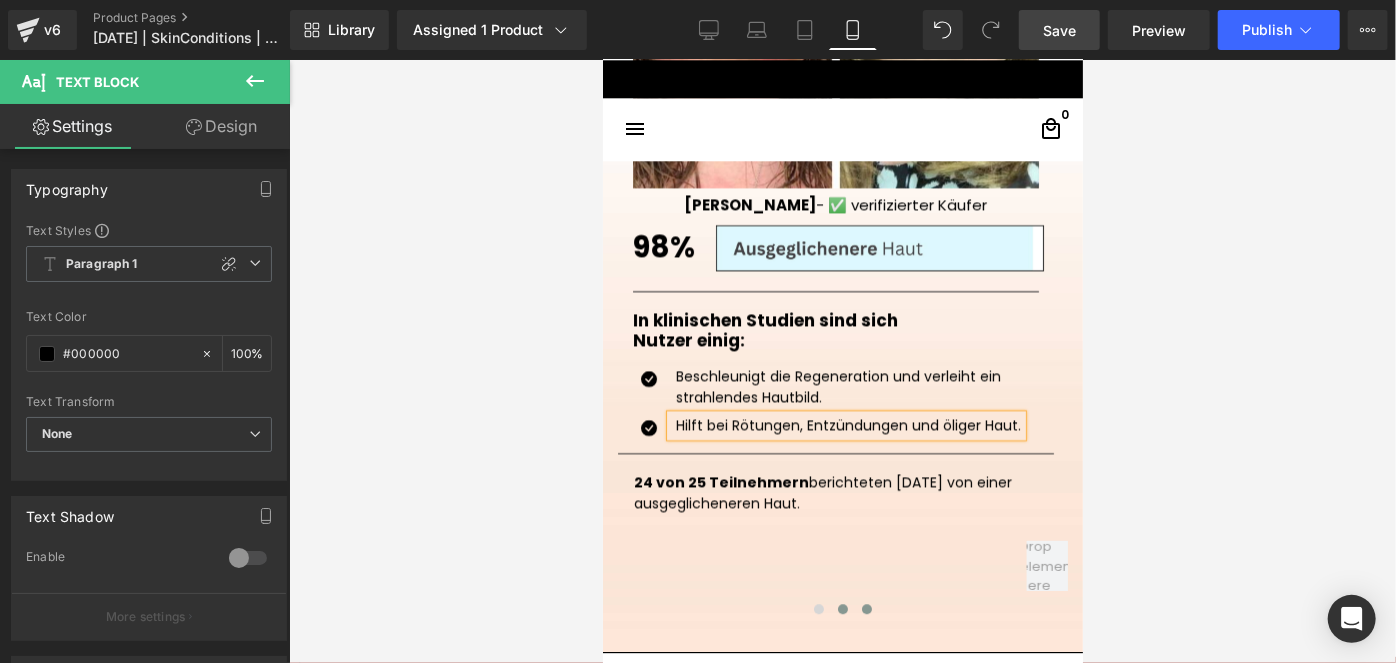 click at bounding box center [842, 608] 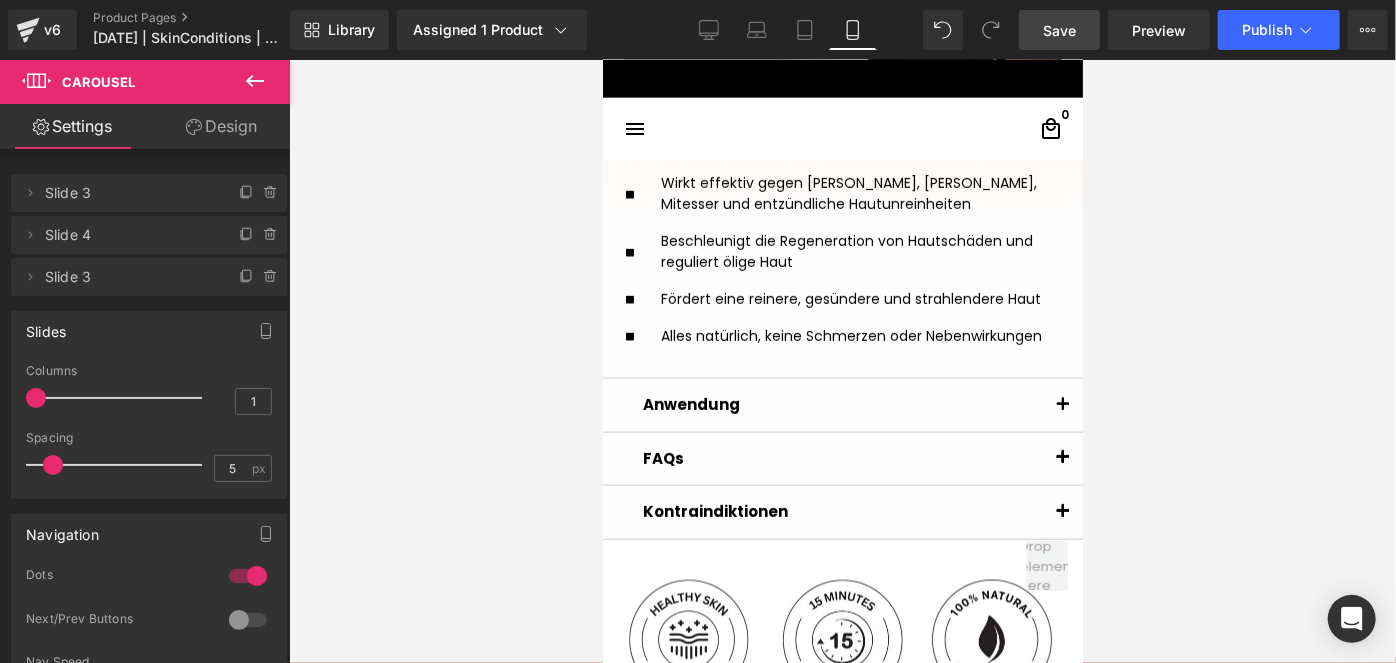 scroll, scrollTop: 1438, scrollLeft: 0, axis: vertical 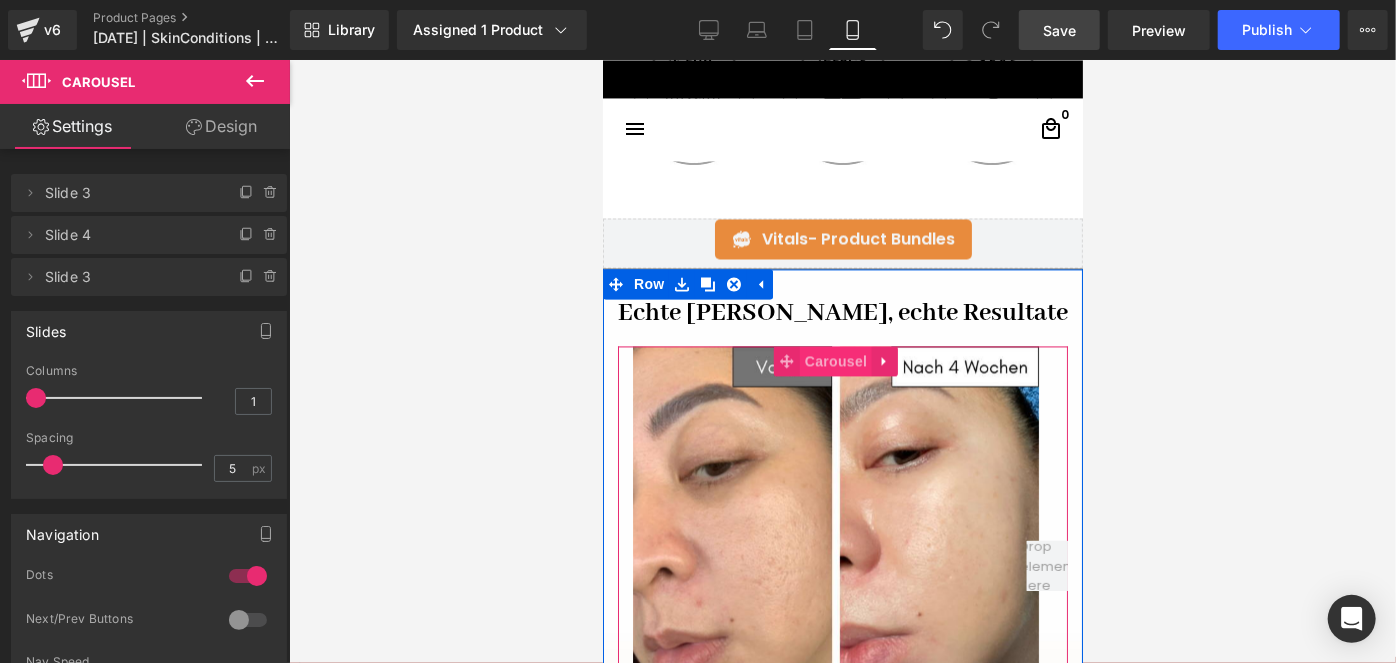 click on "Carousel" at bounding box center [835, 360] 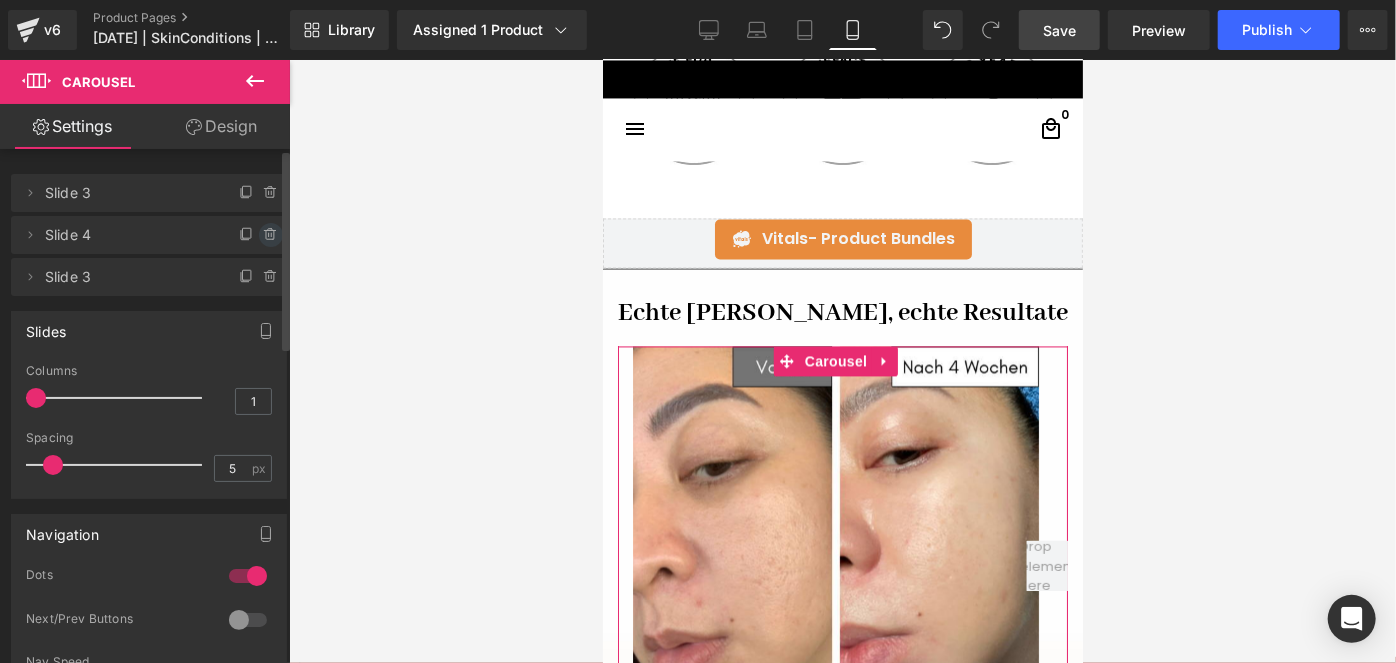 click 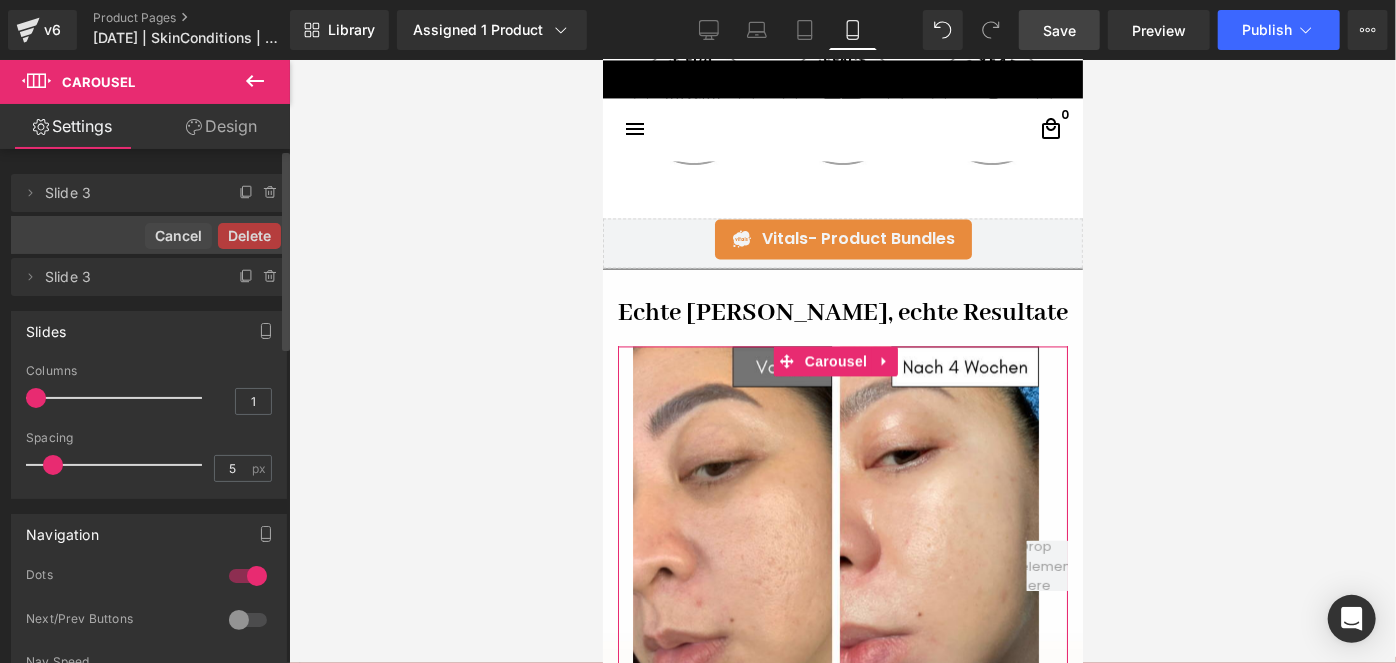 click on "Delete" at bounding box center [249, 236] 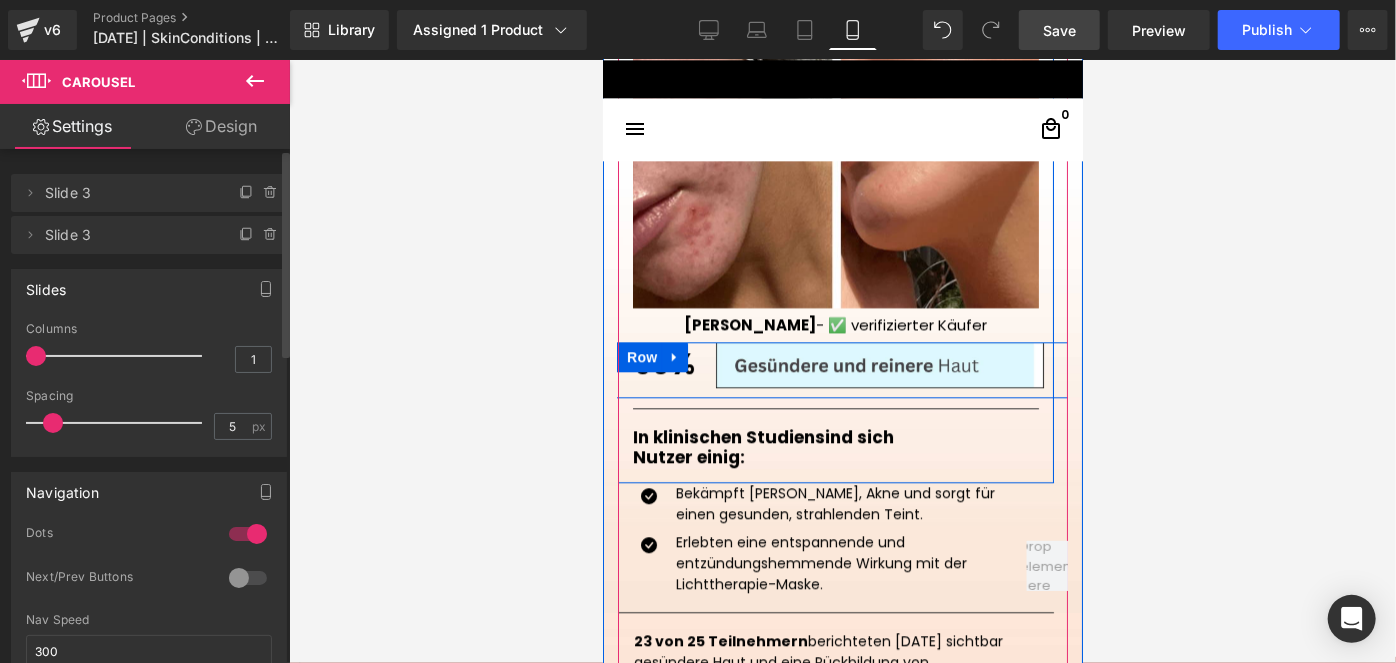 scroll, scrollTop: 2864, scrollLeft: 0, axis: vertical 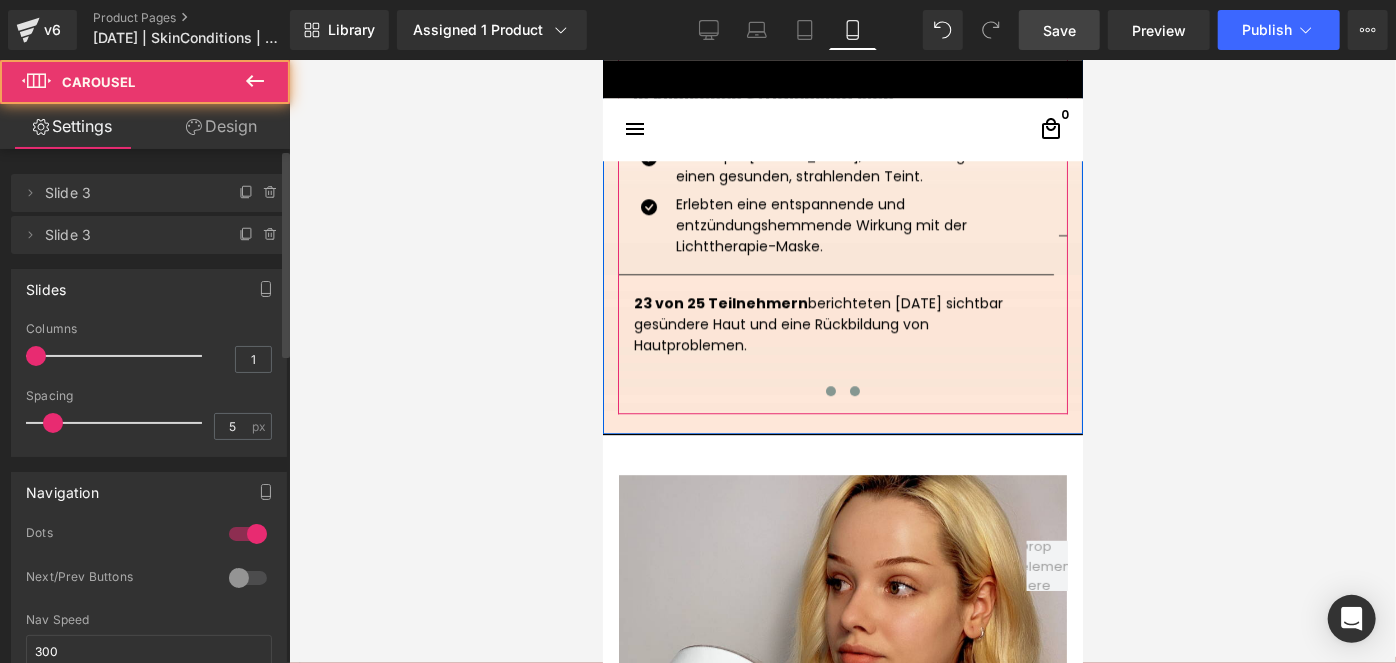 click at bounding box center (854, 390) 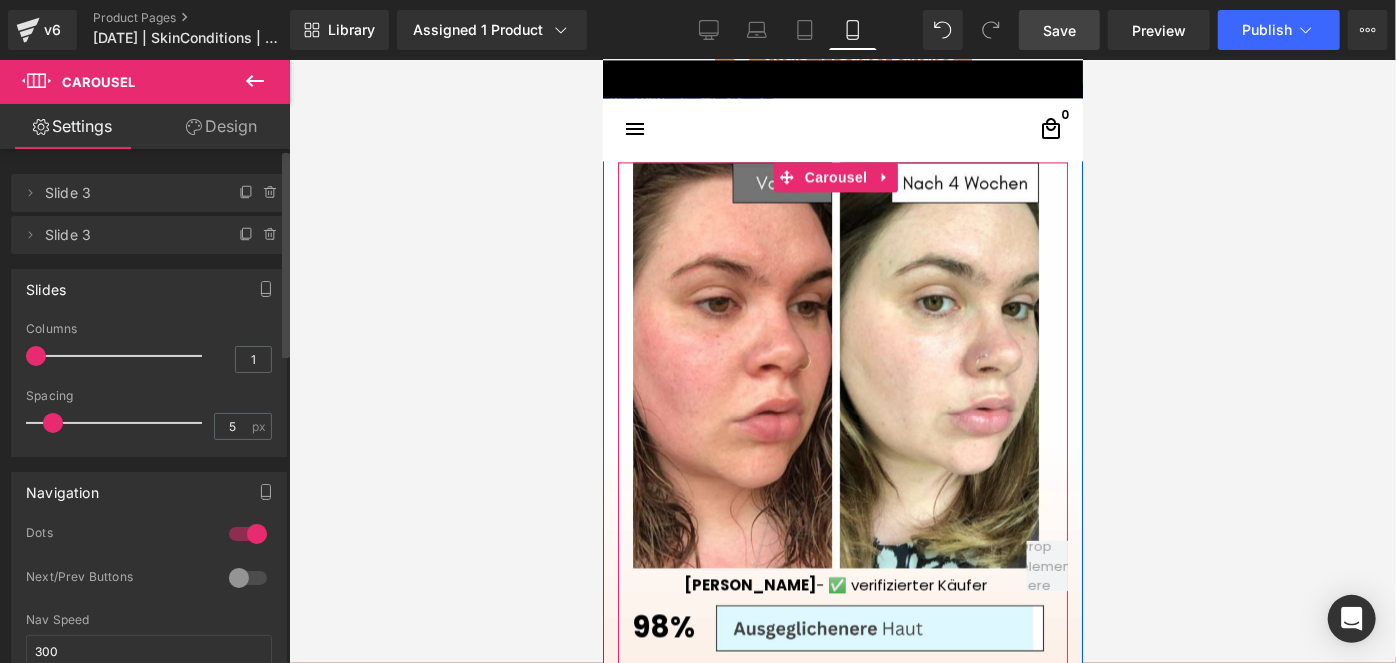 scroll, scrollTop: 2267, scrollLeft: 0, axis: vertical 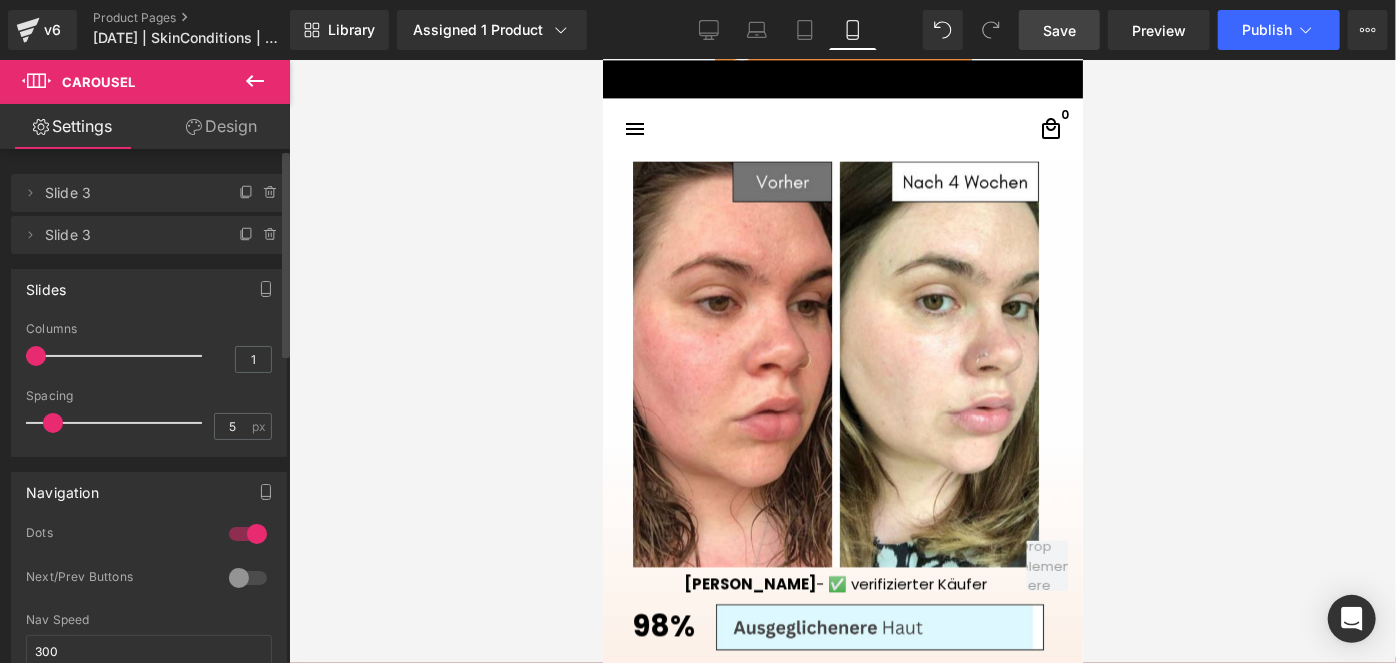 click on "Save" at bounding box center (1059, 30) 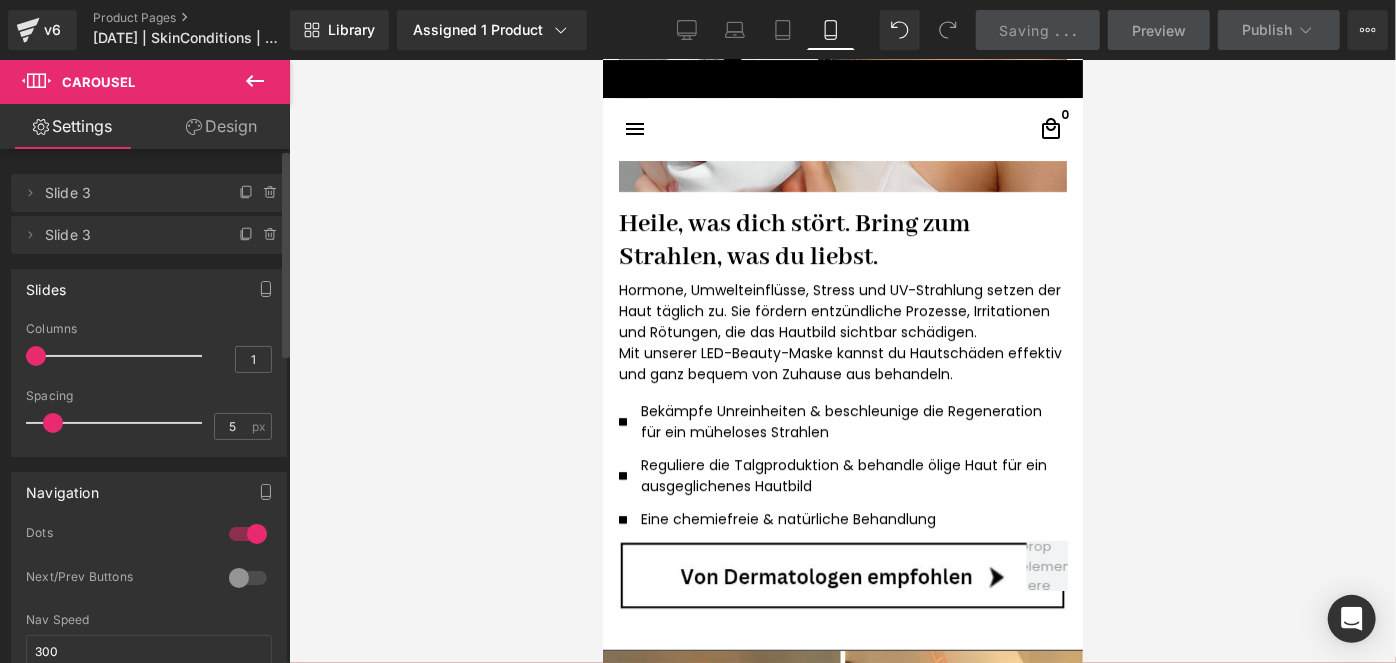 scroll, scrollTop: 3599, scrollLeft: 0, axis: vertical 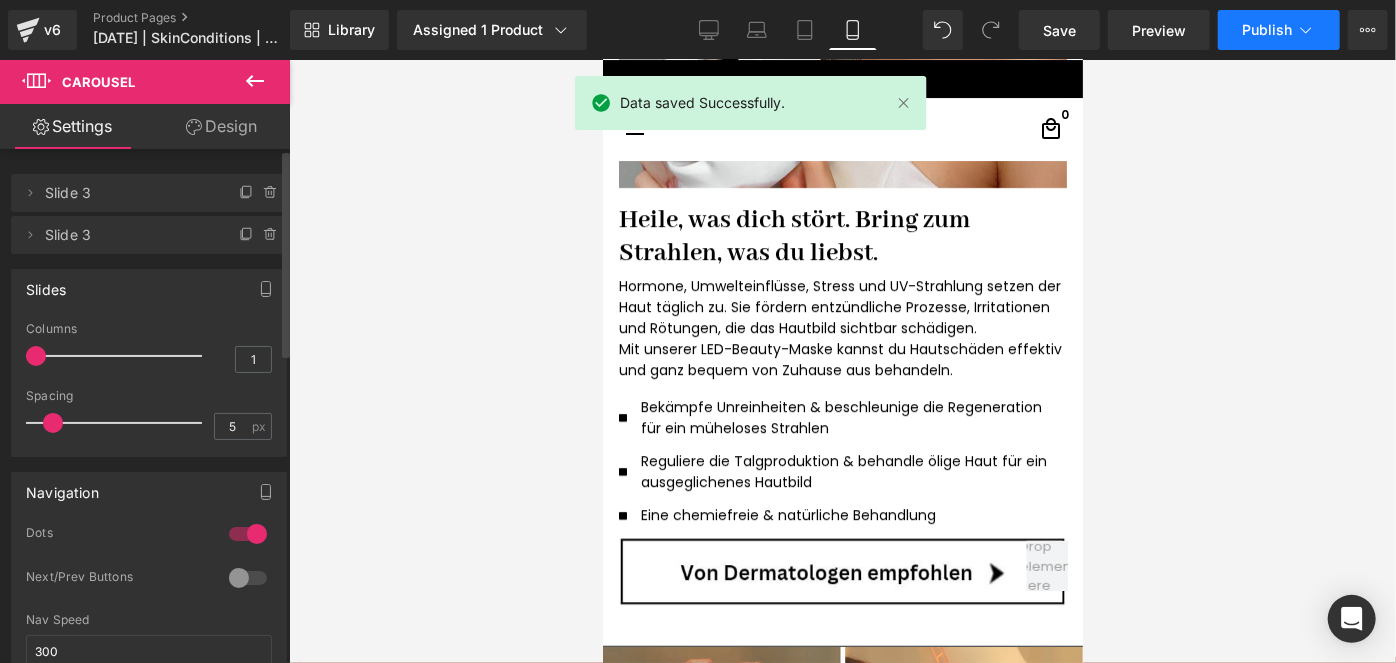 click on "Publish" at bounding box center [1279, 30] 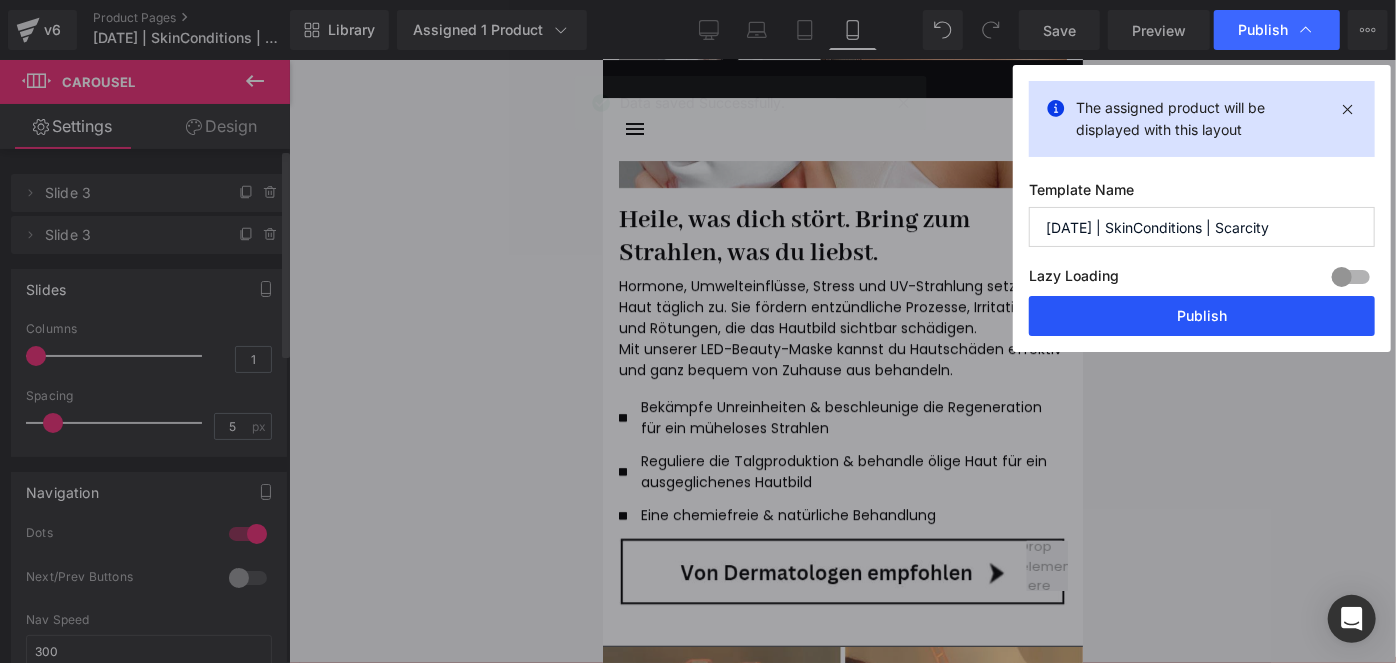 click on "Publish" at bounding box center [1202, 316] 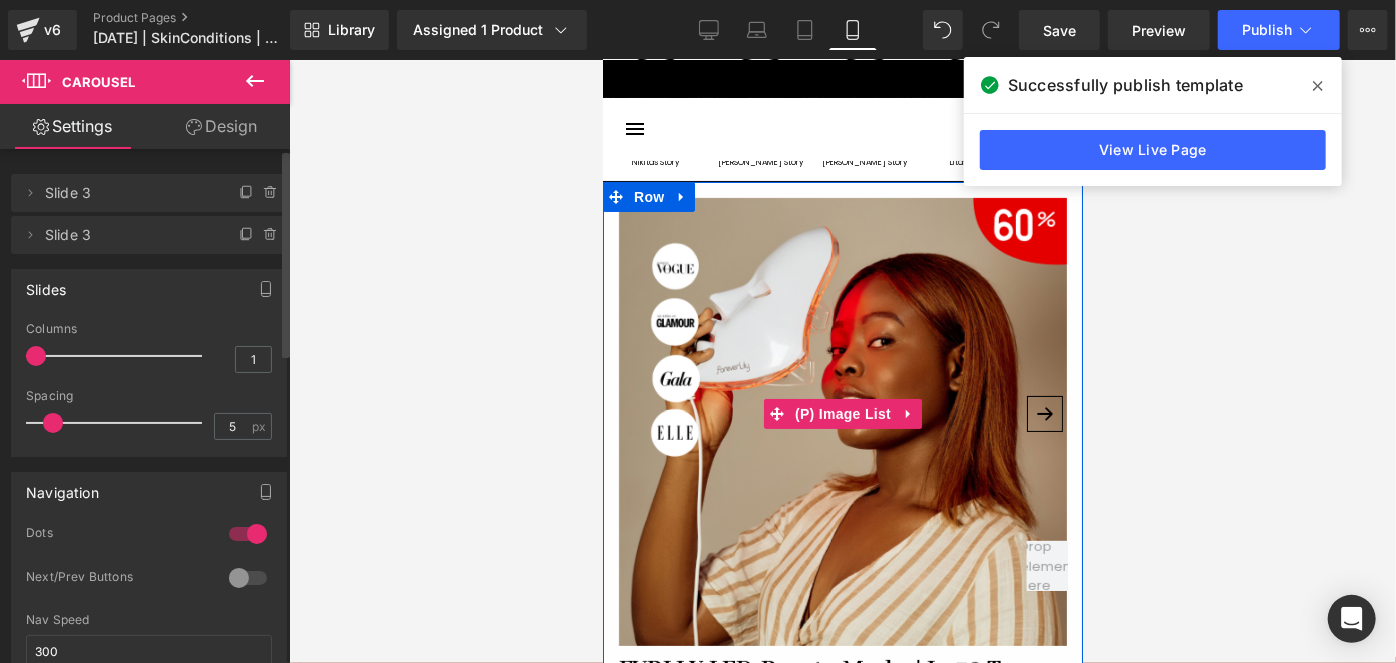 scroll, scrollTop: 122, scrollLeft: 0, axis: vertical 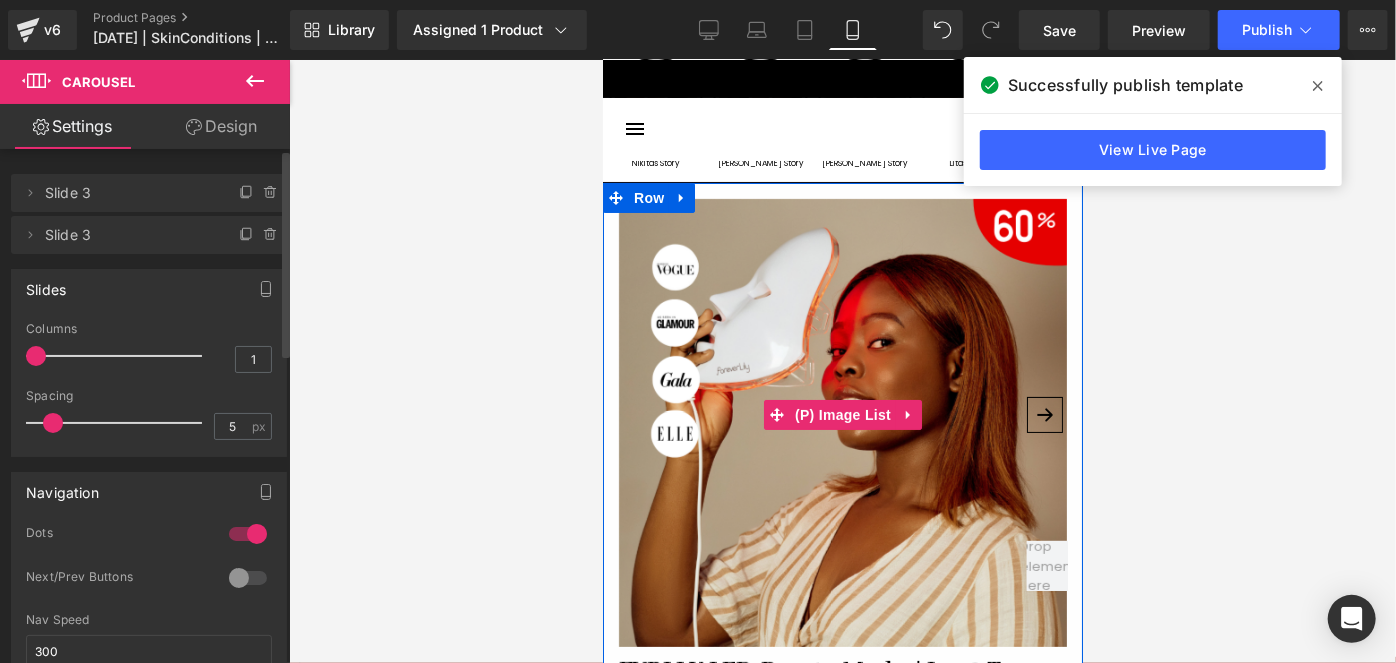 click on "›" at bounding box center (1044, 414) 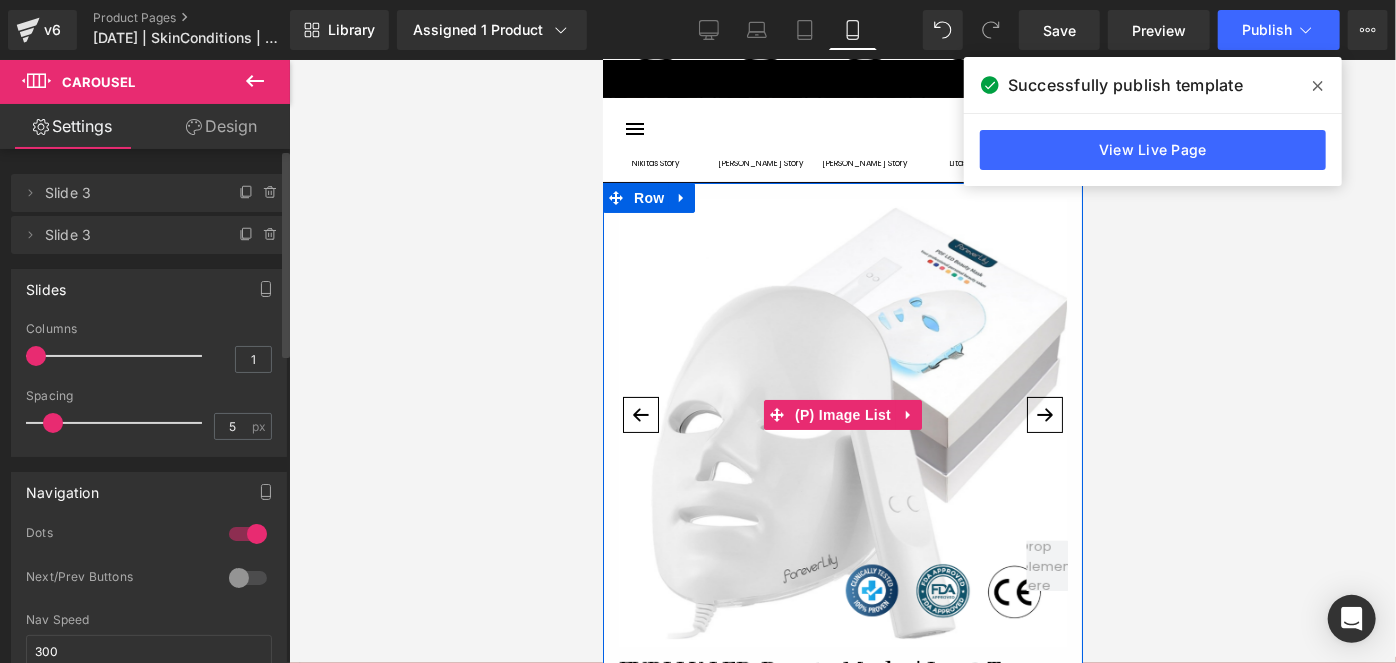 click on "›" at bounding box center [1044, 414] 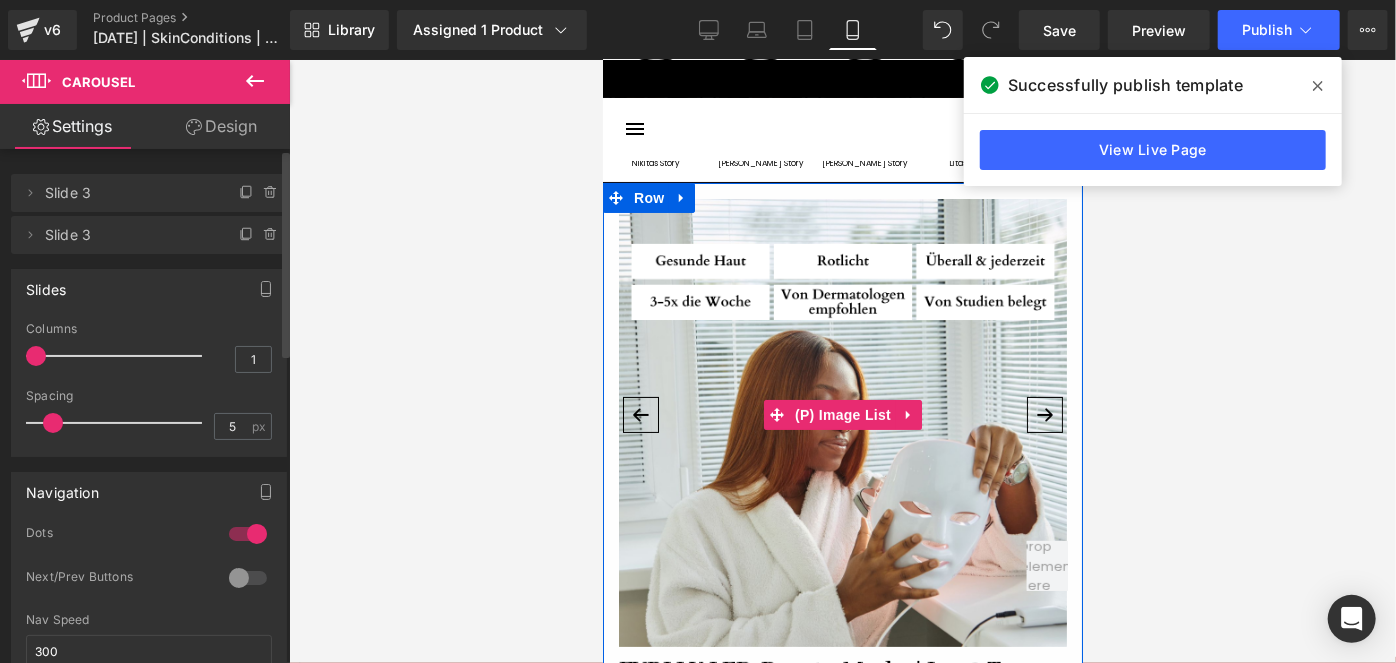click on "›" at bounding box center [1044, 414] 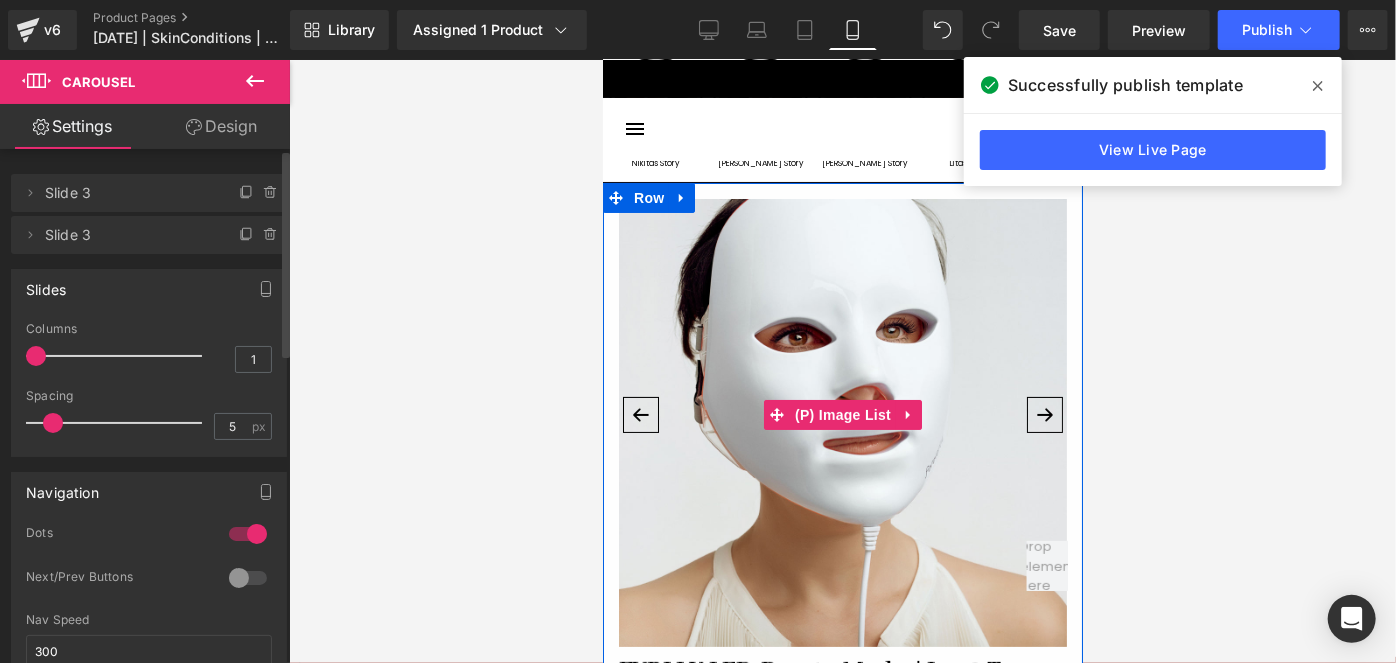 click on "›" at bounding box center (1044, 414) 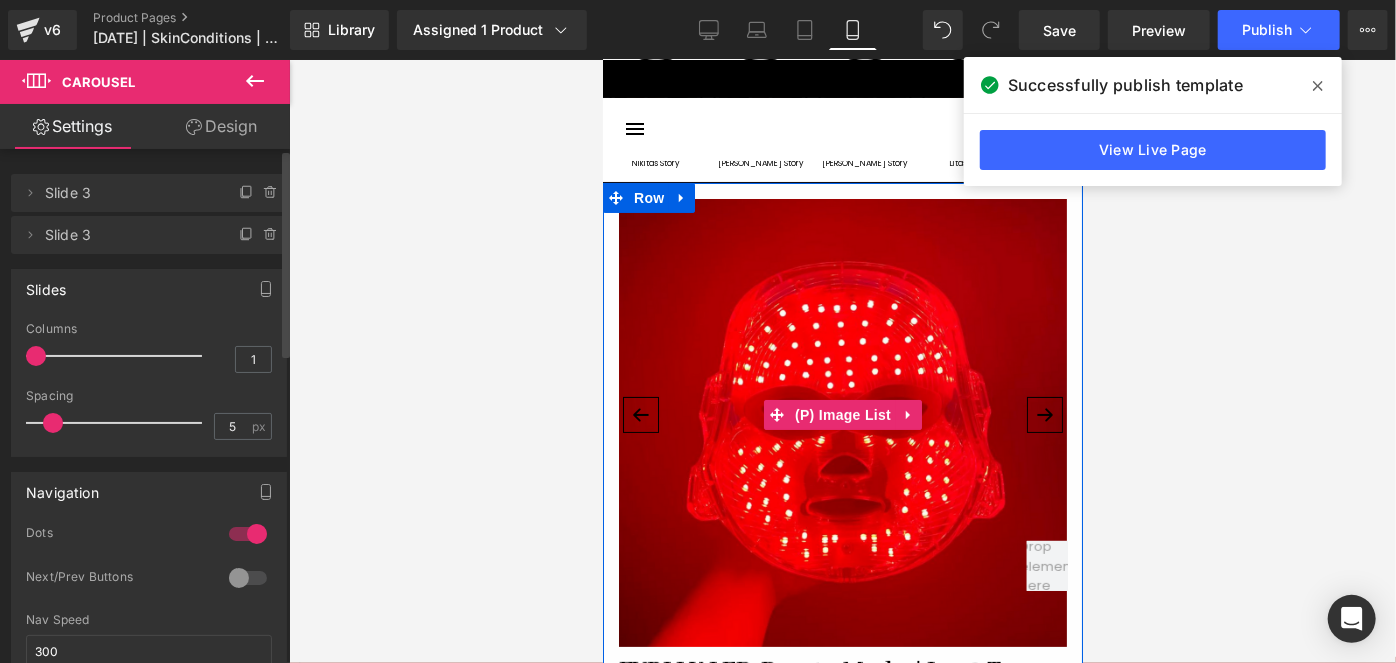 click on "›" at bounding box center [1044, 414] 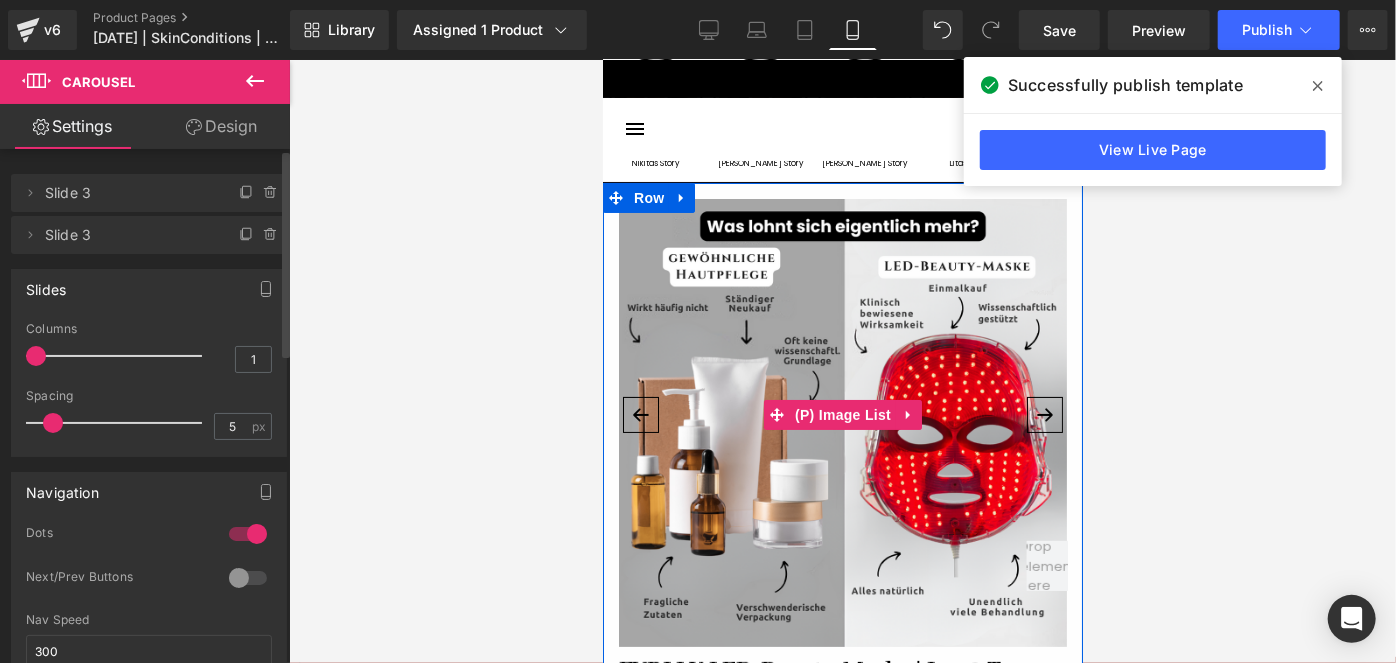 click on "›" at bounding box center [1044, 414] 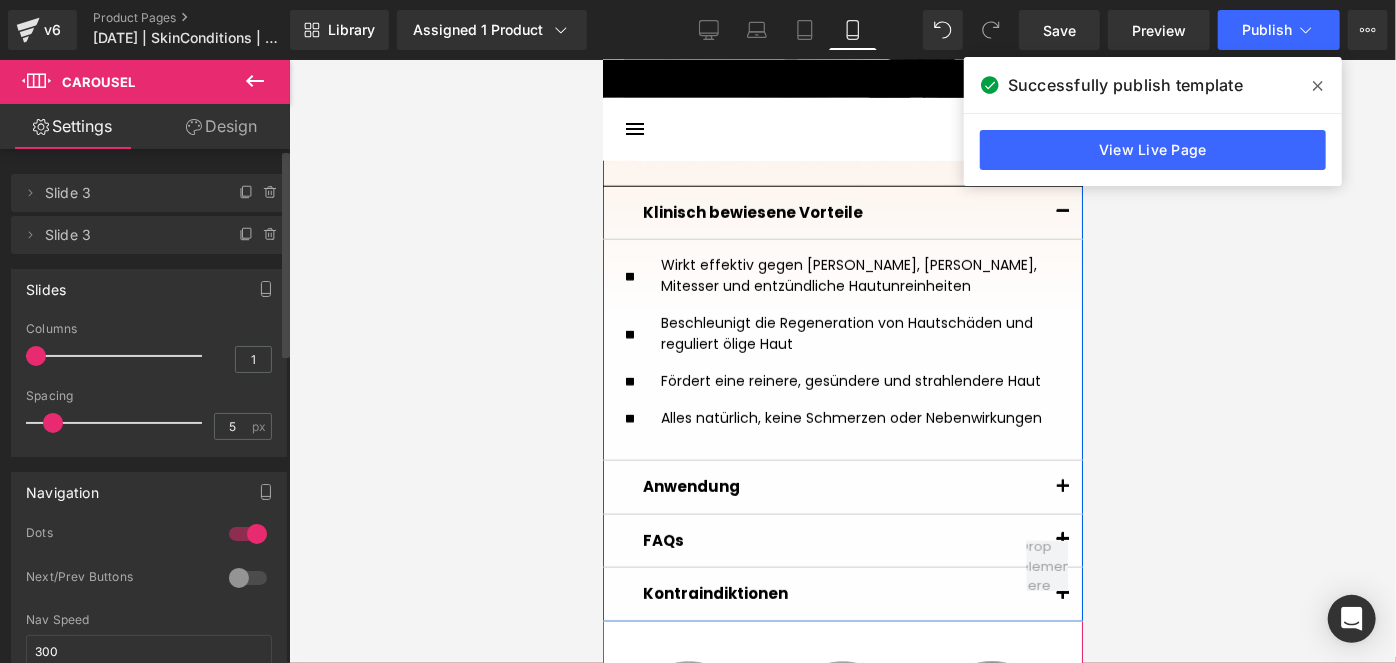 scroll, scrollTop: 1325, scrollLeft: 0, axis: vertical 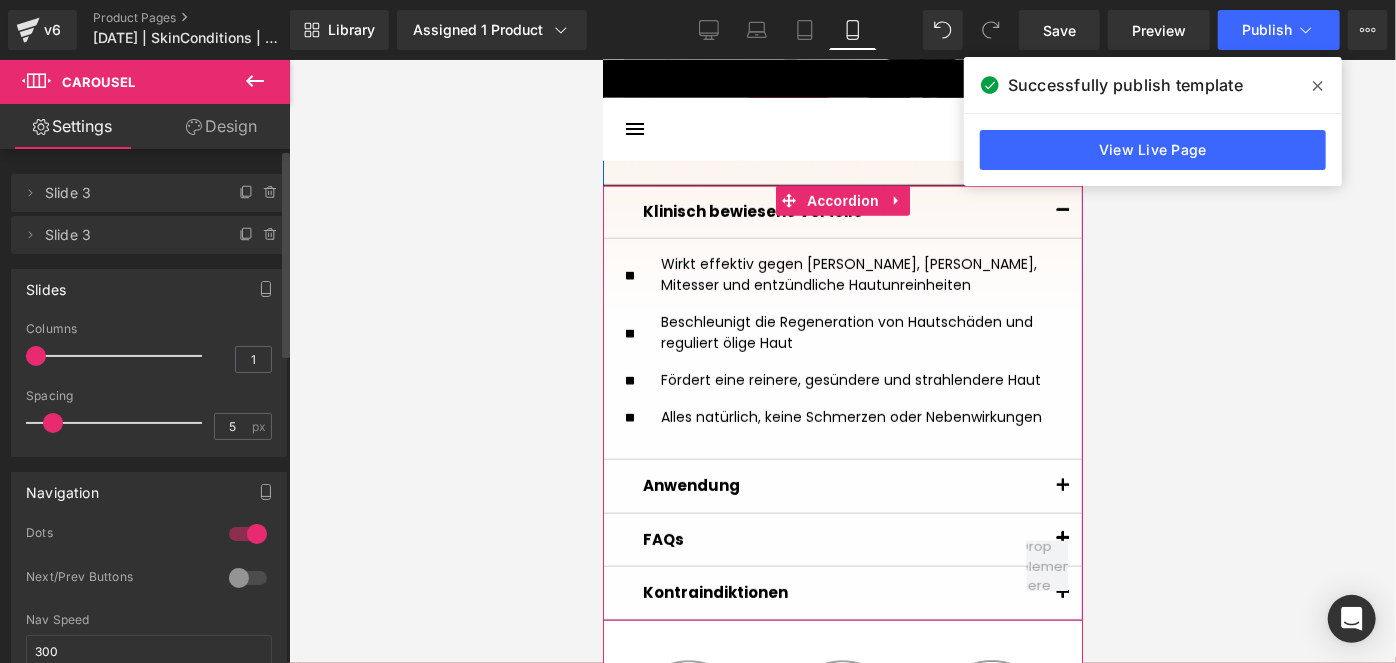 click at bounding box center [1062, 485] 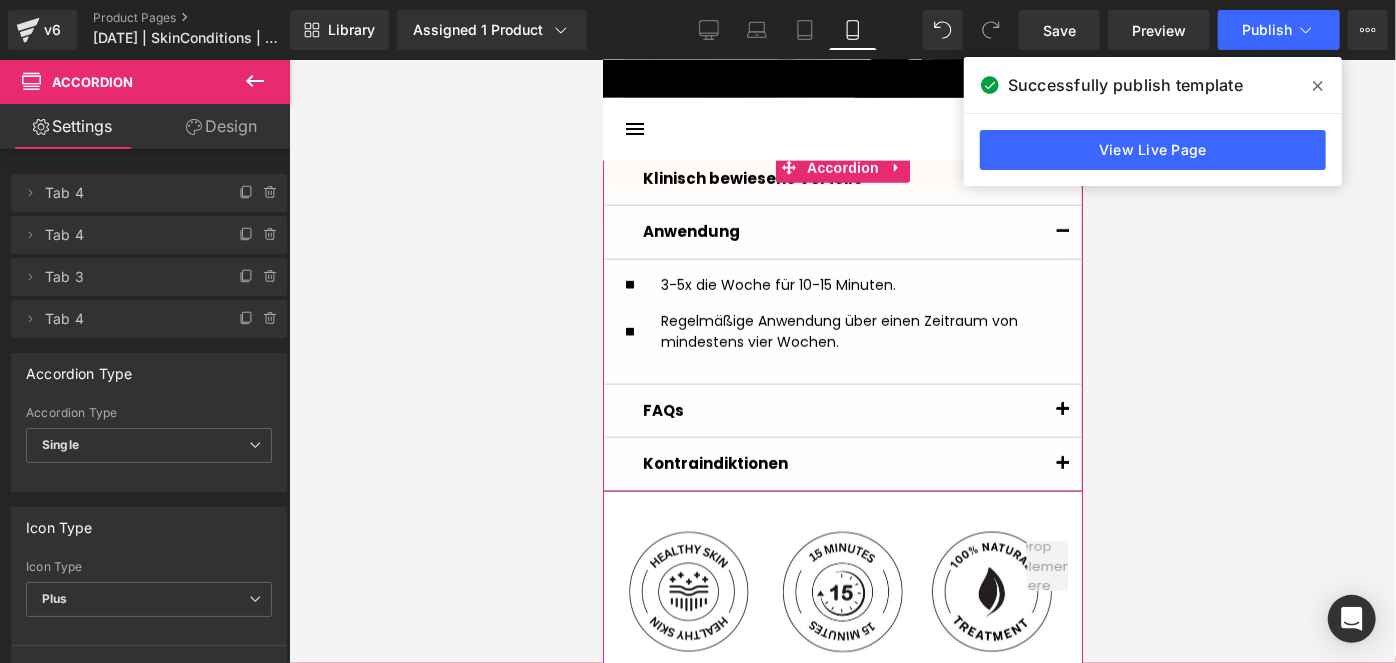 scroll, scrollTop: 1360, scrollLeft: 0, axis: vertical 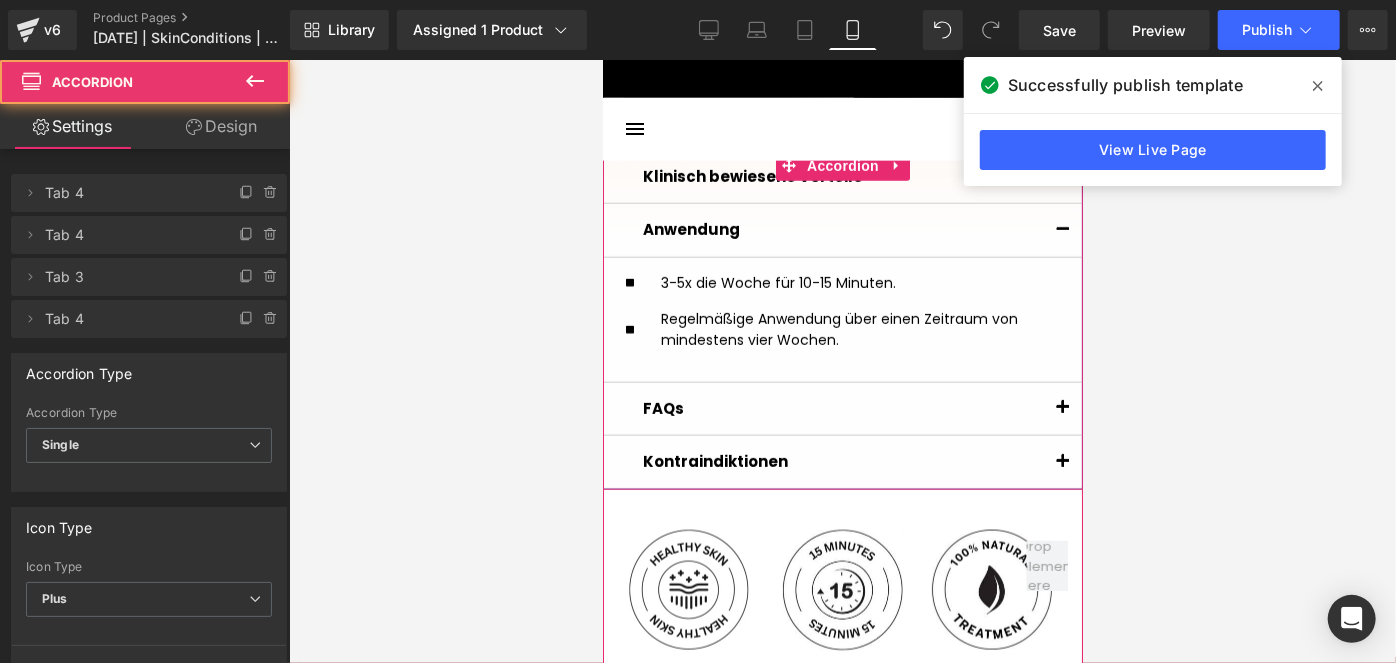 click at bounding box center [1062, 408] 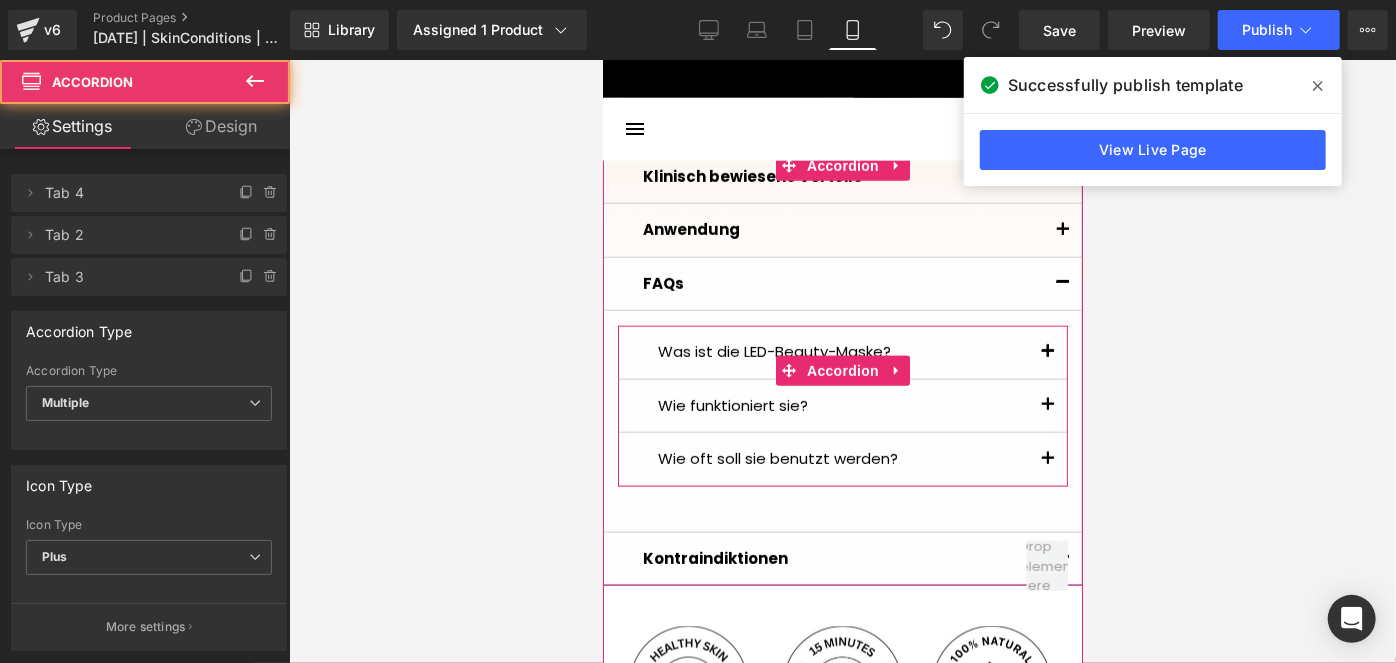 click at bounding box center [1047, 357] 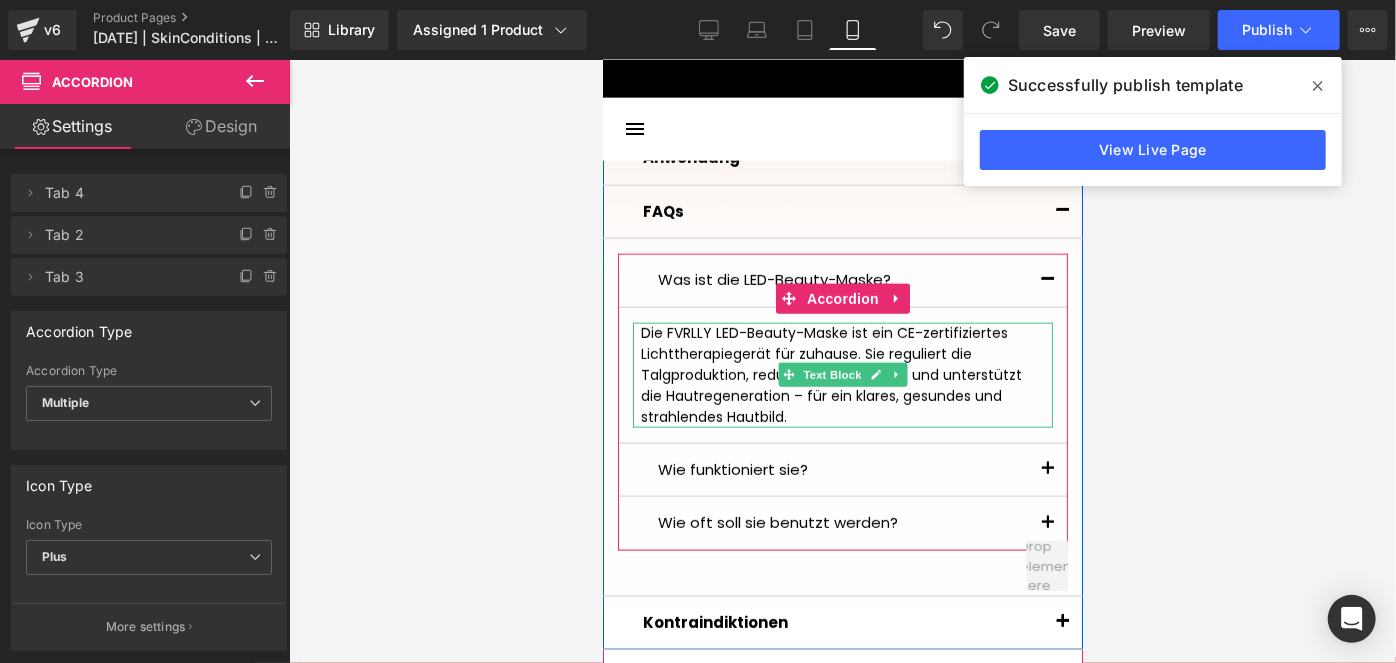 scroll, scrollTop: 1432, scrollLeft: 0, axis: vertical 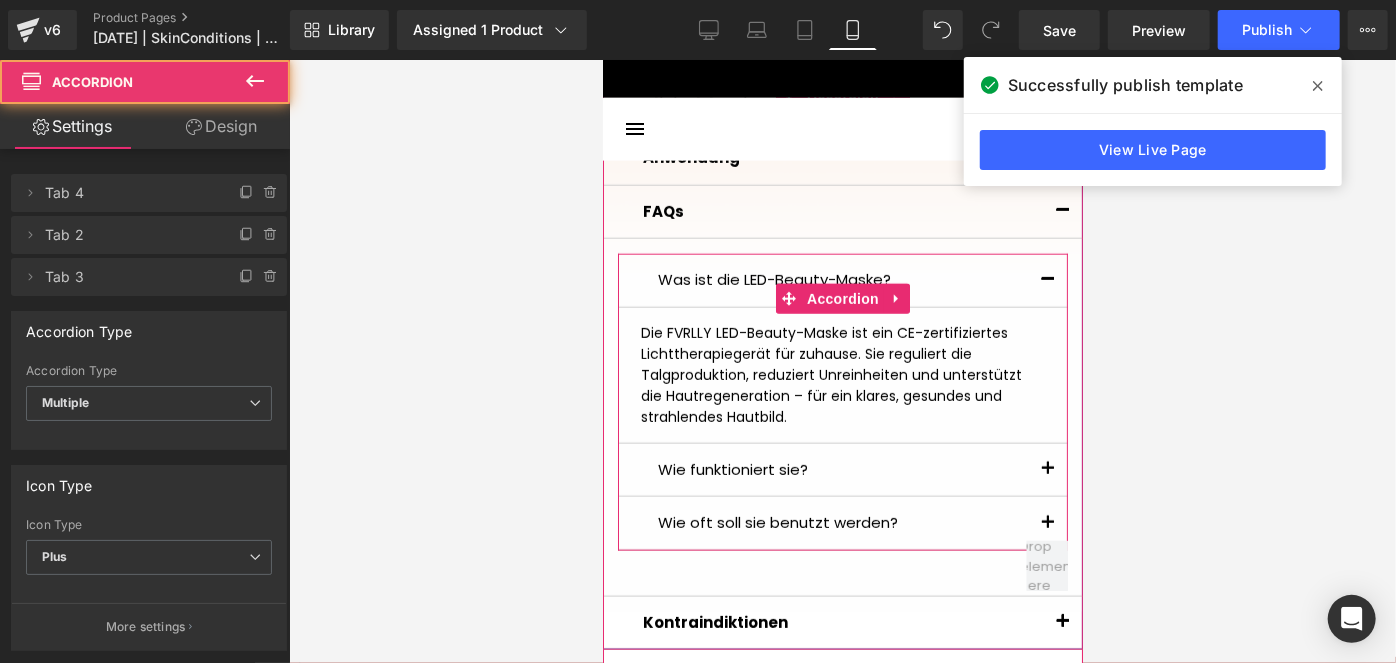click at bounding box center [1047, 469] 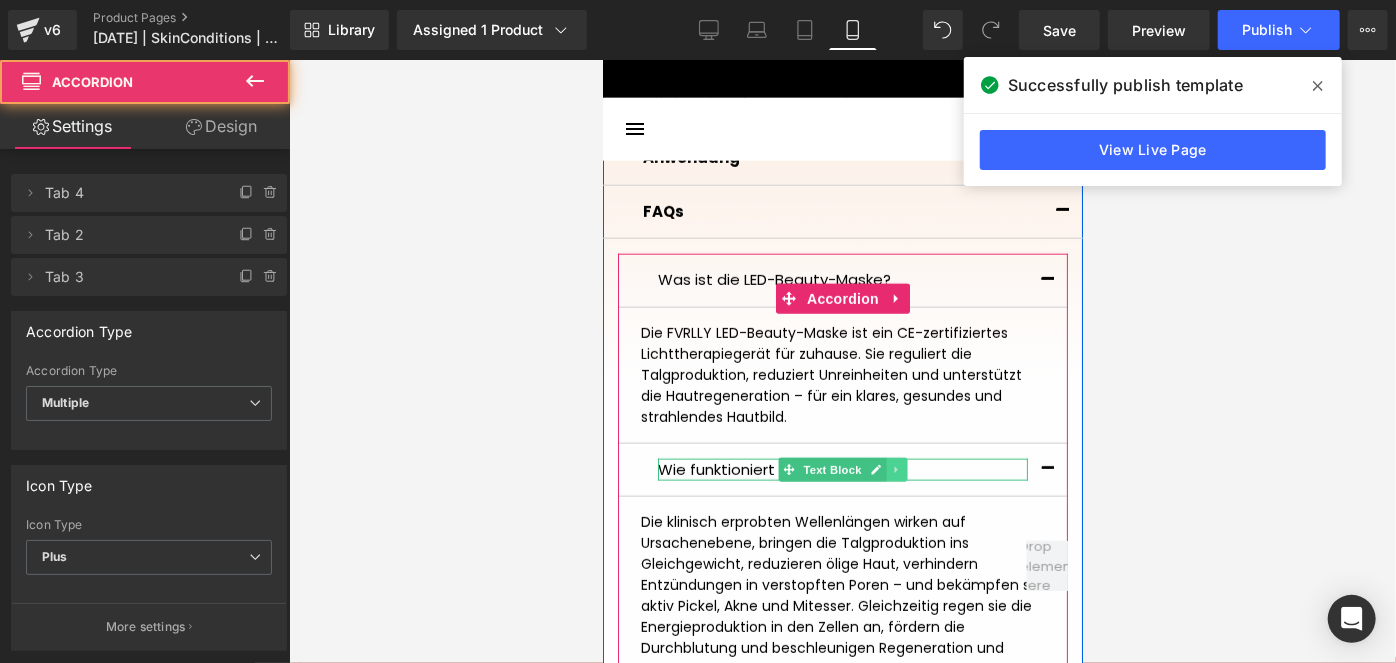 scroll, scrollTop: 1584, scrollLeft: 0, axis: vertical 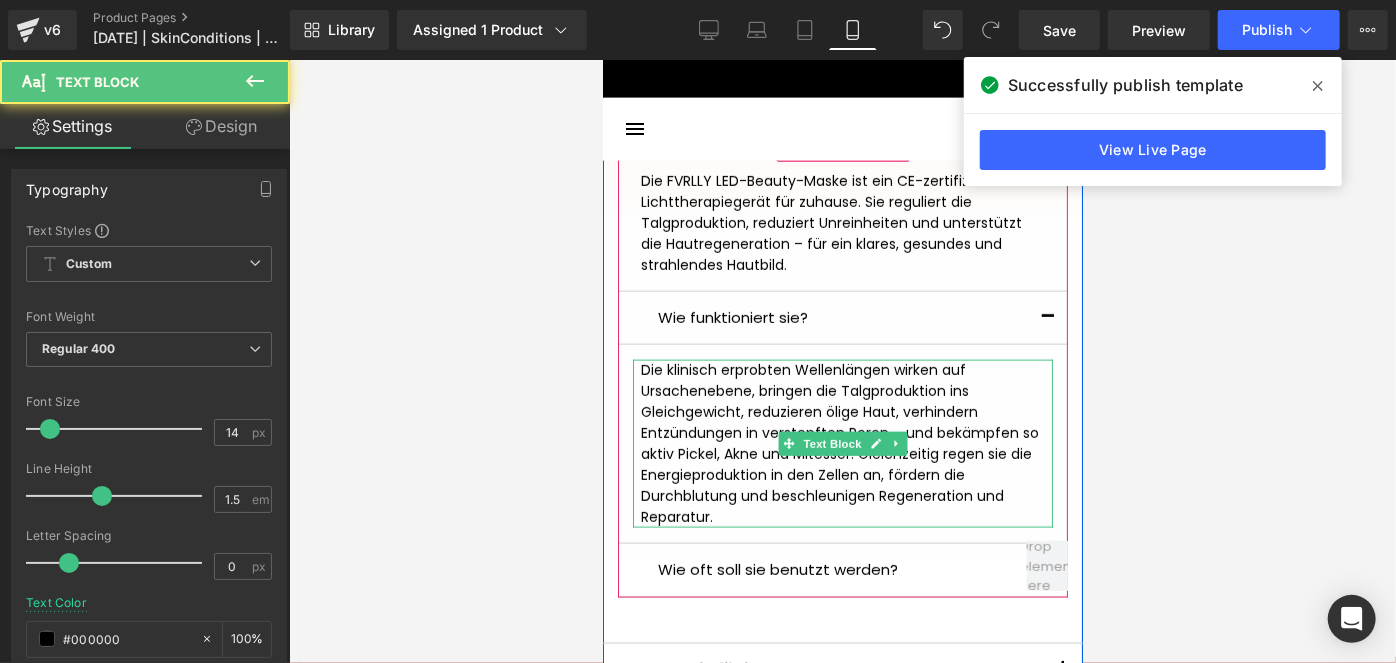 click on "Die klinisch erprobten Wellenlängen wirken auf Ursachenebene, bringen die Talgproduktion ins Gleichgewicht, reduzieren ölige Haut, verhindern Entzündungen in verstopften Poren – und bekämpfen so aktiv Pickel, Akne und Mitesser. Gleichzeitig regen sie die Energieproduktion in den Zellen an, fördern die Durchblutung und beschleunigen Regeneration und Reparatur." at bounding box center [842, 443] 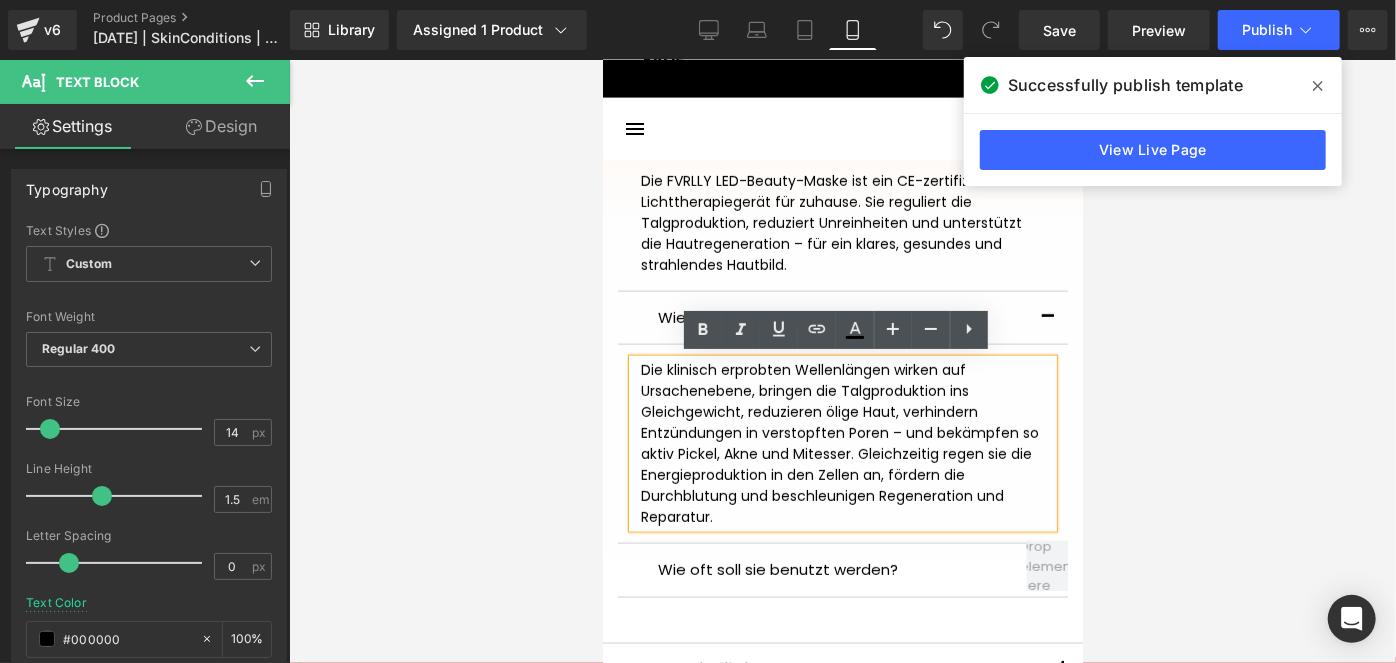 drag, startPoint x: 753, startPoint y: 507, endPoint x: 633, endPoint y: 367, distance: 184.39088 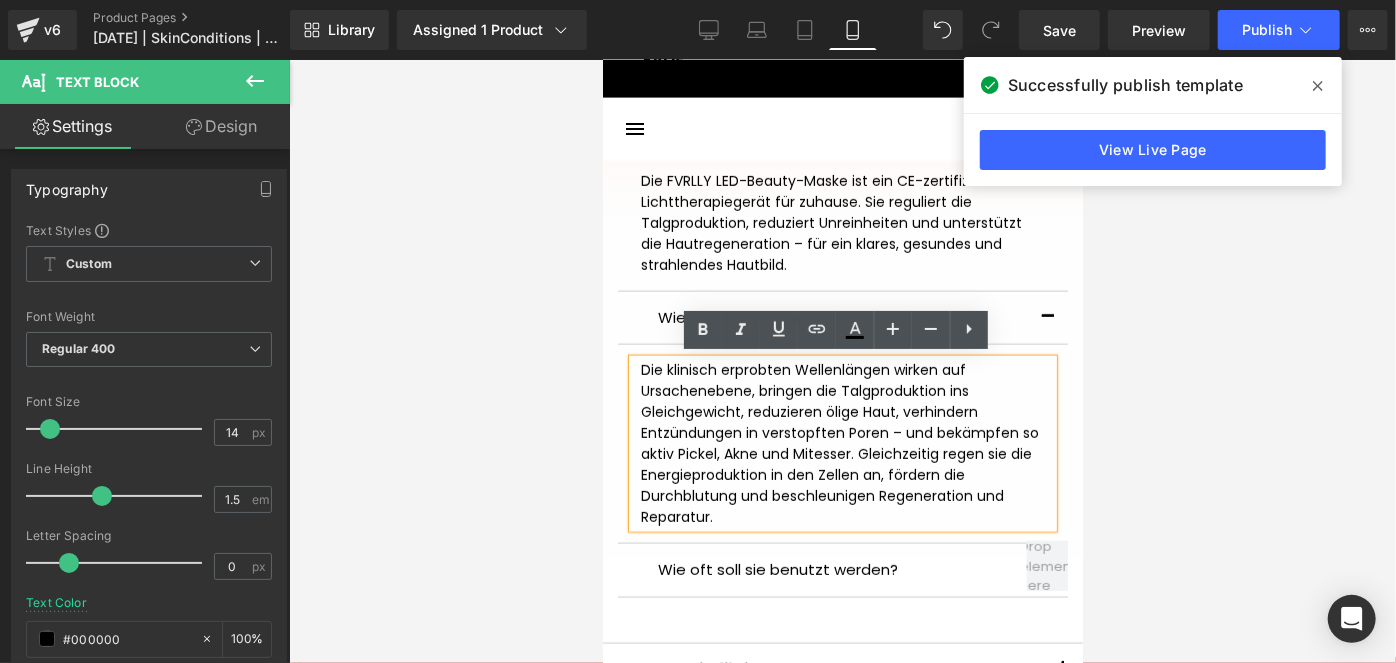 click on "Die klinisch erprobten Wellenlängen wirken auf Ursachenebene, bringen die Talgproduktion ins Gleichgewicht, reduzieren ölige Haut, verhindern Entzündungen in verstopften Poren – und bekämpfen so aktiv Pickel, Akne und Mitesser. Gleichzeitig regen sie die Energieproduktion in den Zellen an, fördern die Durchblutung und beschleunigen Regeneration und Reparatur." at bounding box center [842, 443] 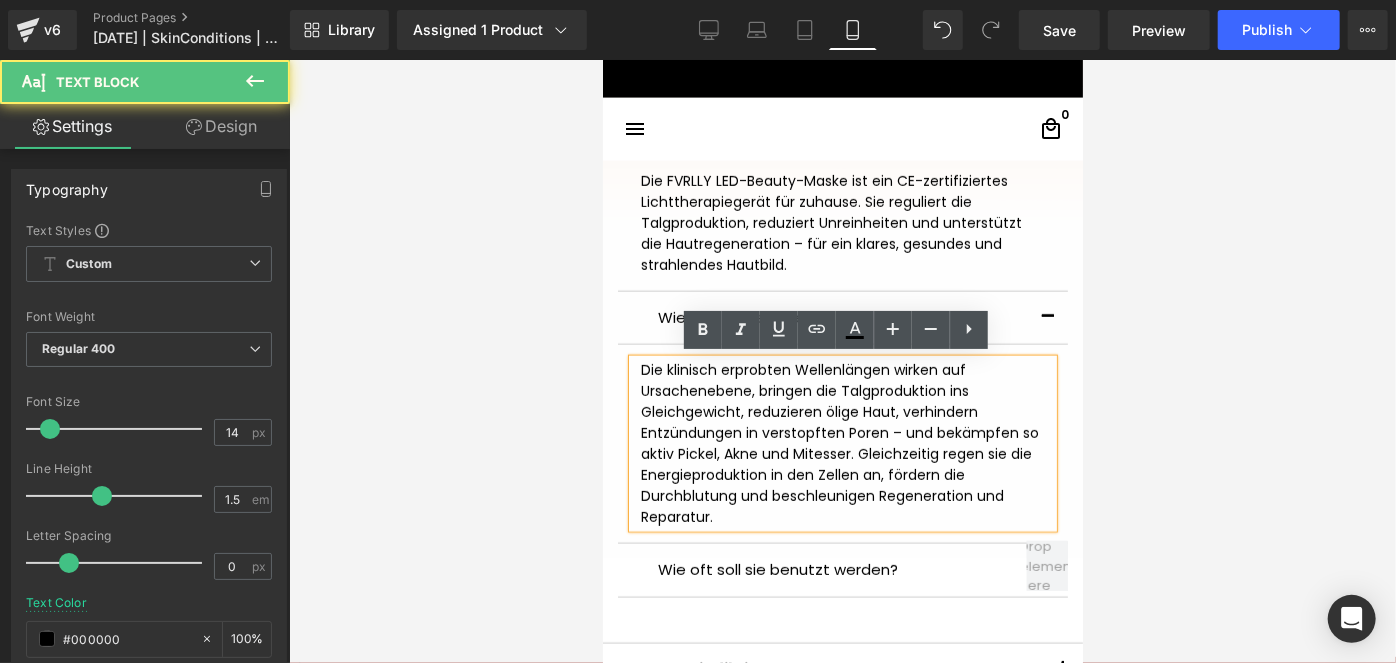 drag, startPoint x: 725, startPoint y: 511, endPoint x: 616, endPoint y: 365, distance: 182.20044 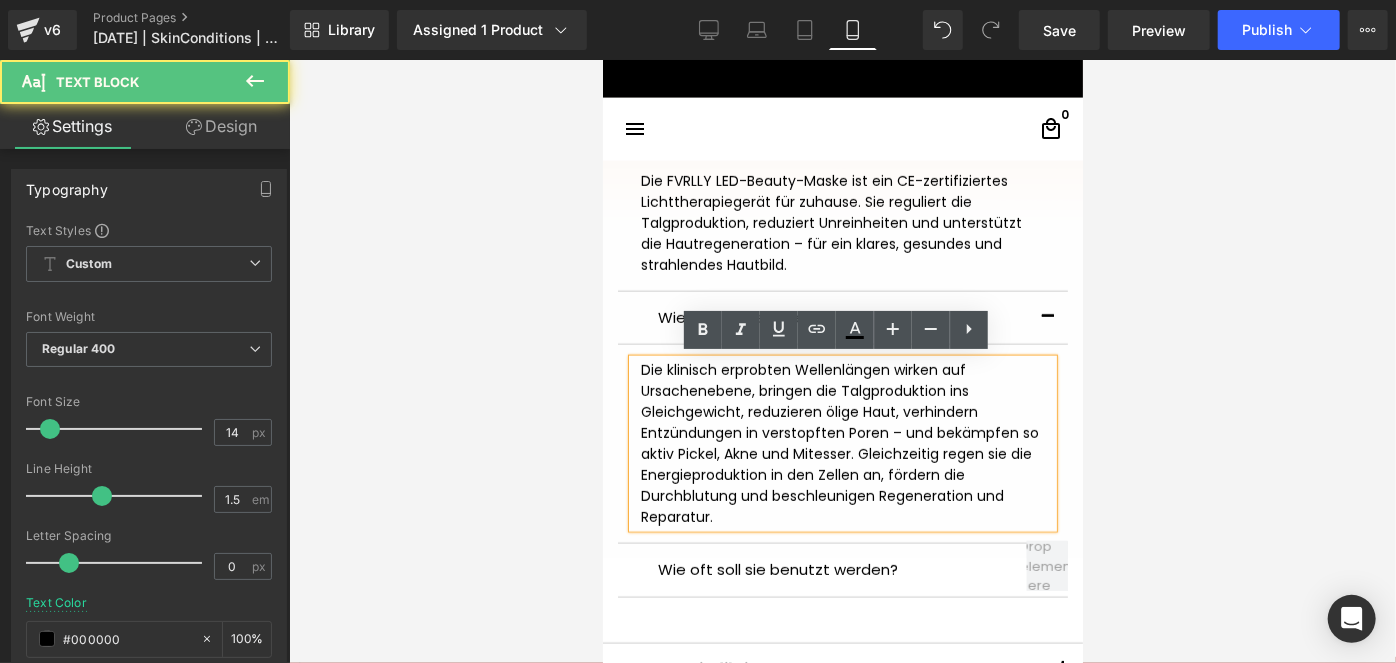 click on "Die klinisch erprobten Wellenlängen wirken auf Ursachenebene, bringen die Talgproduktion ins Gleichgewicht, reduzieren ölige Haut, verhindern Entzündungen in verstopften Poren – und bekämpfen so aktiv Pickel, Akne und Mitesser. Gleichzeitig regen sie die Energieproduktion in den Zellen an, fördern die Durchblutung und beschleunigen Regeneration und Reparatur. Text Block" at bounding box center [842, 443] 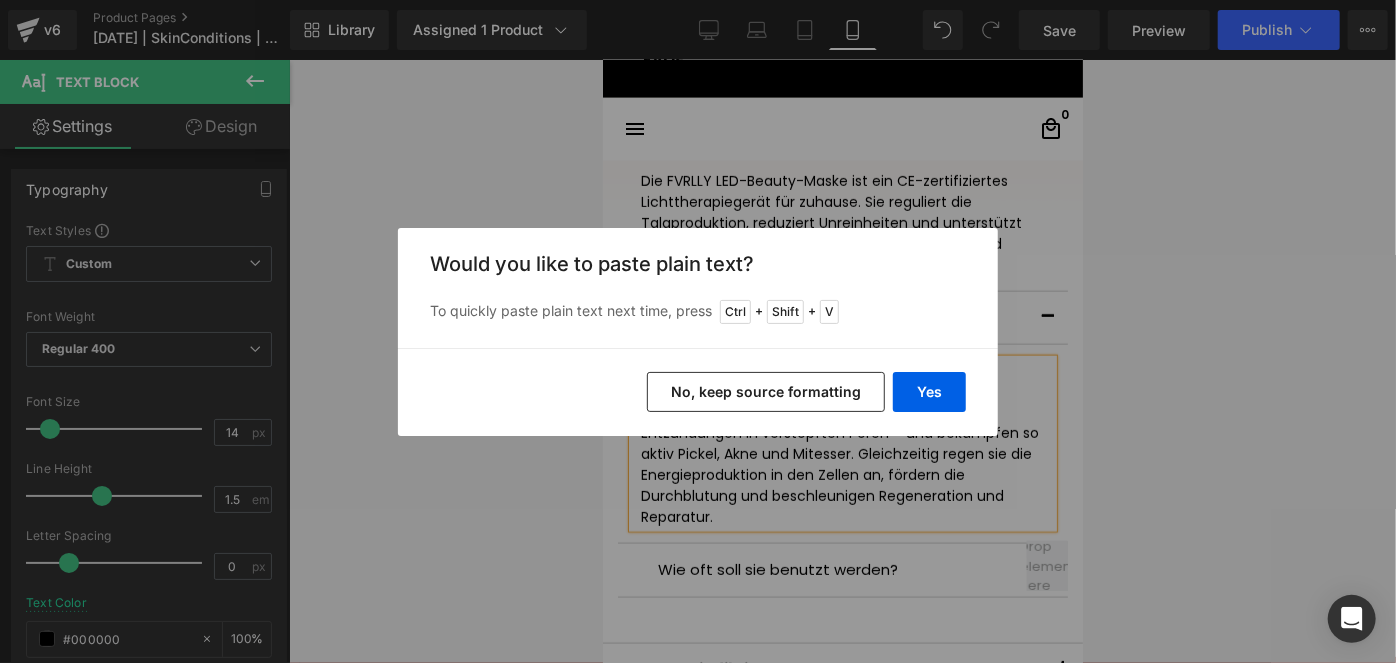 click on "No, keep source formatting" at bounding box center [766, 392] 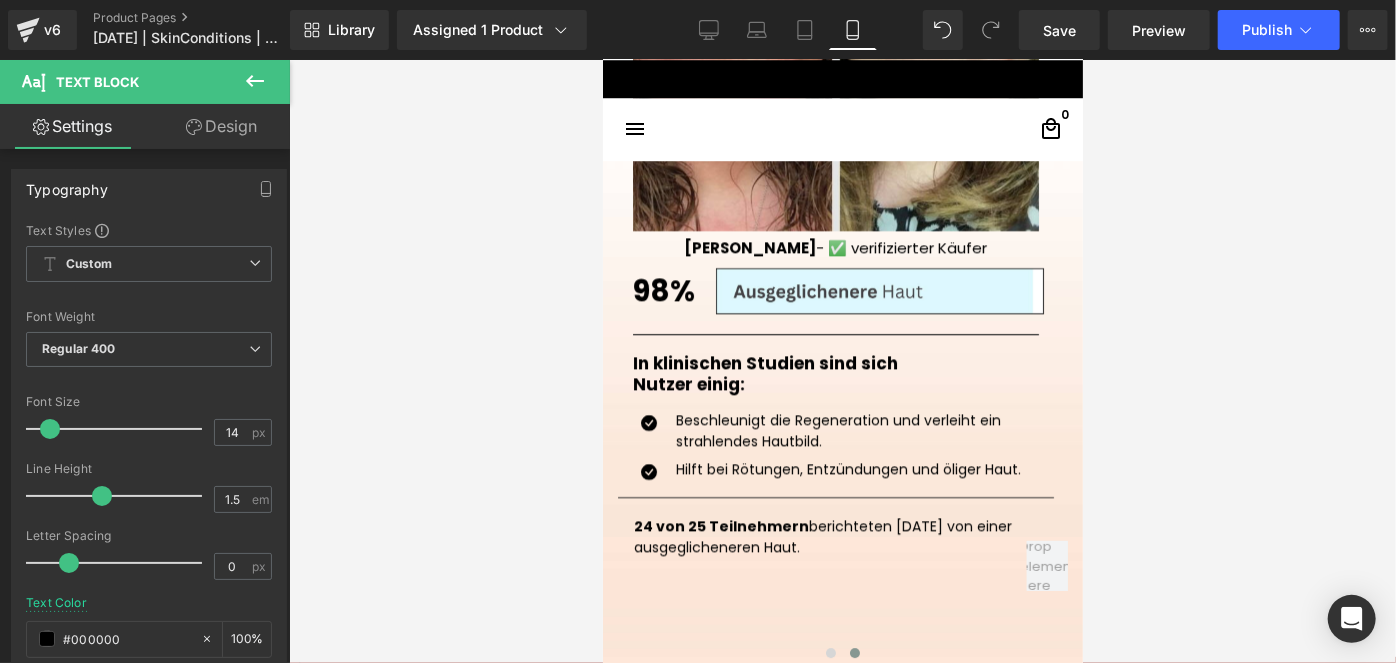 scroll, scrollTop: 2937, scrollLeft: 0, axis: vertical 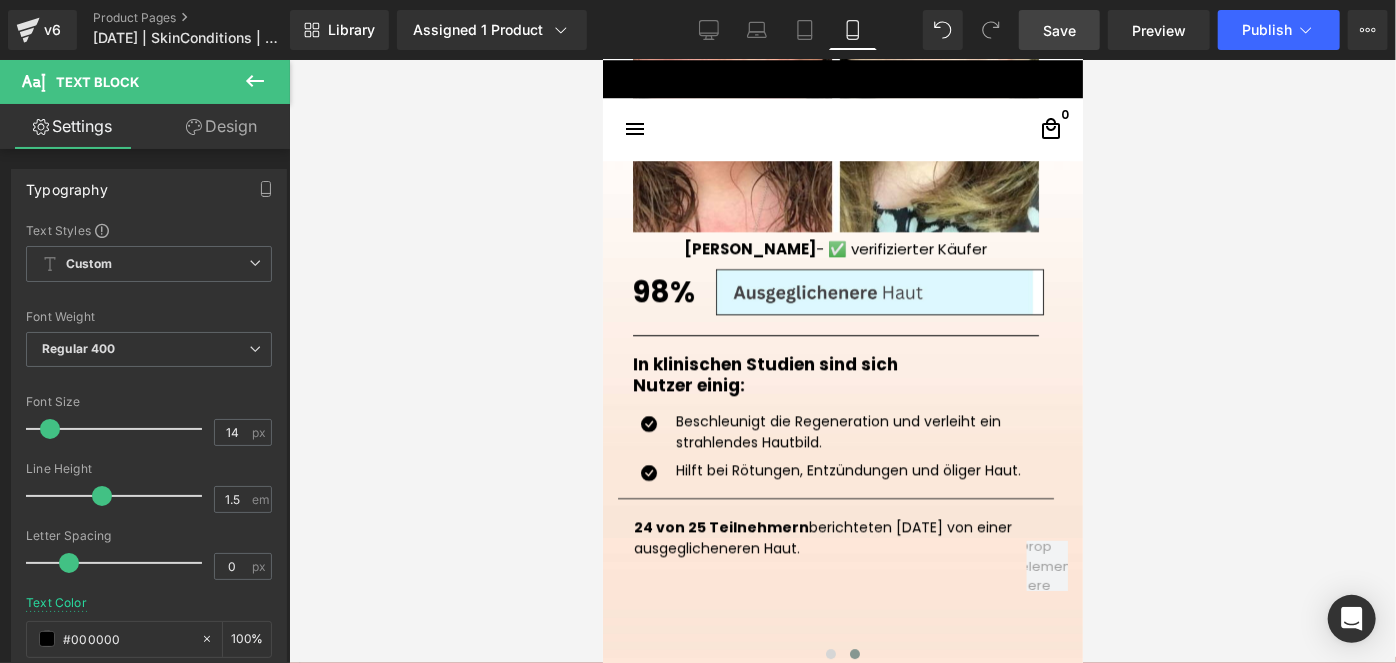 click on "Save" at bounding box center (1059, 30) 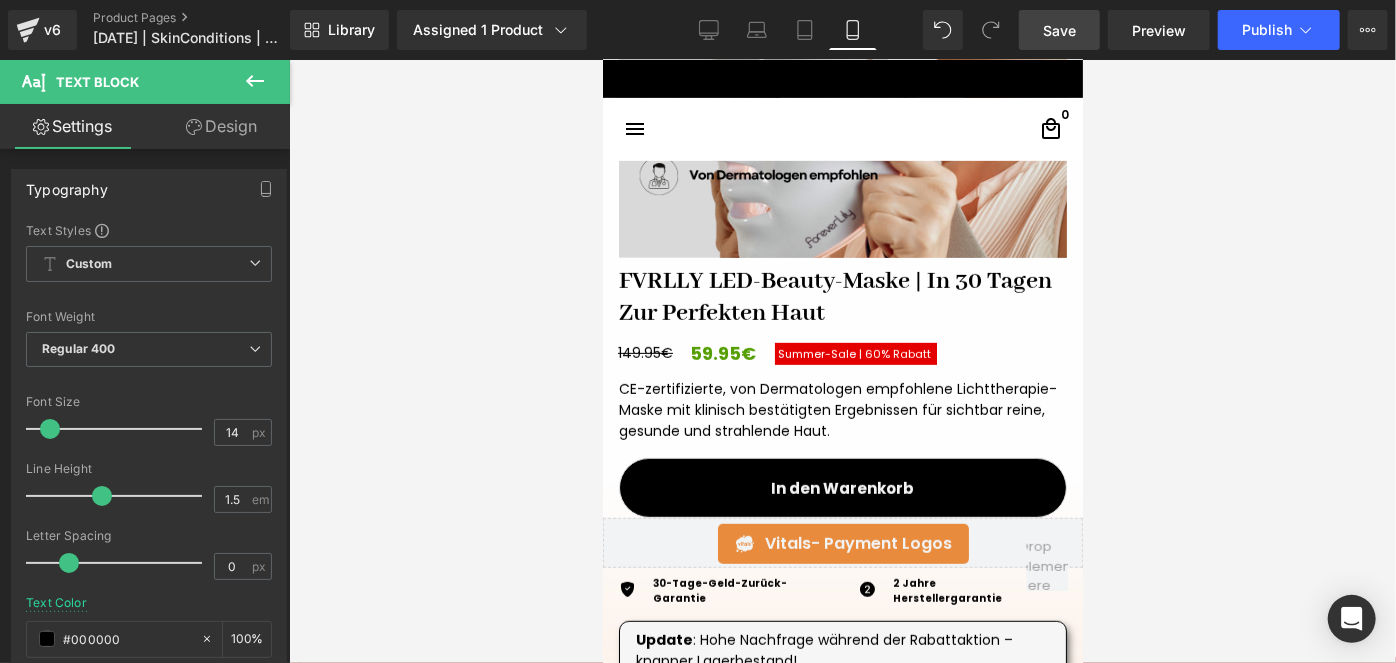 scroll, scrollTop: 509, scrollLeft: 0, axis: vertical 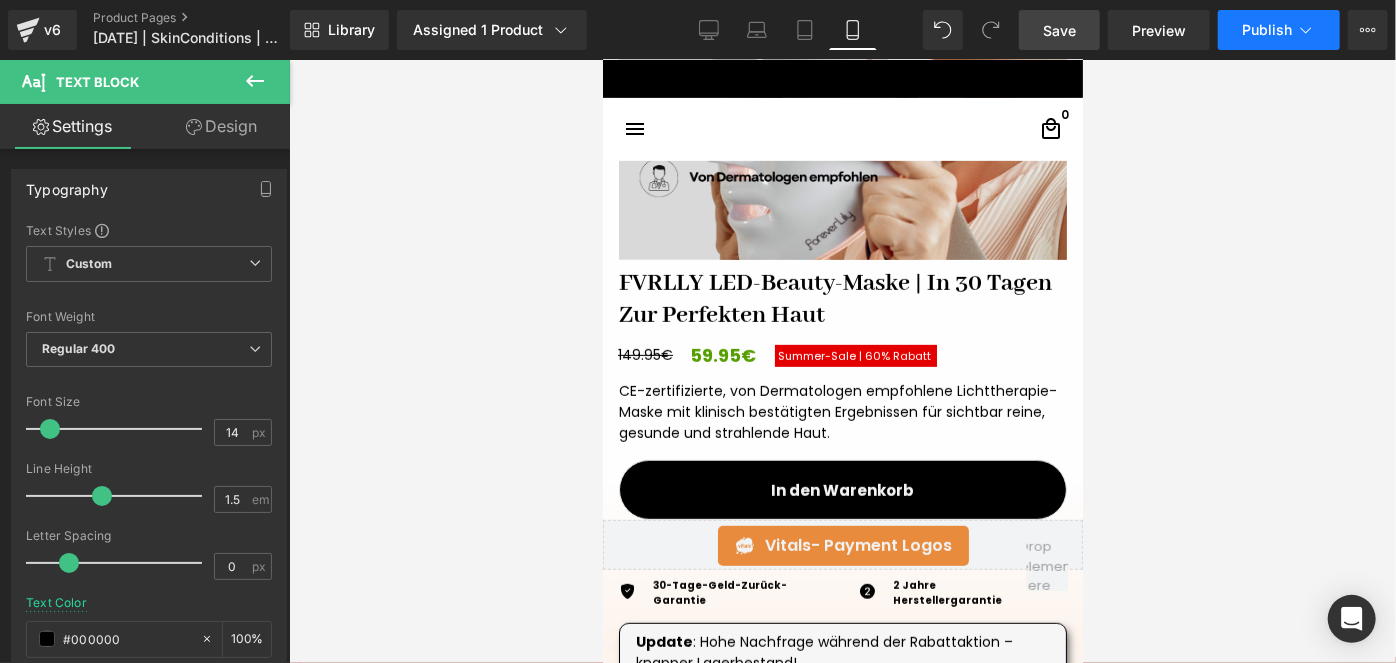 click on "Publish" at bounding box center (1279, 30) 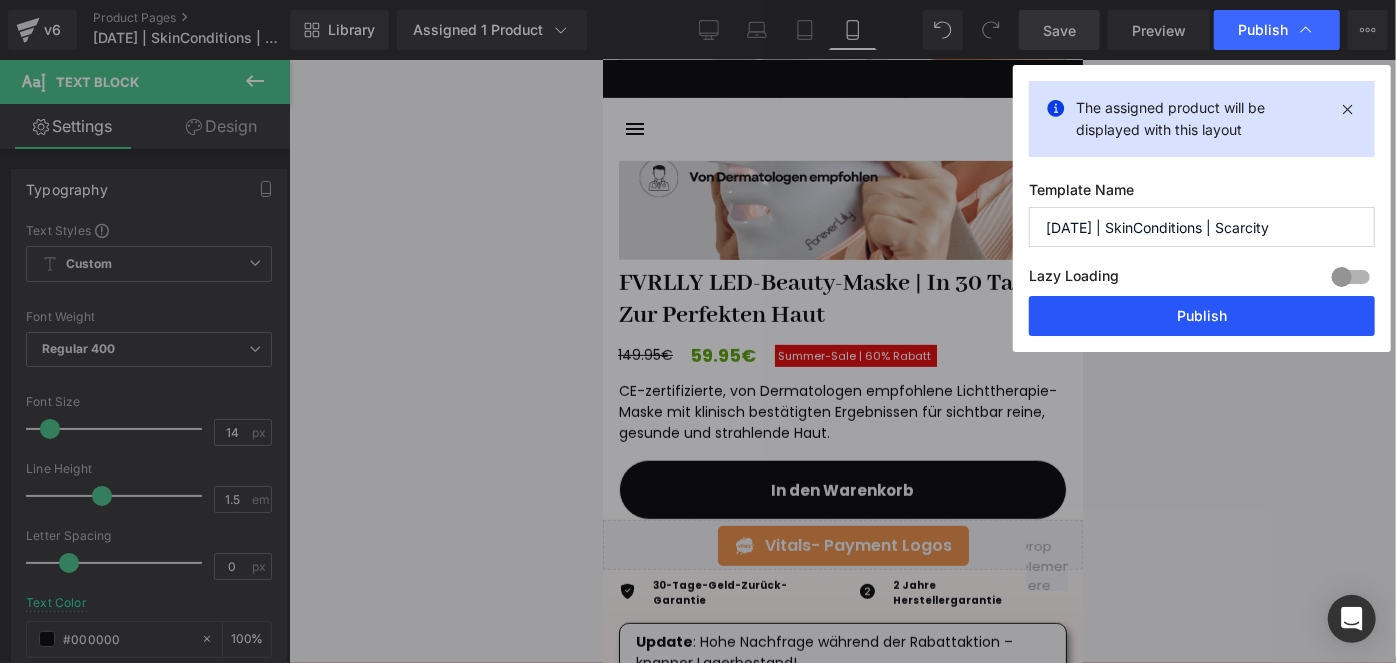 click on "Publish" at bounding box center [1202, 316] 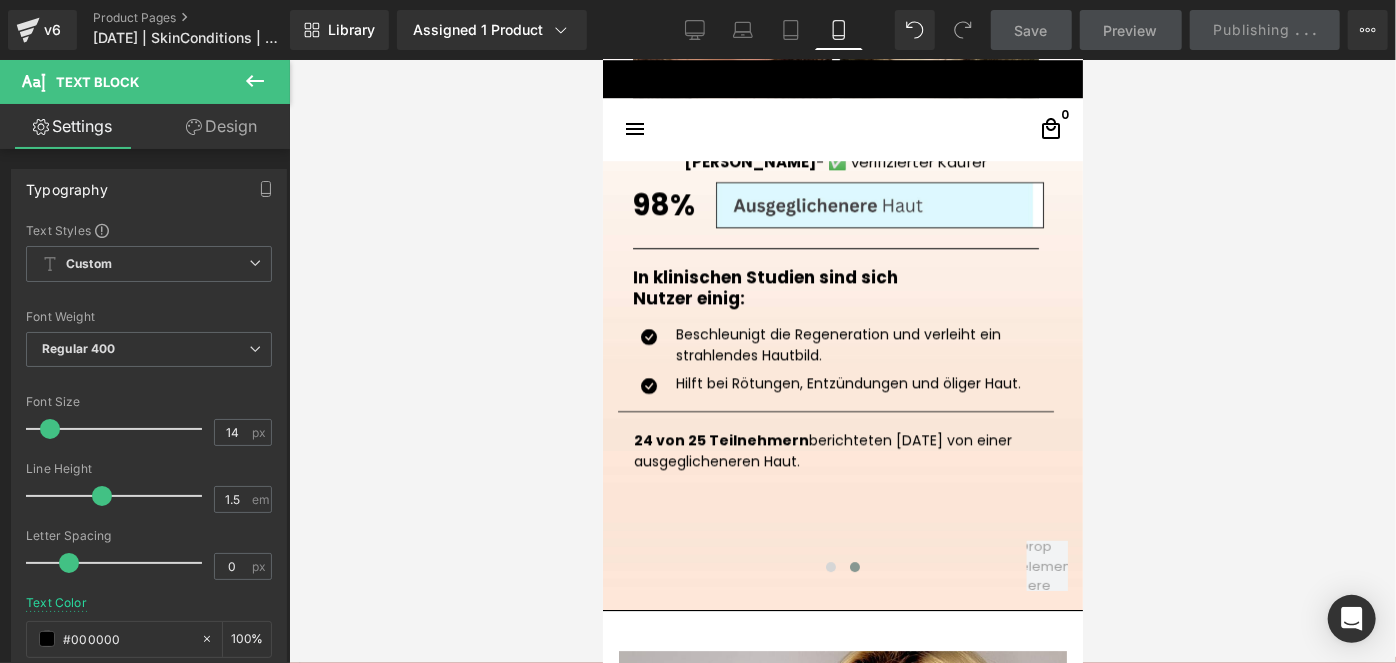 scroll, scrollTop: 3027, scrollLeft: 0, axis: vertical 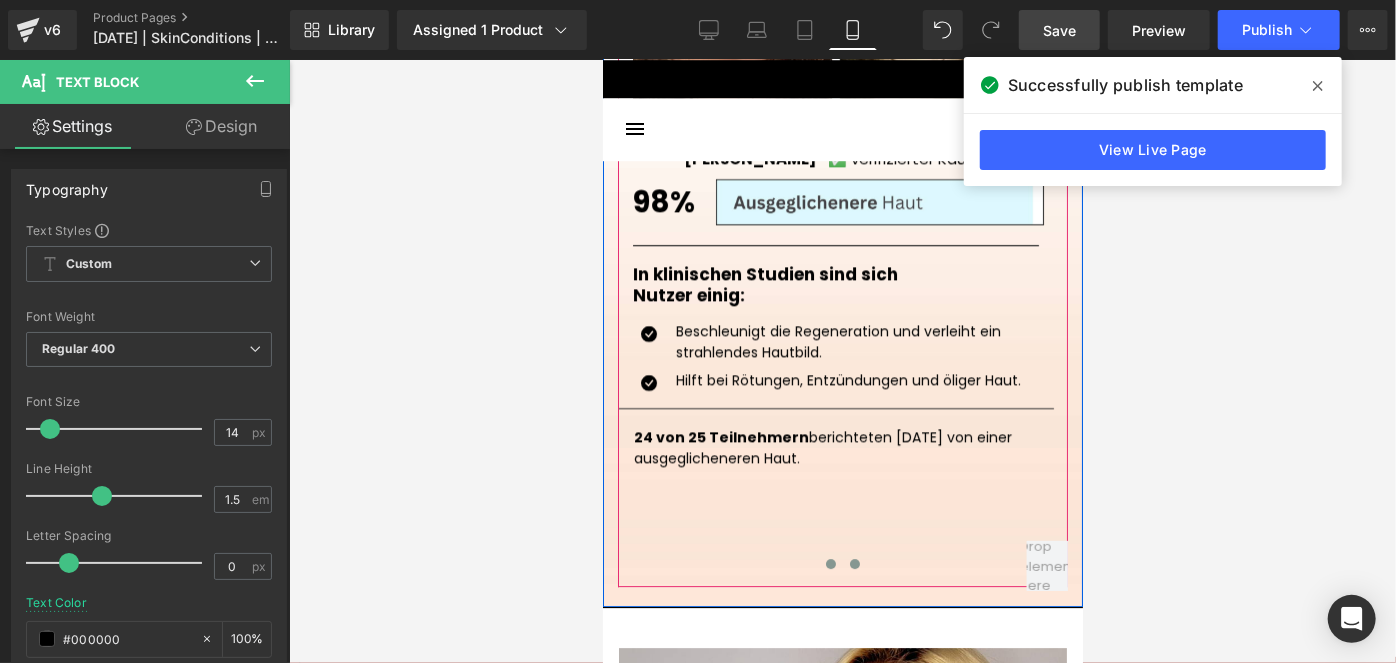 click at bounding box center (830, 563) 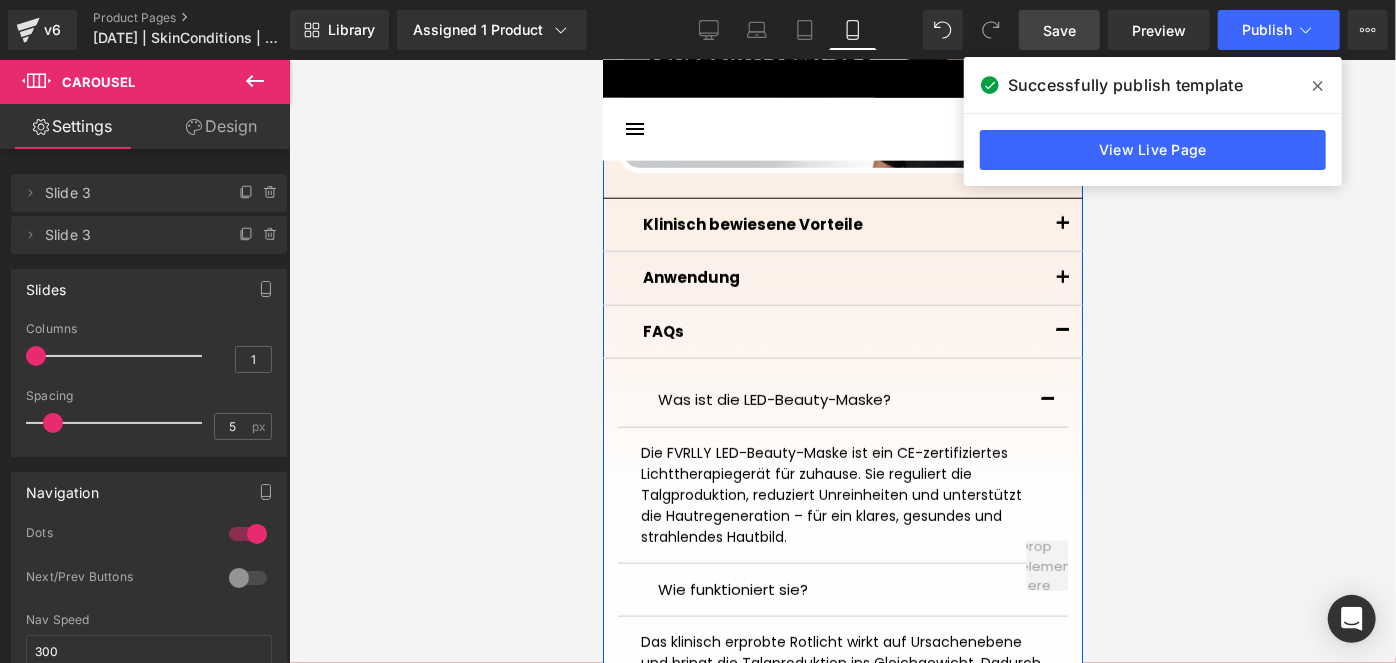 scroll, scrollTop: 1482, scrollLeft: 0, axis: vertical 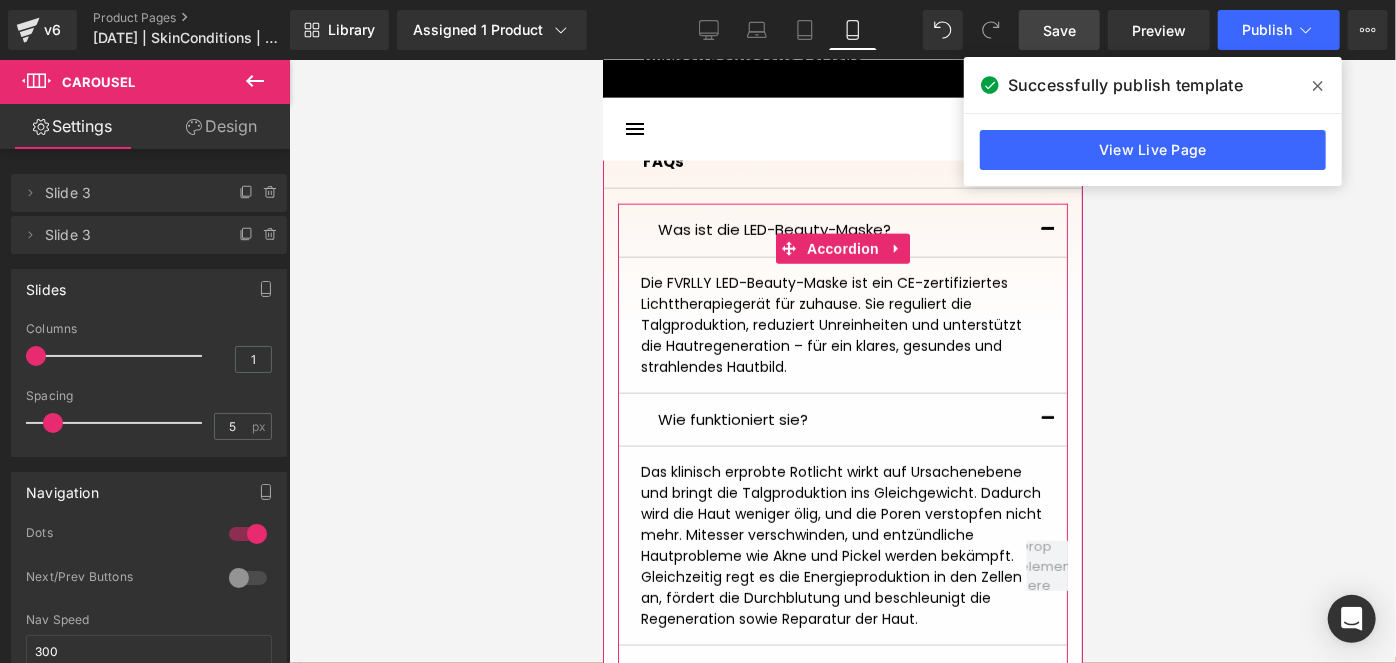 click at bounding box center (1047, 229) 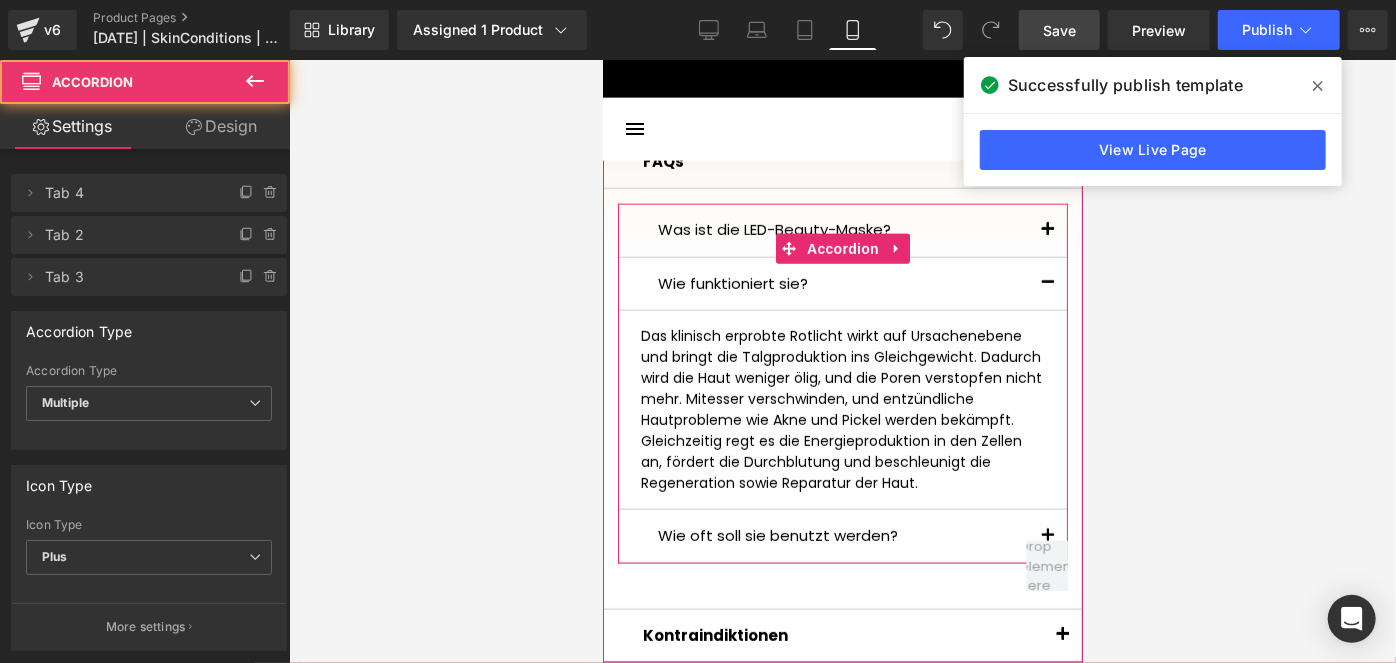 click at bounding box center (1047, 288) 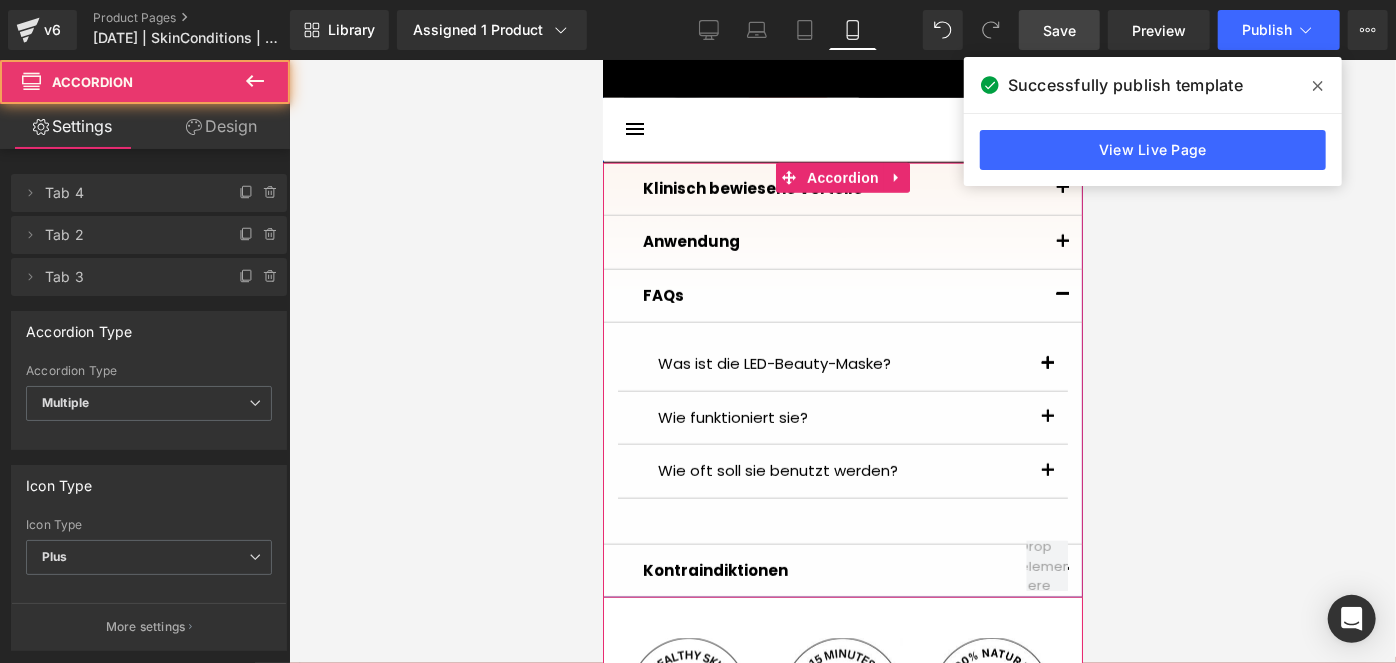 scroll, scrollTop: 1209, scrollLeft: 0, axis: vertical 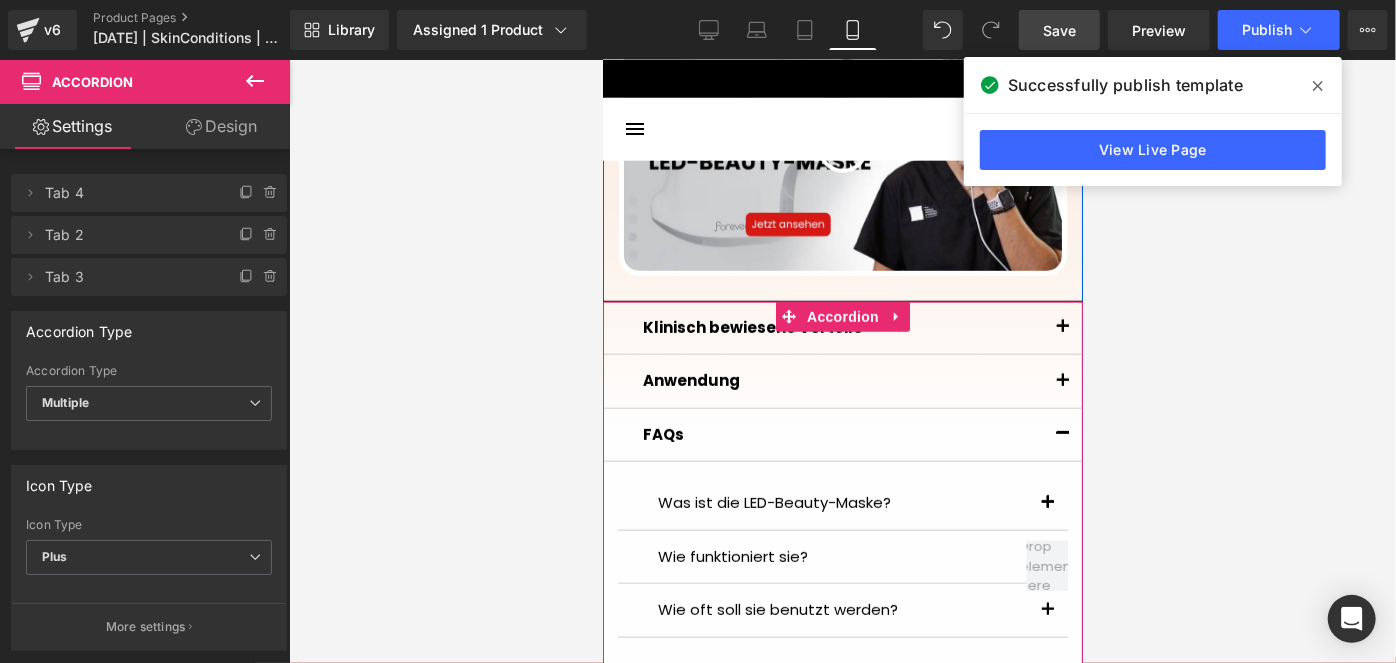 click at bounding box center [1062, 434] 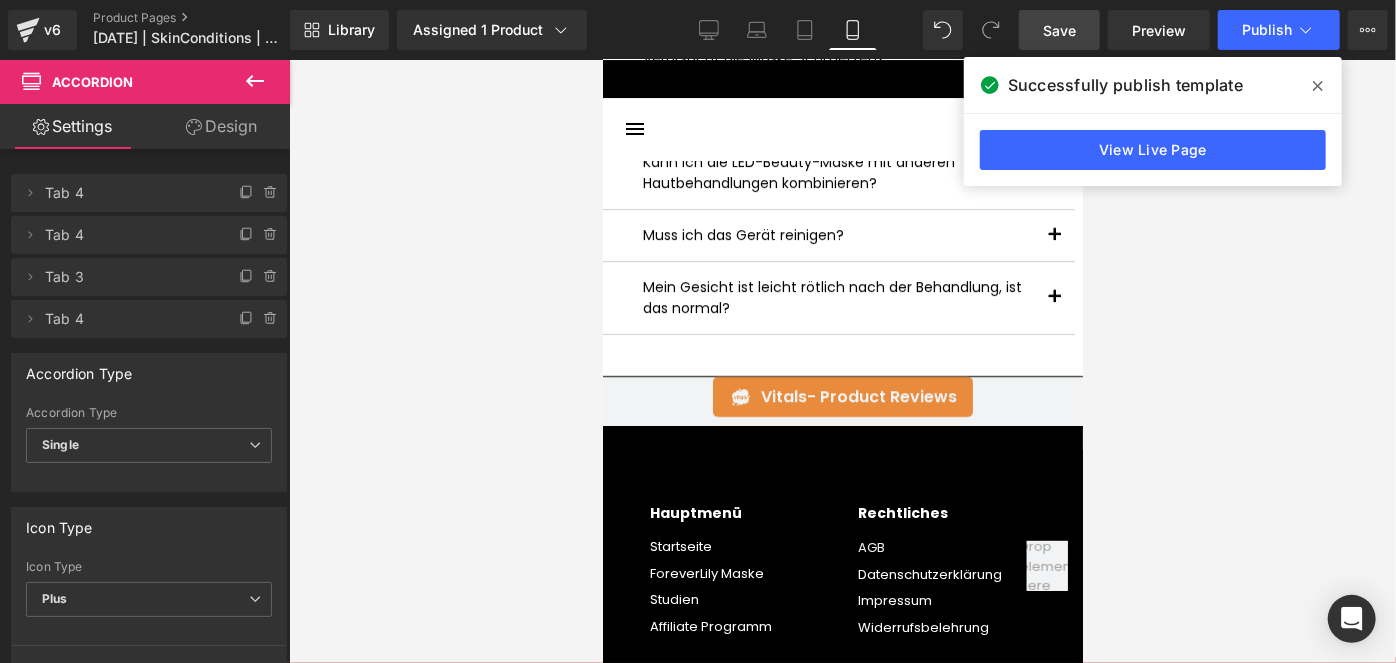 scroll, scrollTop: 7272, scrollLeft: 0, axis: vertical 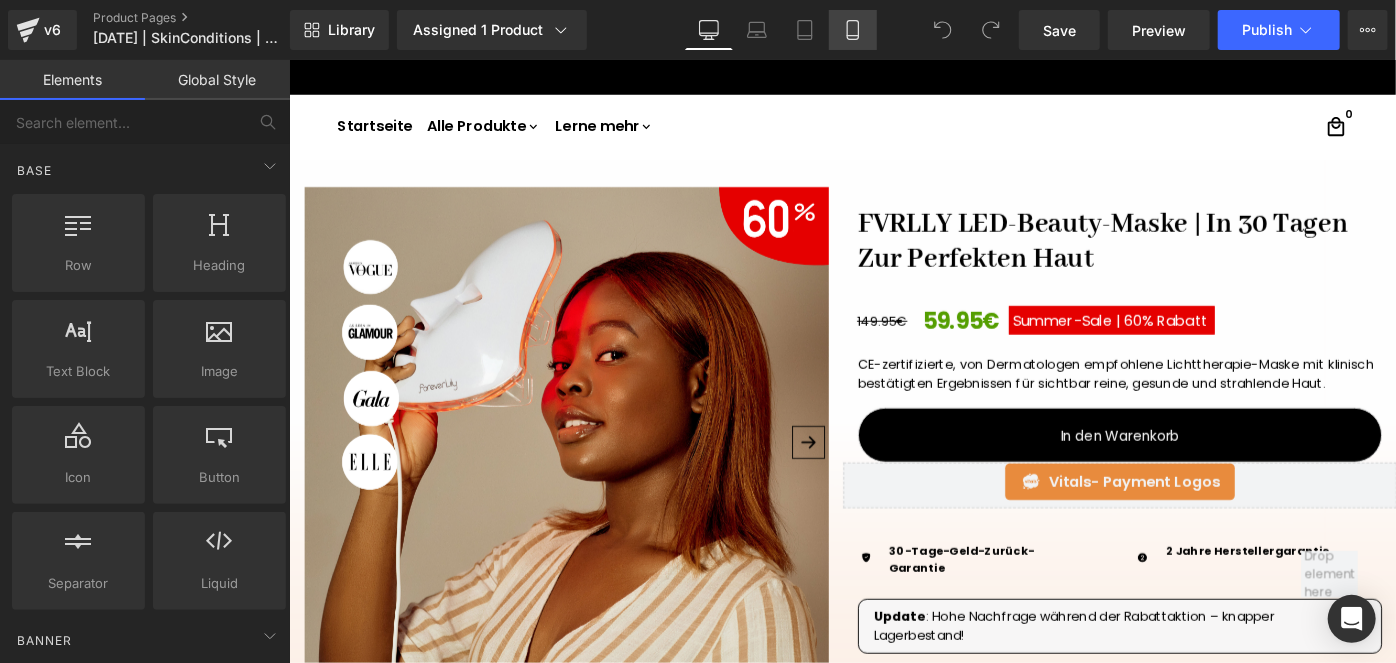 click on "Mobile" at bounding box center [853, 30] 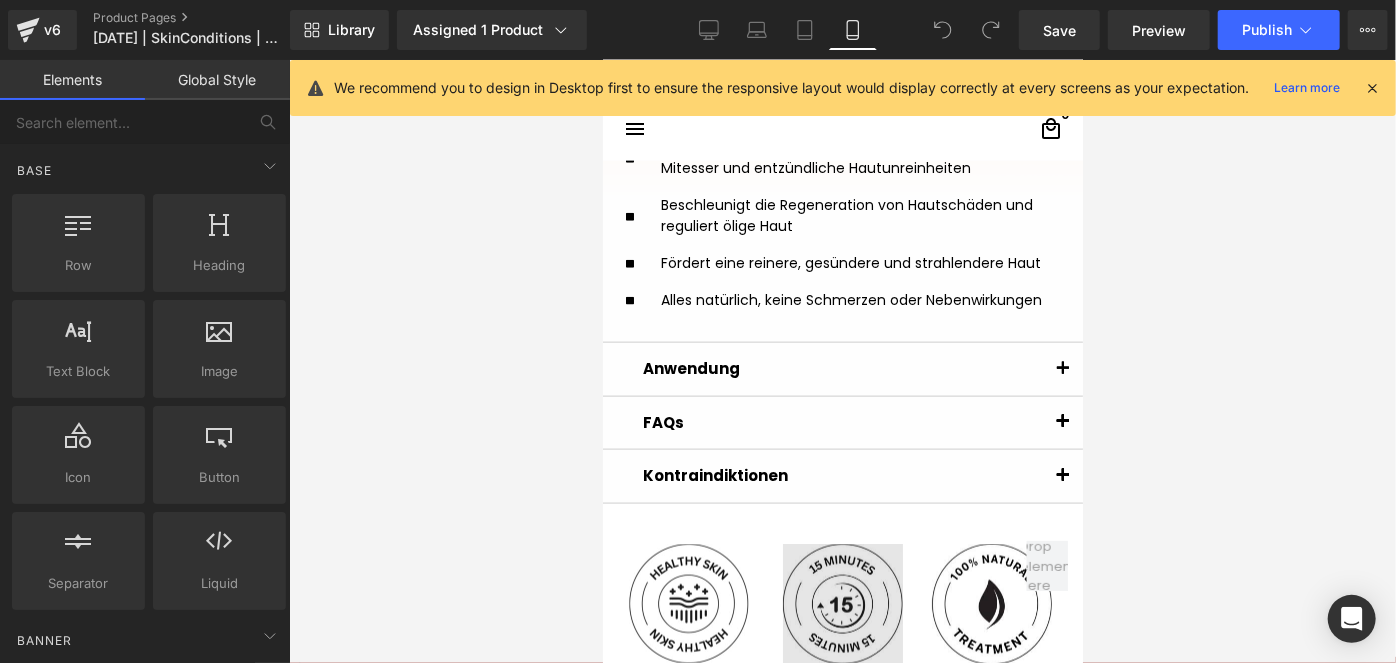 scroll, scrollTop: 1653, scrollLeft: 0, axis: vertical 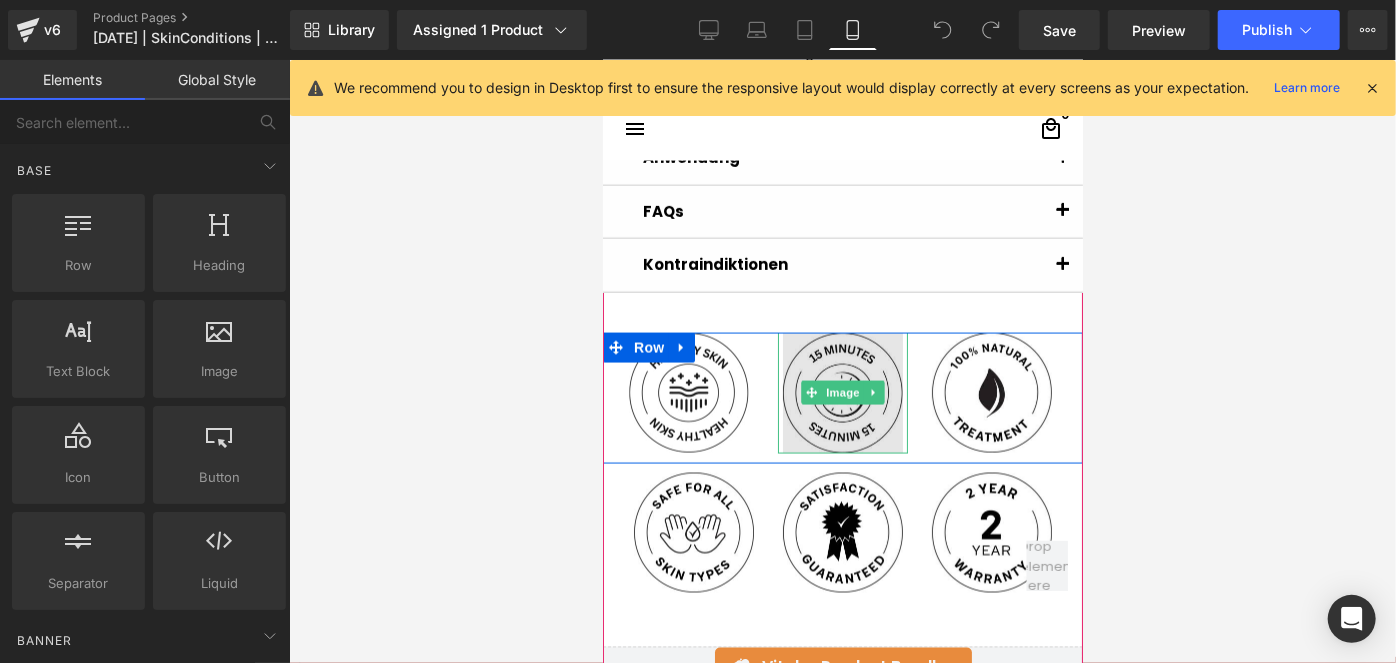 click at bounding box center (842, 392) 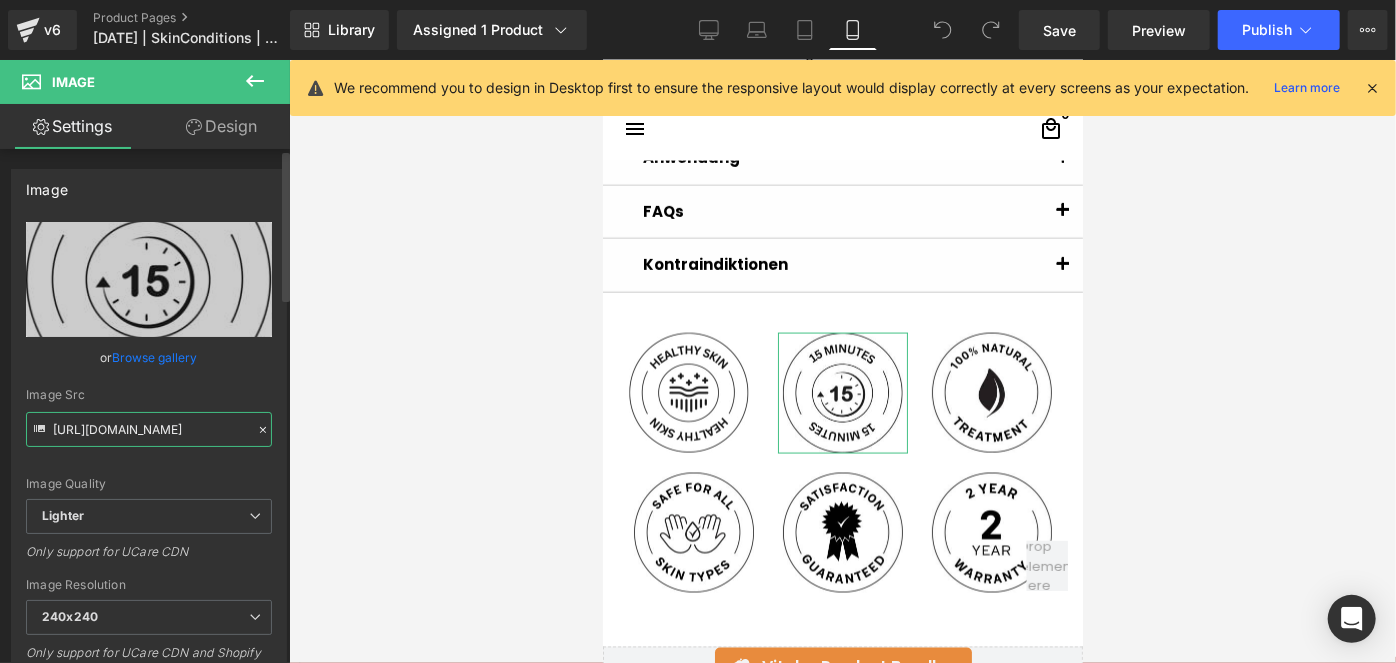 click on "https://ucarecdn.com/3b649ffa-275b-4d44-a85a-a59dae09439b/-/format/auto/-/preview/240x240/-/quality/lighter/Screenshot_81.png" at bounding box center [149, 429] 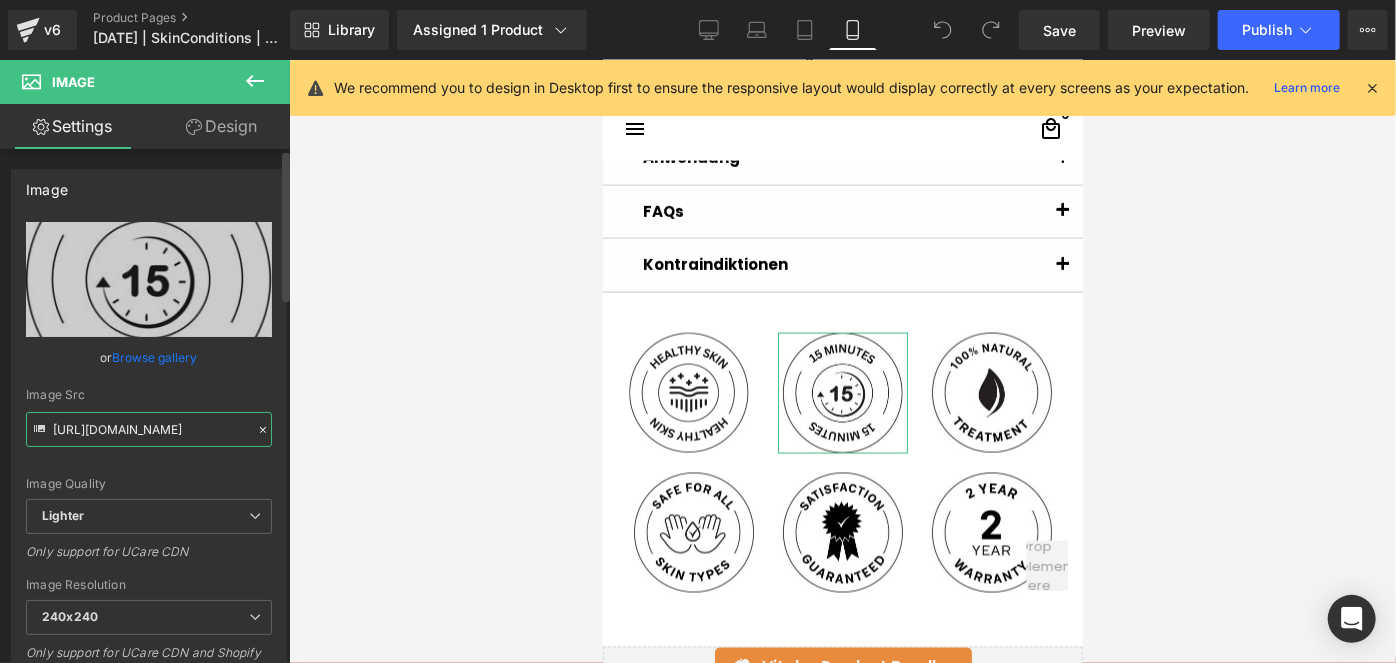 click on "https://ucarecdn.com/3b649ffa-275b-4d44-a85a-a59dae09439b/-/format/auto/-/preview/240x240/-/quality/lighter/Screenshot_81.png" at bounding box center [149, 429] 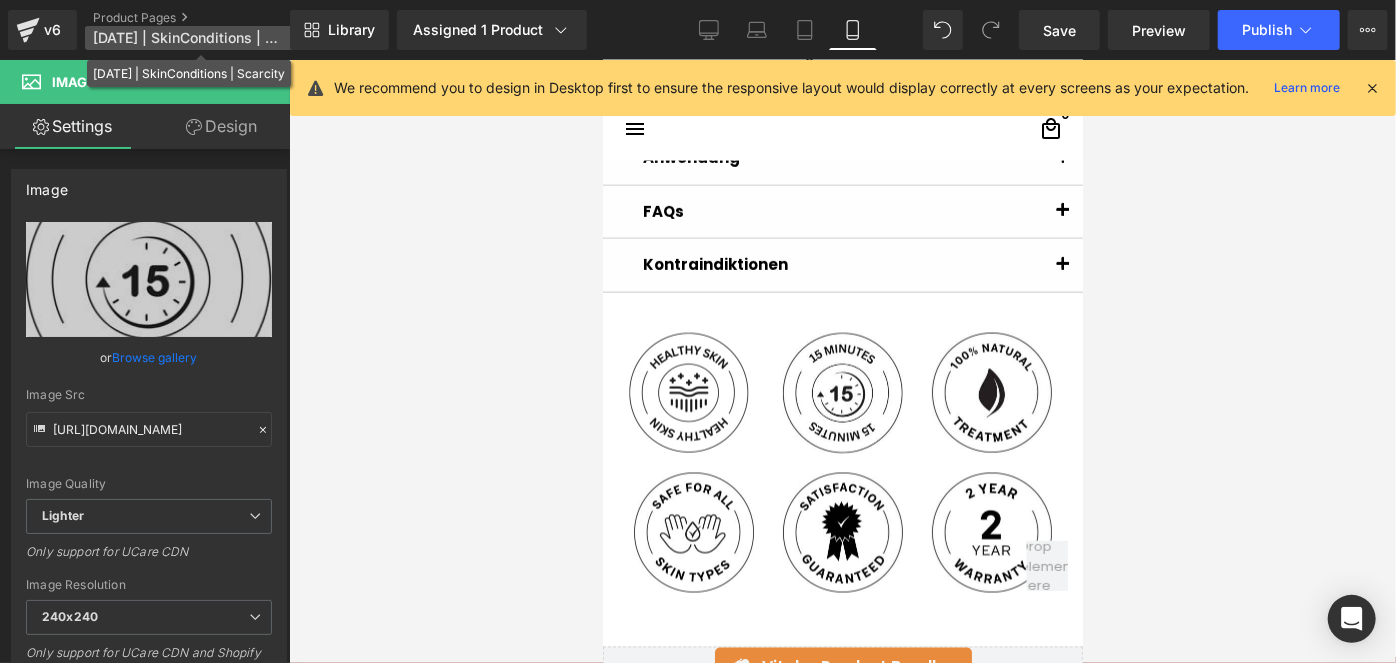 click on "[DATE] | SkinConditions | Scarcity" at bounding box center (189, 38) 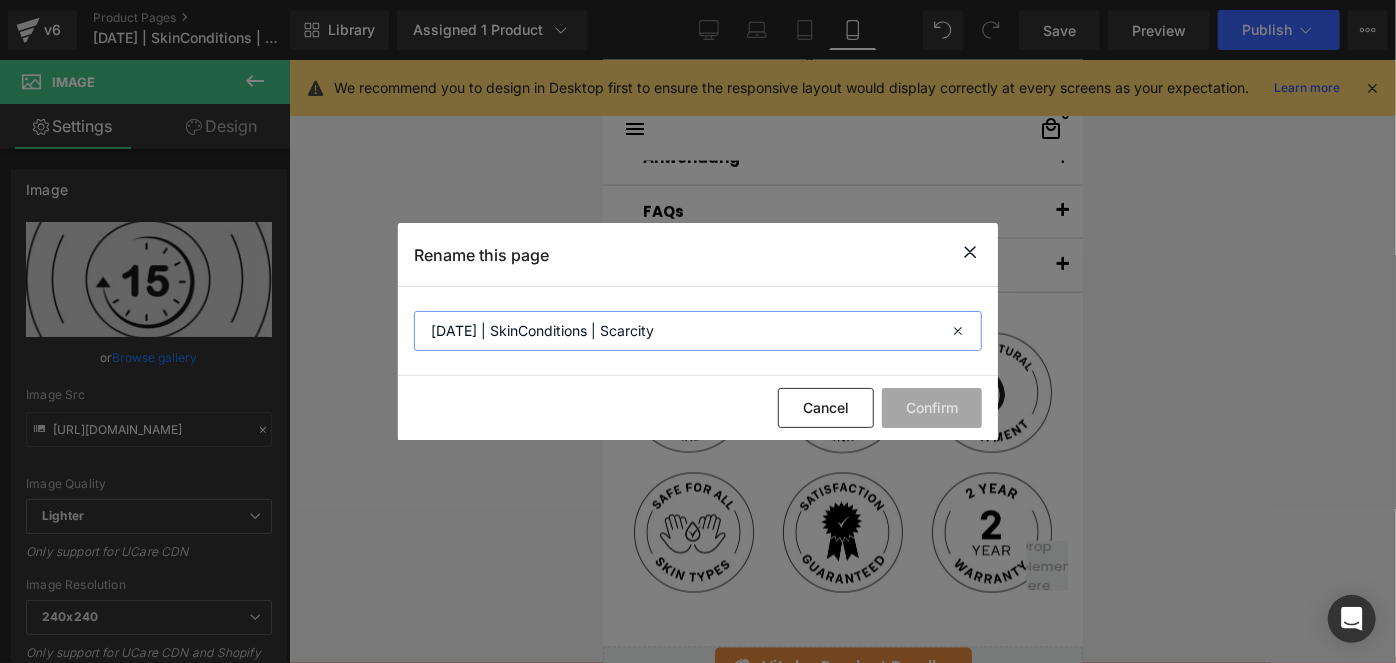 click on "[DATE] | SkinConditions | Scarcity" at bounding box center (698, 331) 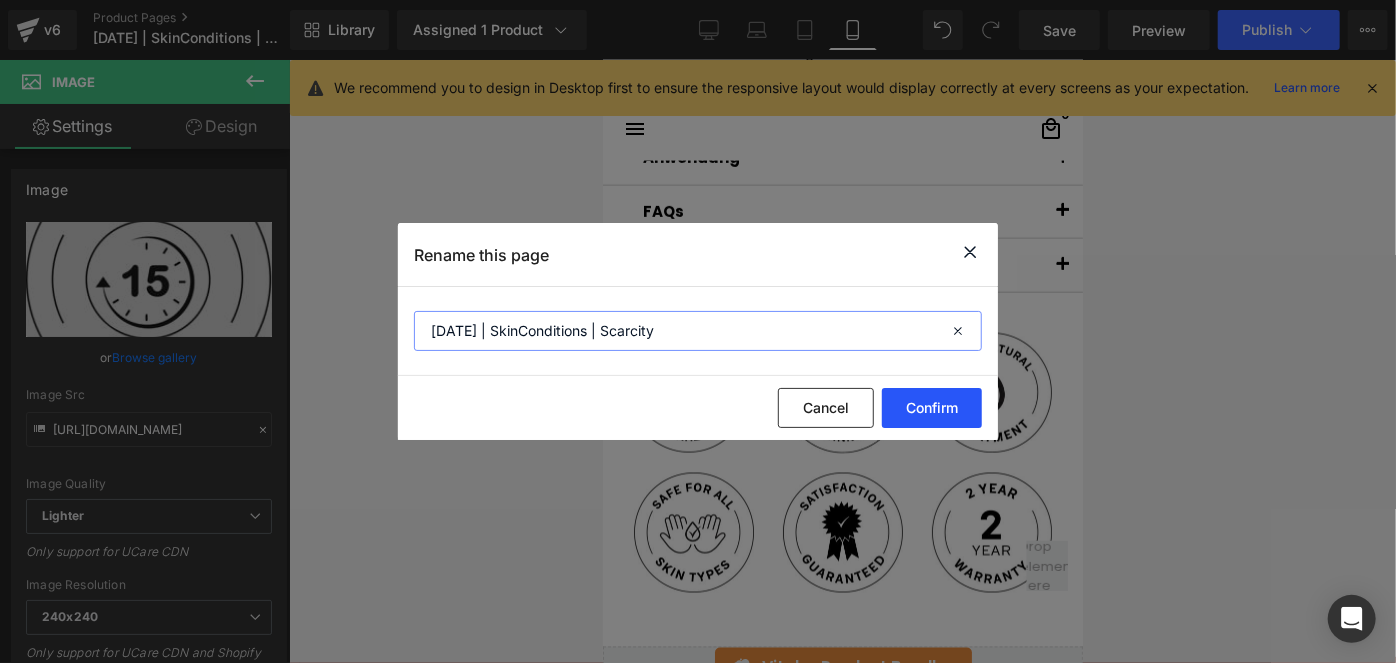 type on "18.07.2025 | SkinConditions | Scarcity" 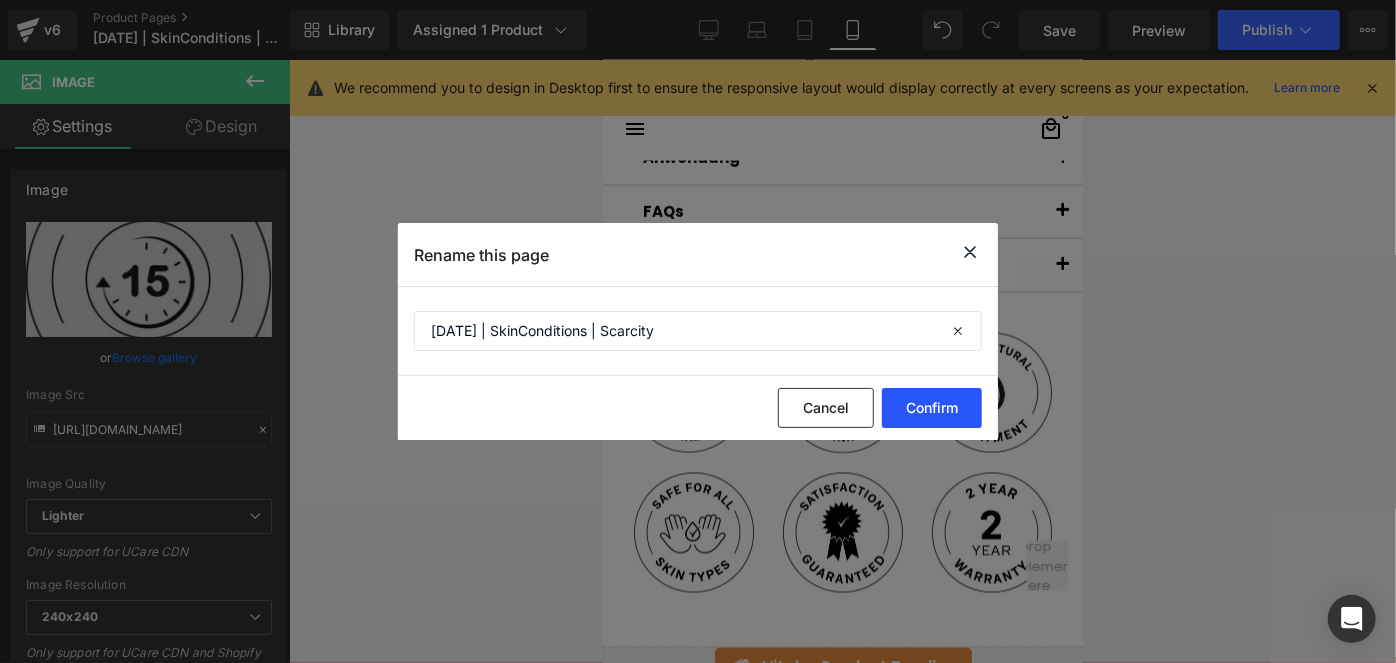 click on "Confirm" at bounding box center (932, 408) 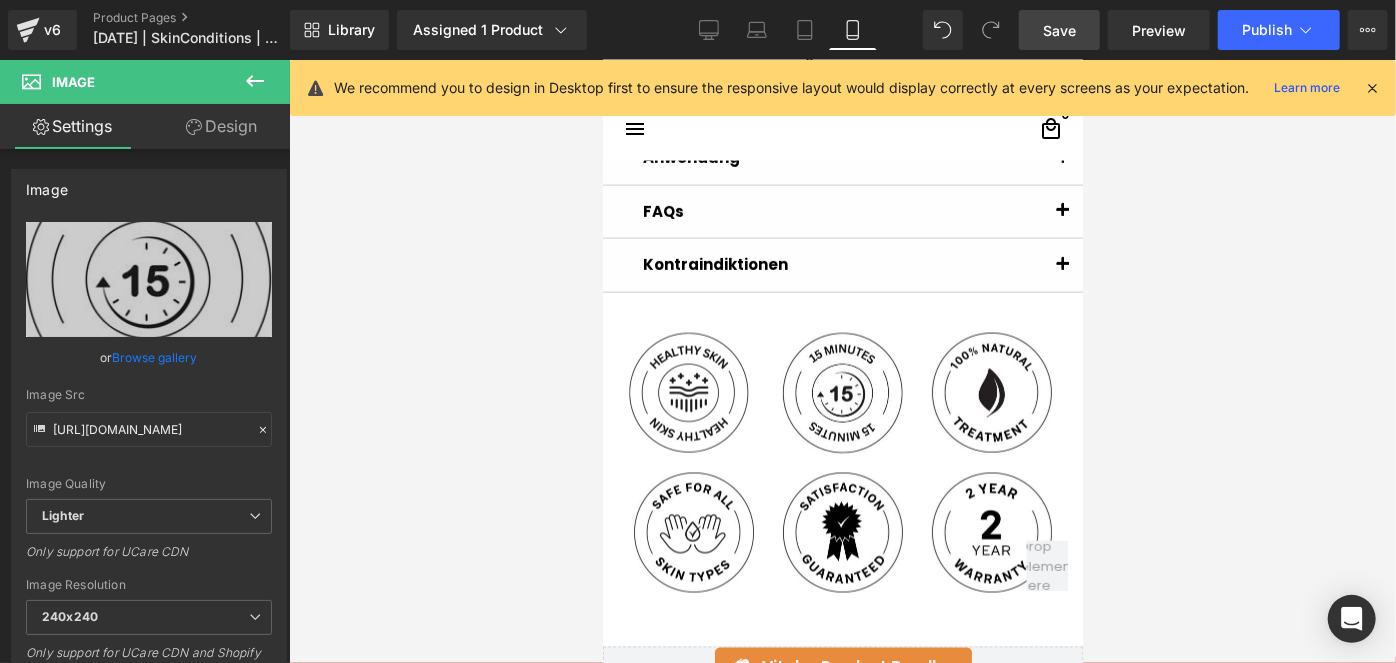 click on "Save" at bounding box center [1059, 30] 